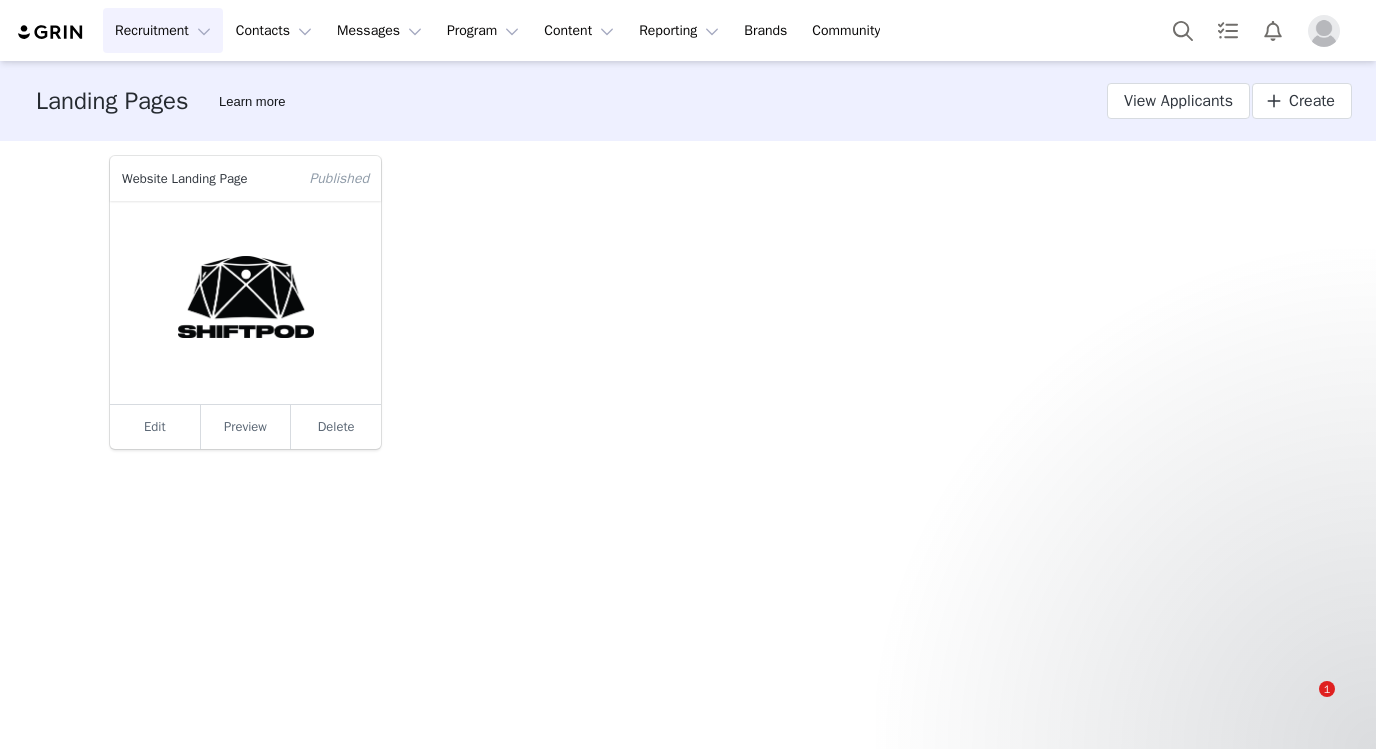 scroll, scrollTop: 0, scrollLeft: 0, axis: both 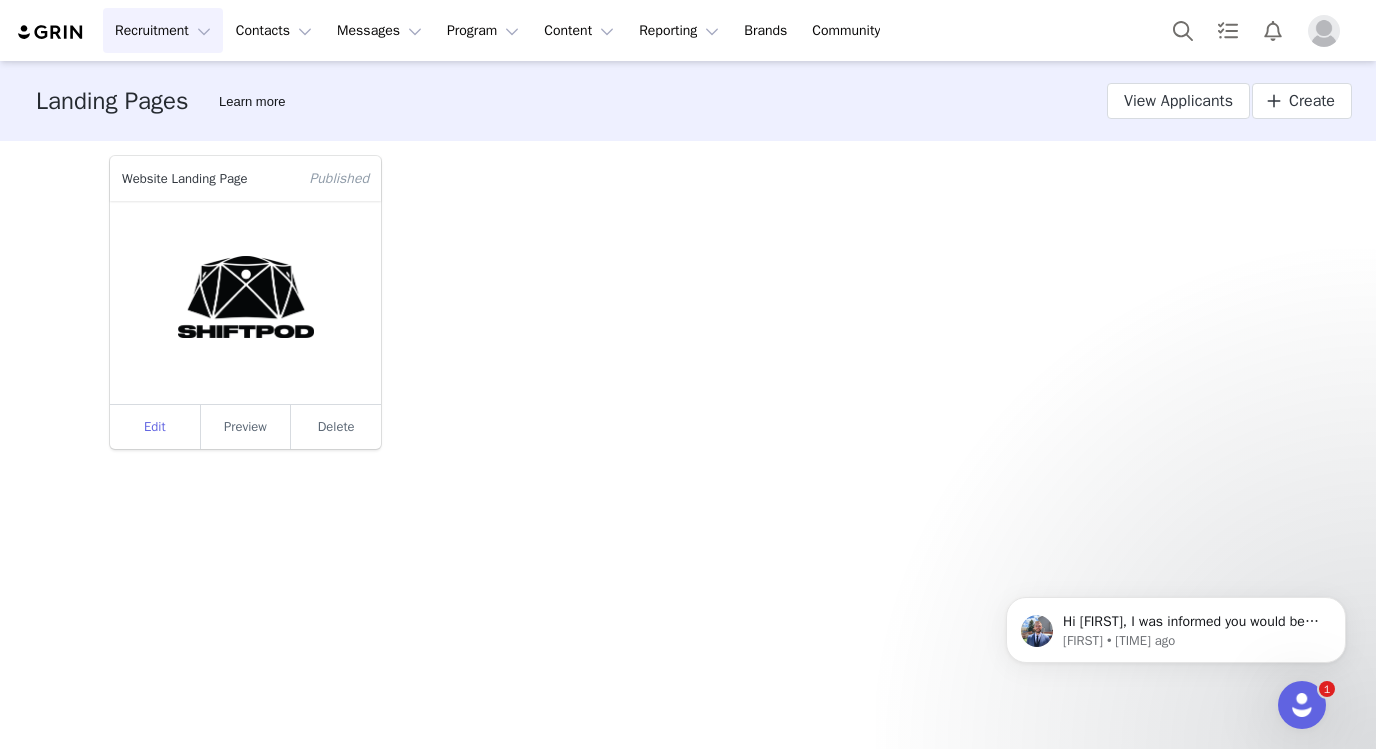 click on "Edit" at bounding box center [155, 427] 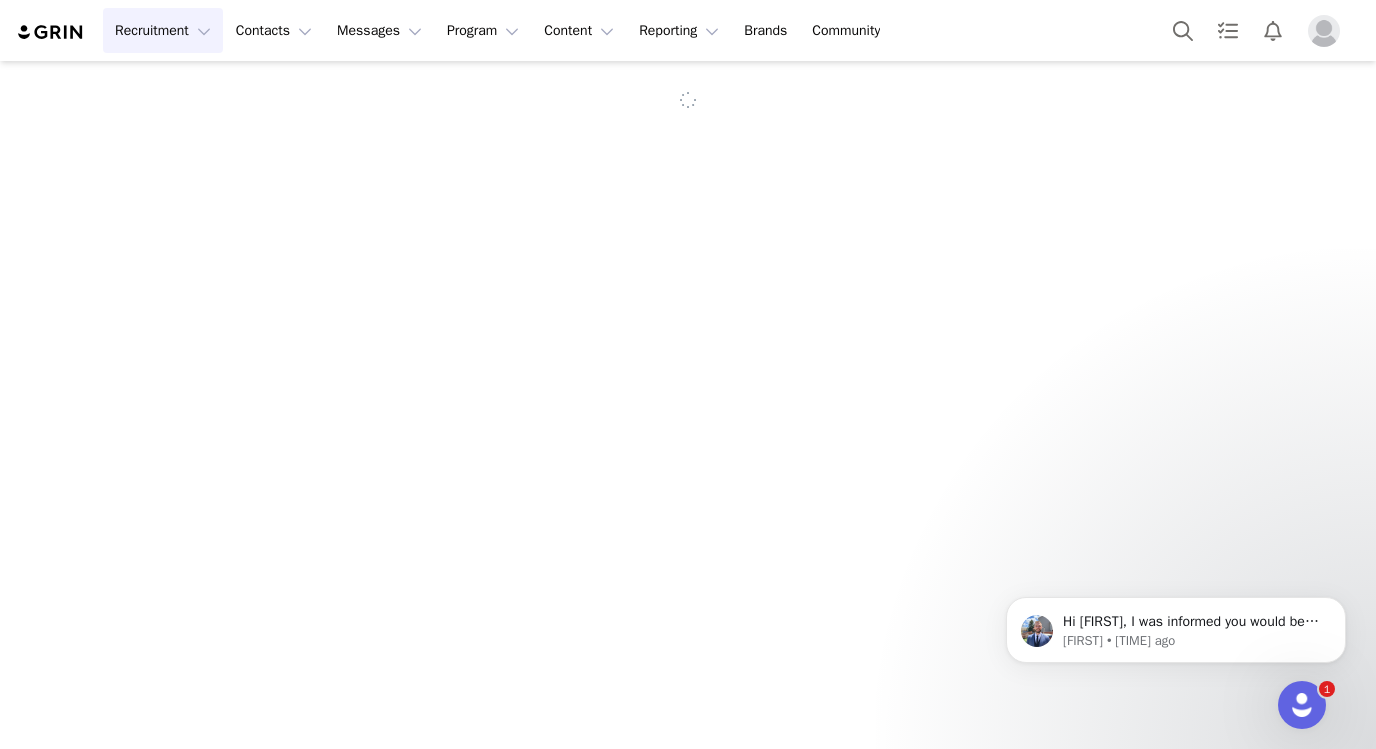 select on "[UUID]" 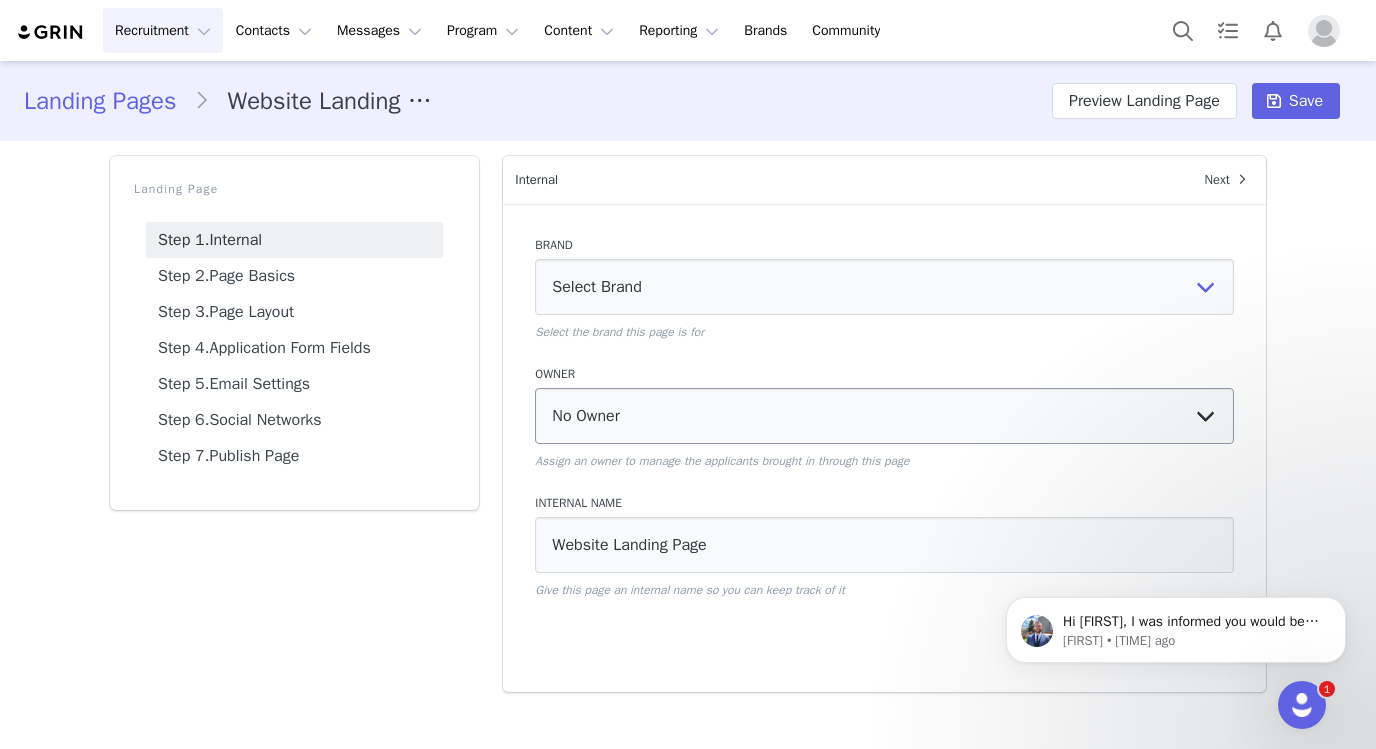 scroll, scrollTop: 0, scrollLeft: 0, axis: both 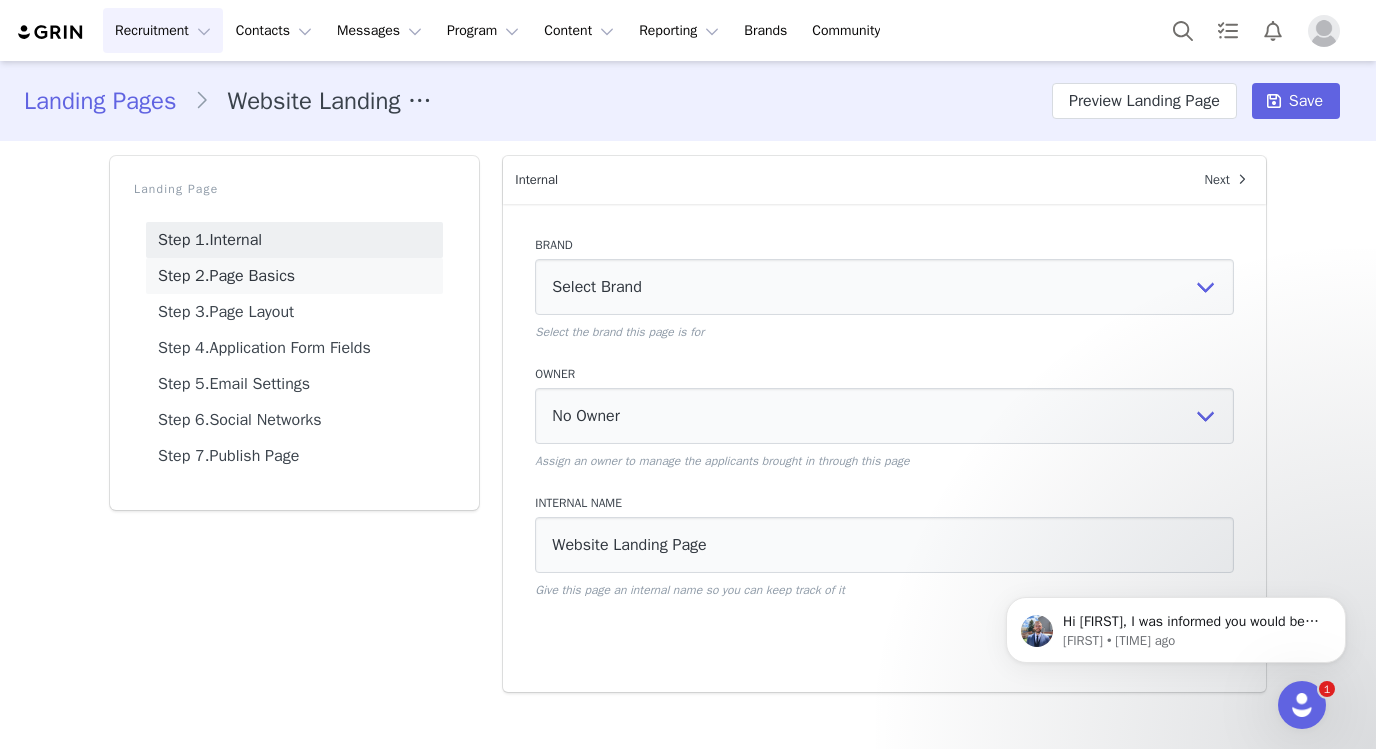 click on "Step 2.  Page Basics" at bounding box center (294, 276) 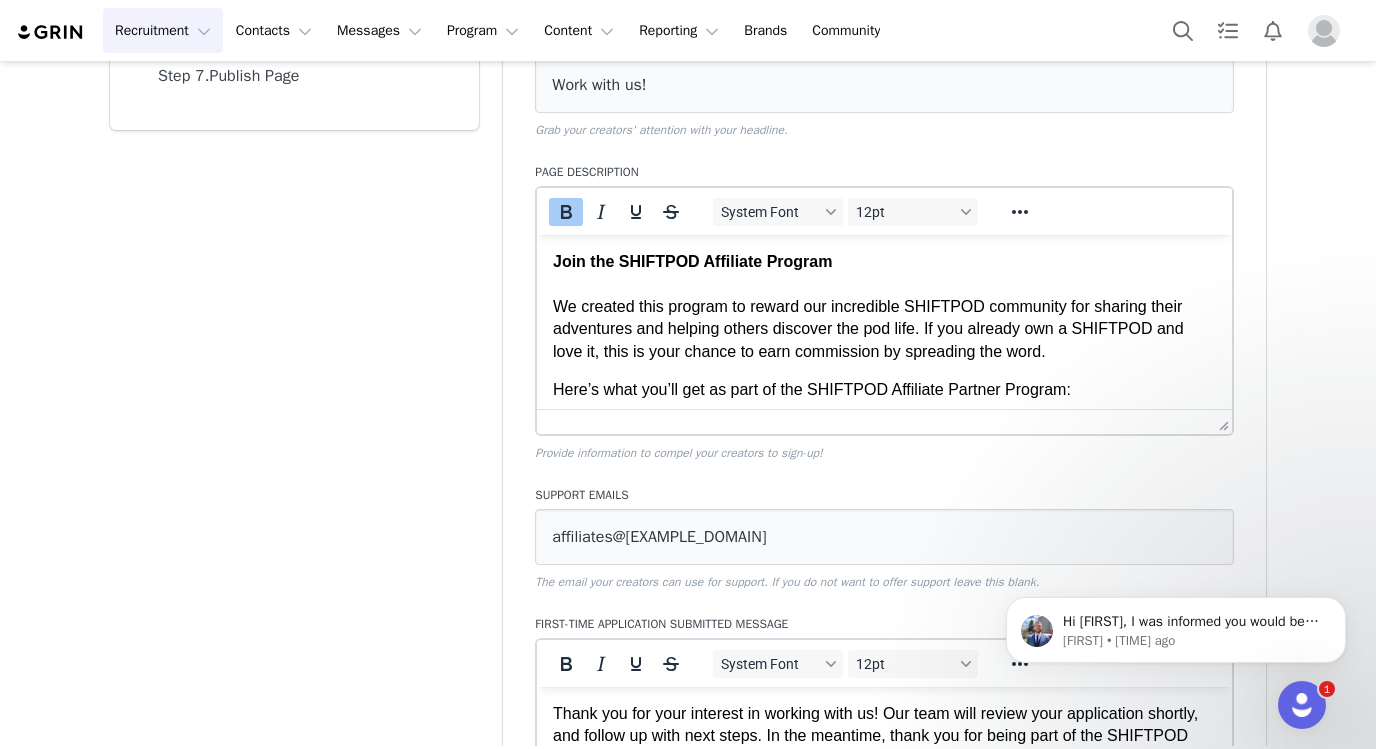 scroll, scrollTop: 384, scrollLeft: 0, axis: vertical 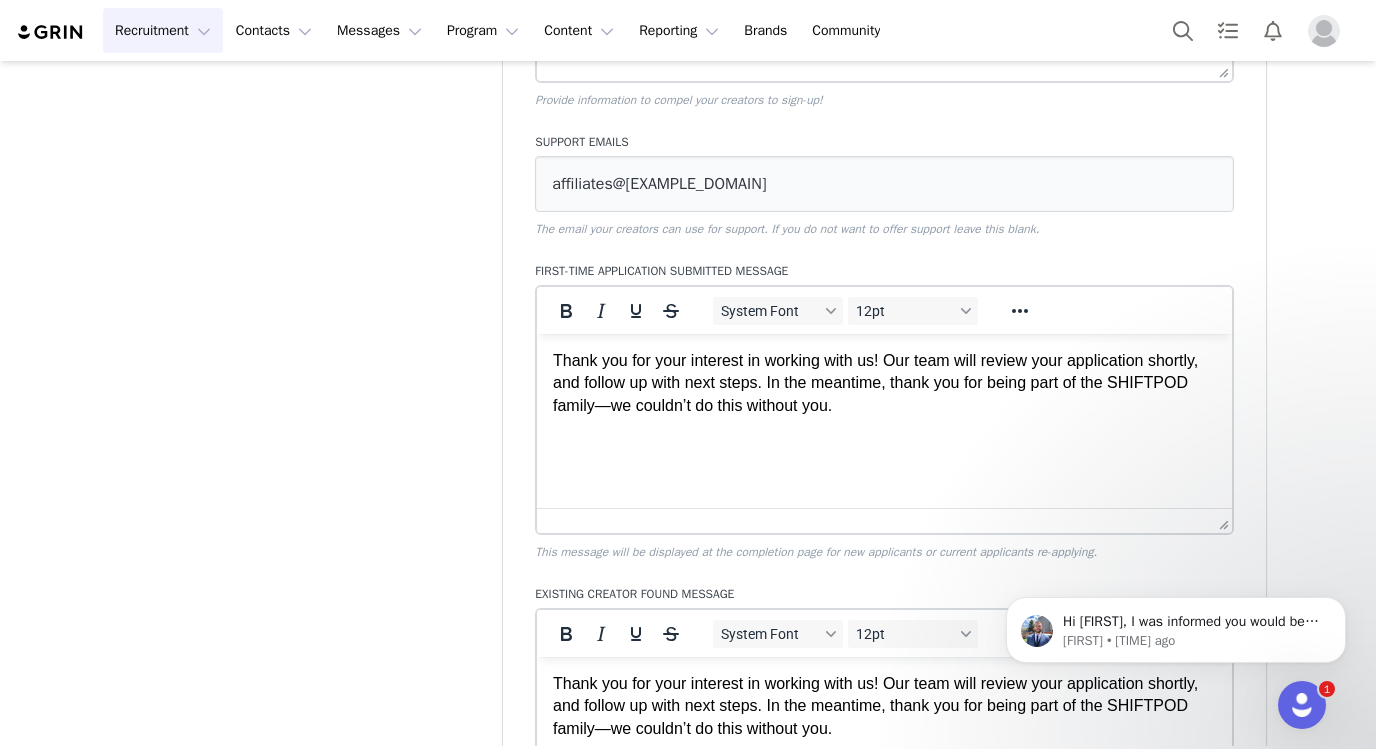 click on "Thank you for your interest in working with us! Our team will review your application shortly, and follow up with next steps. In the meantime, thank you for being part of the SHIFTPOD family—we couldn’t do this without you." at bounding box center (884, 383) 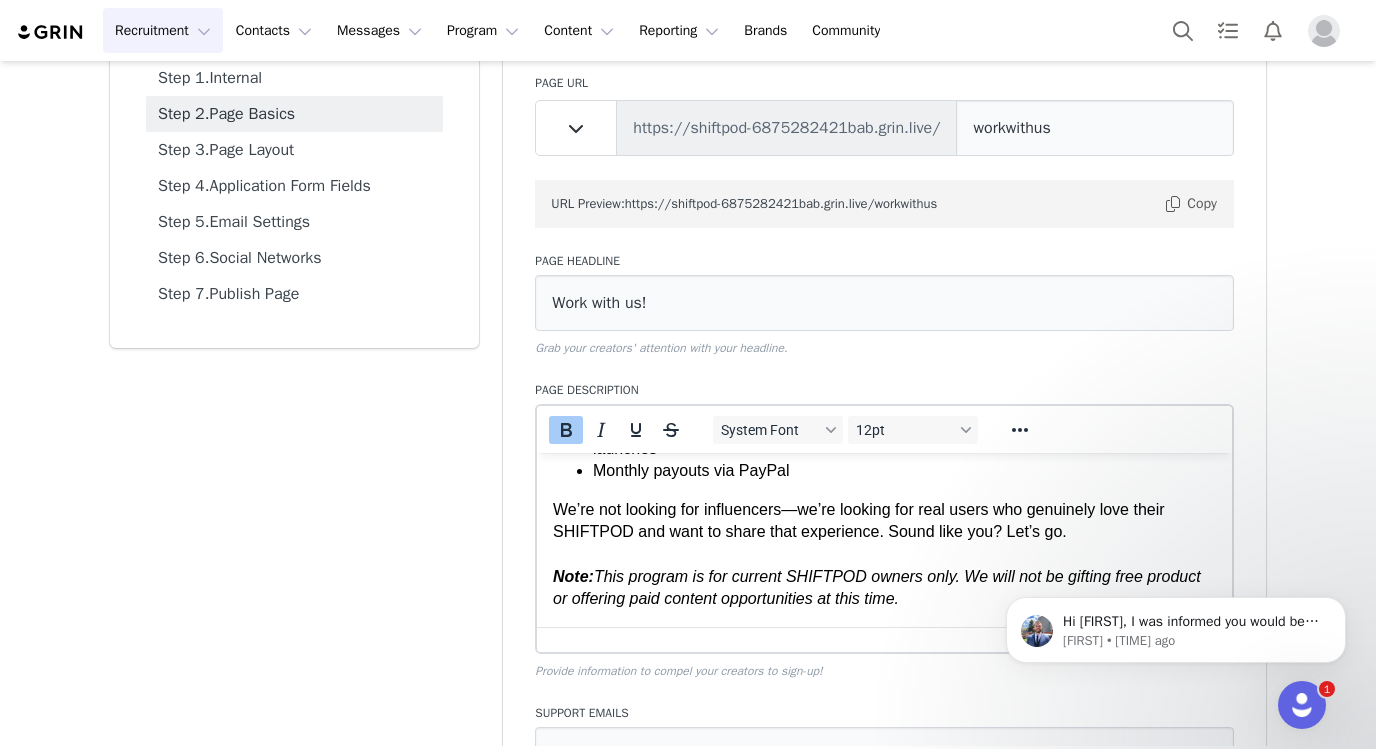 scroll, scrollTop: 220, scrollLeft: 0, axis: vertical 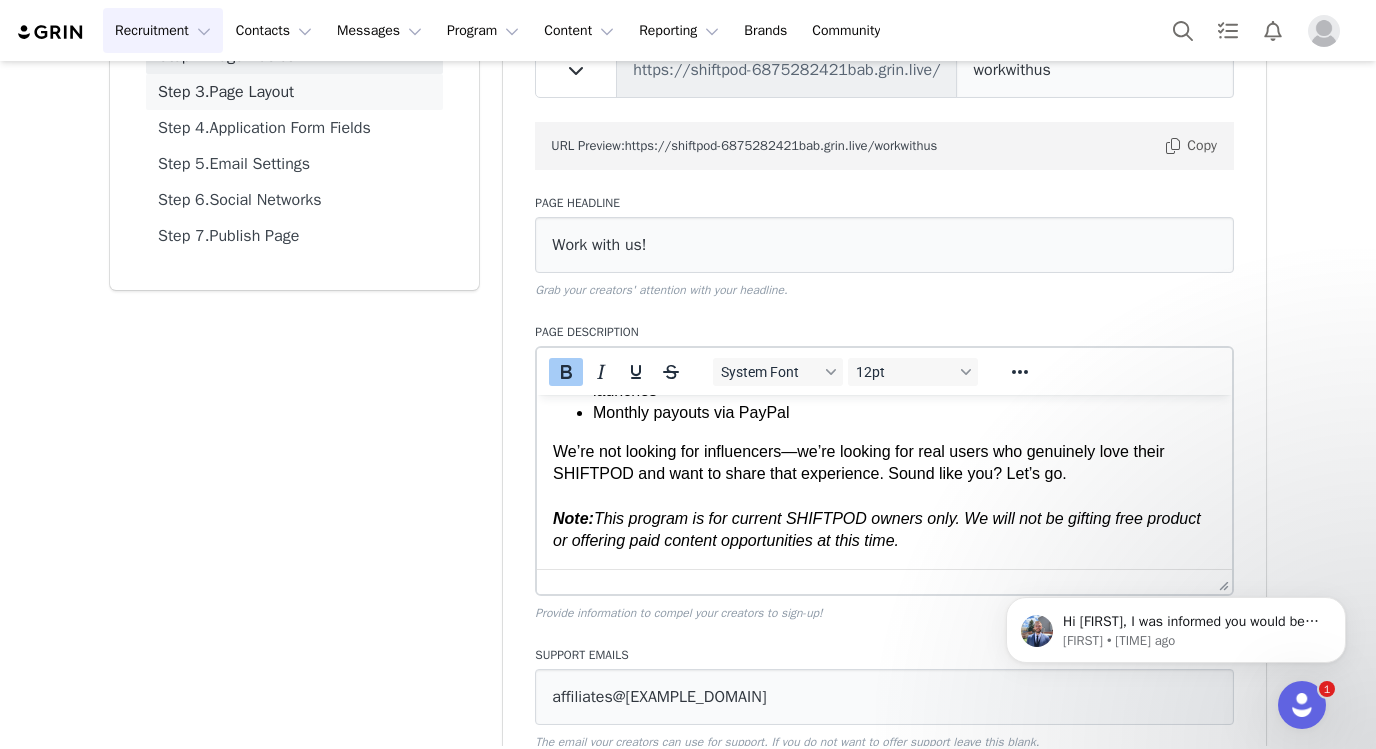 click on "Step 3.  Page Layout" at bounding box center [294, 92] 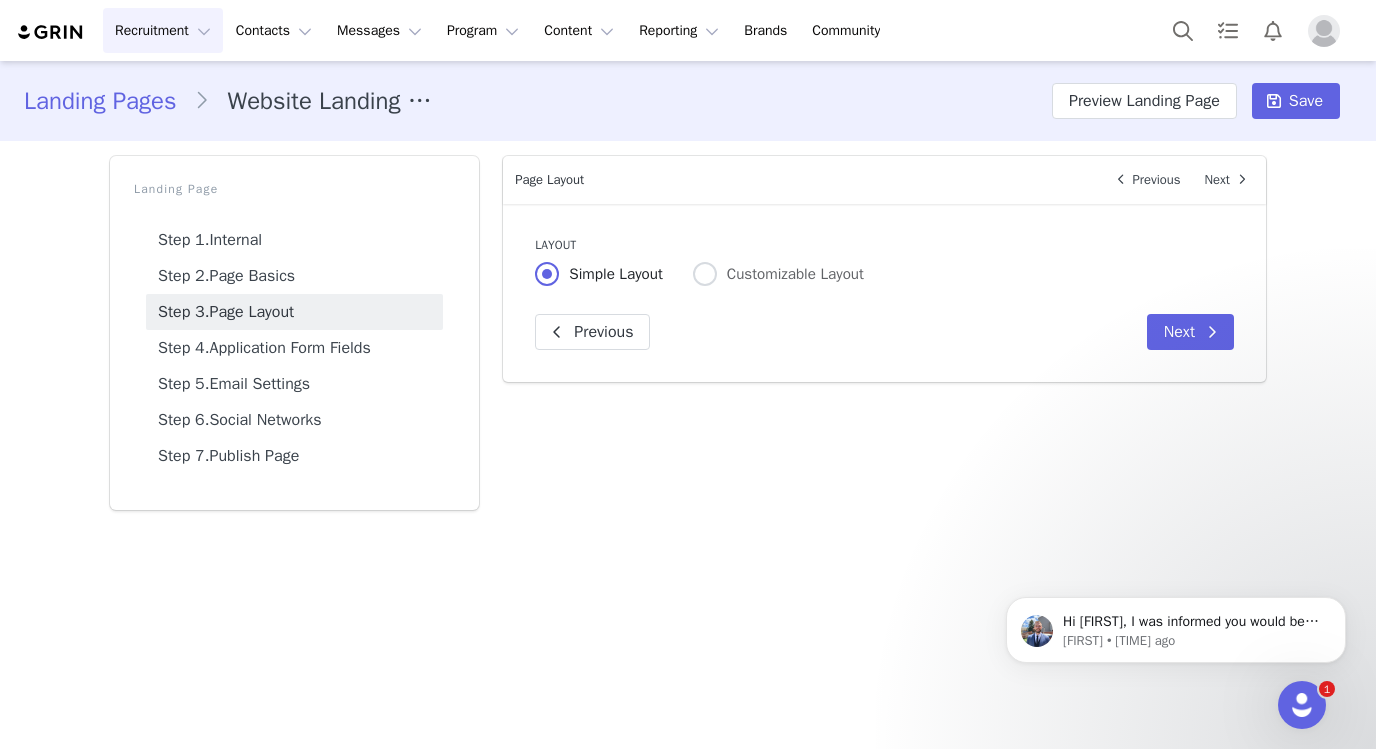 scroll, scrollTop: 0, scrollLeft: 0, axis: both 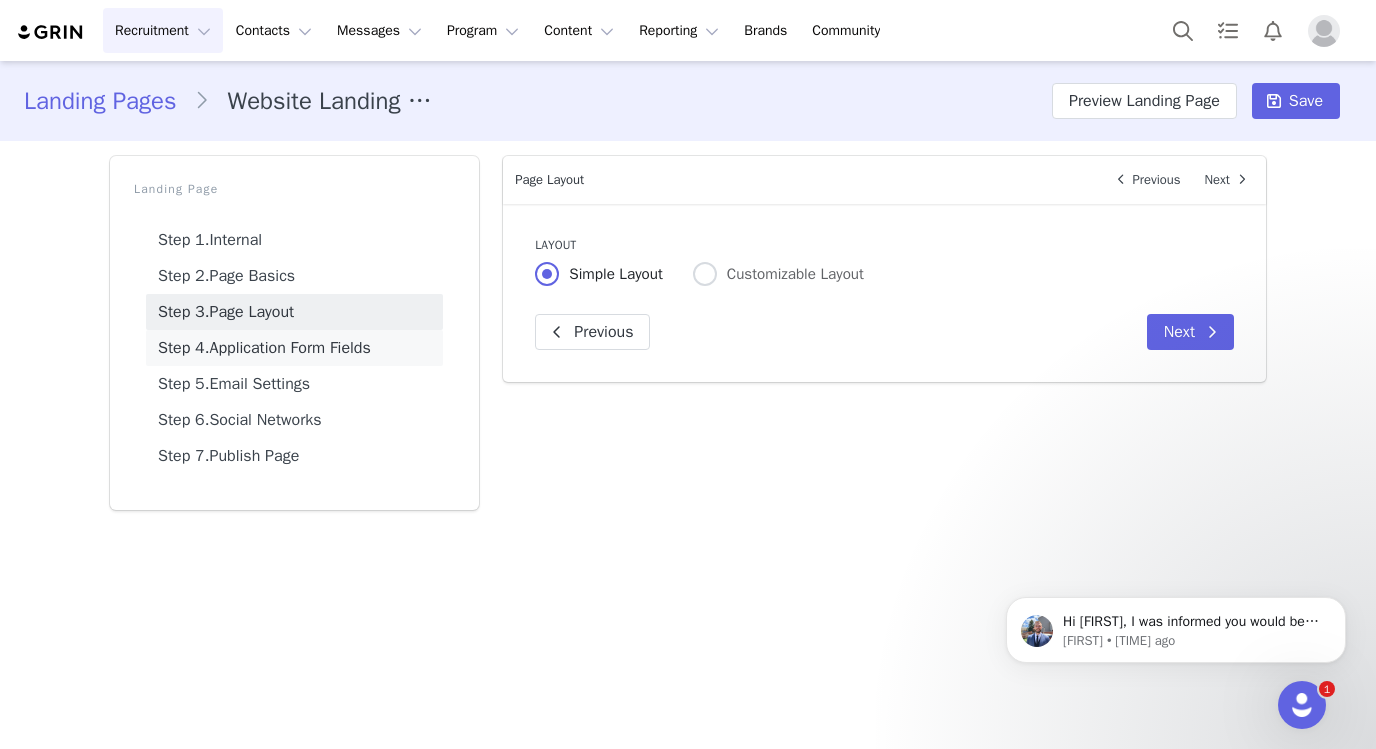 click on "Step 4.  Application Form Fields" at bounding box center [294, 348] 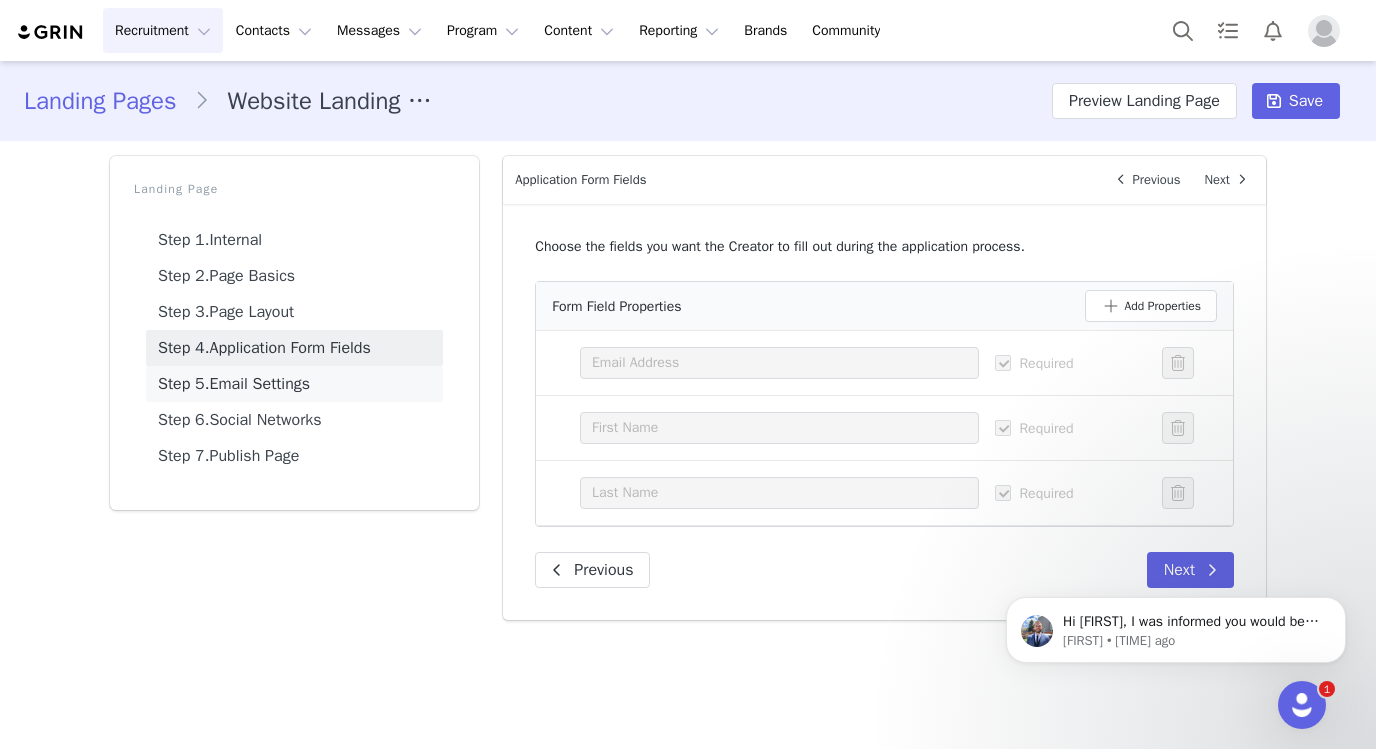 click on "Step 5.  Email Settings" at bounding box center (294, 384) 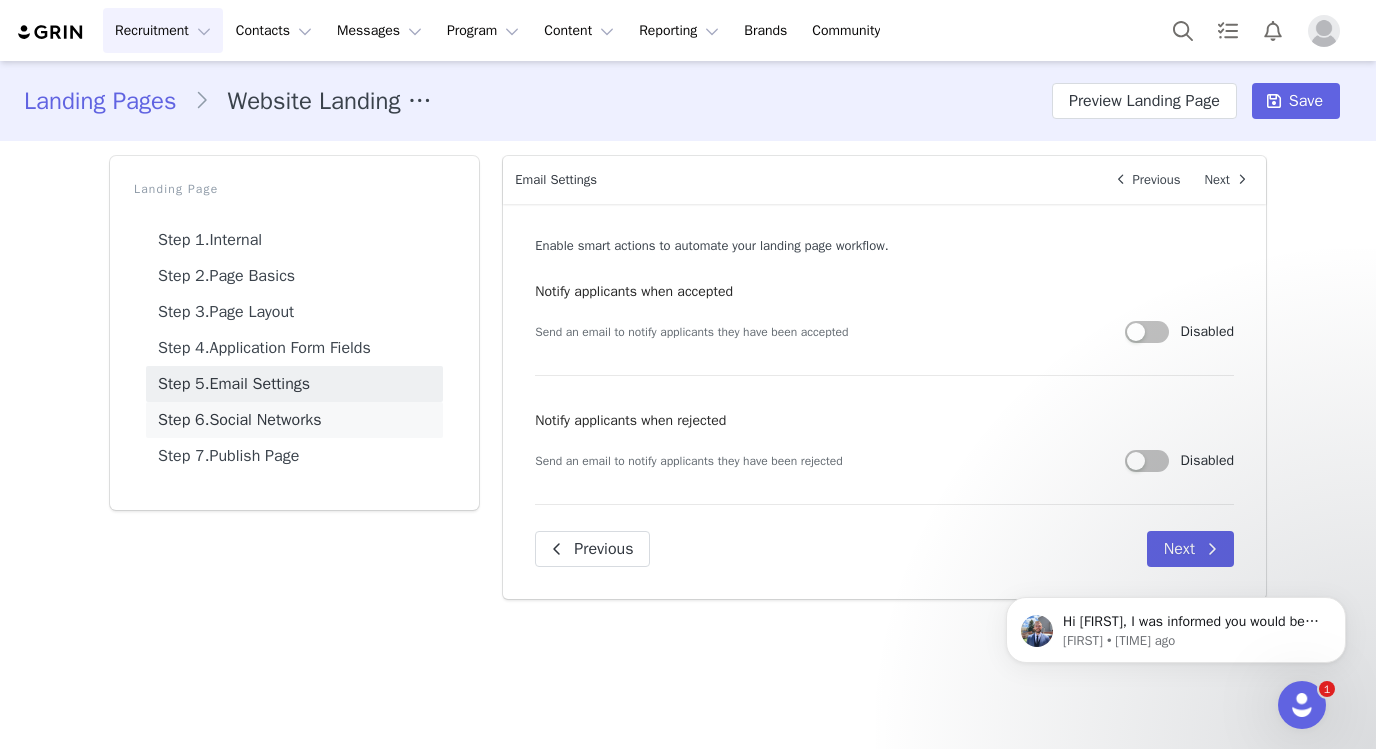 click on "Step 6.  Social Networks" at bounding box center [294, 420] 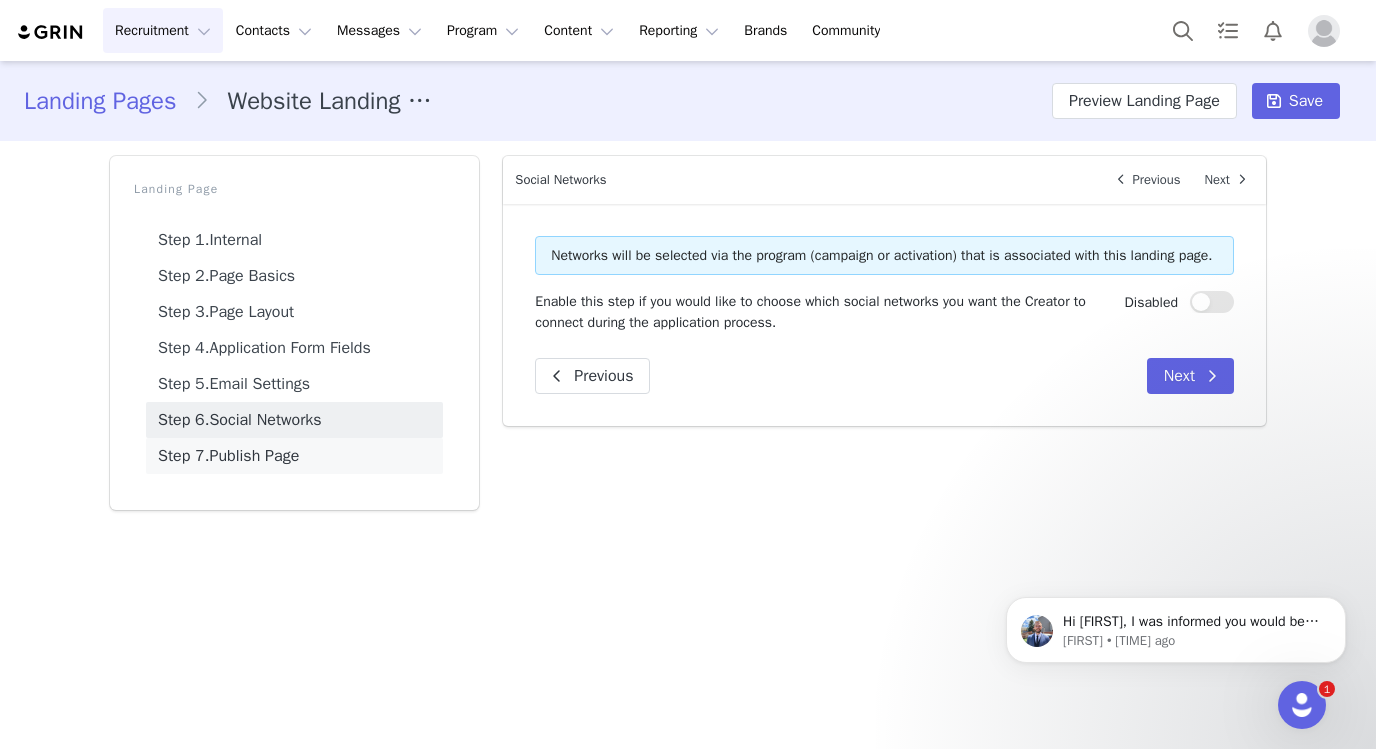 click on "Step 7.  Publish Page" at bounding box center [294, 456] 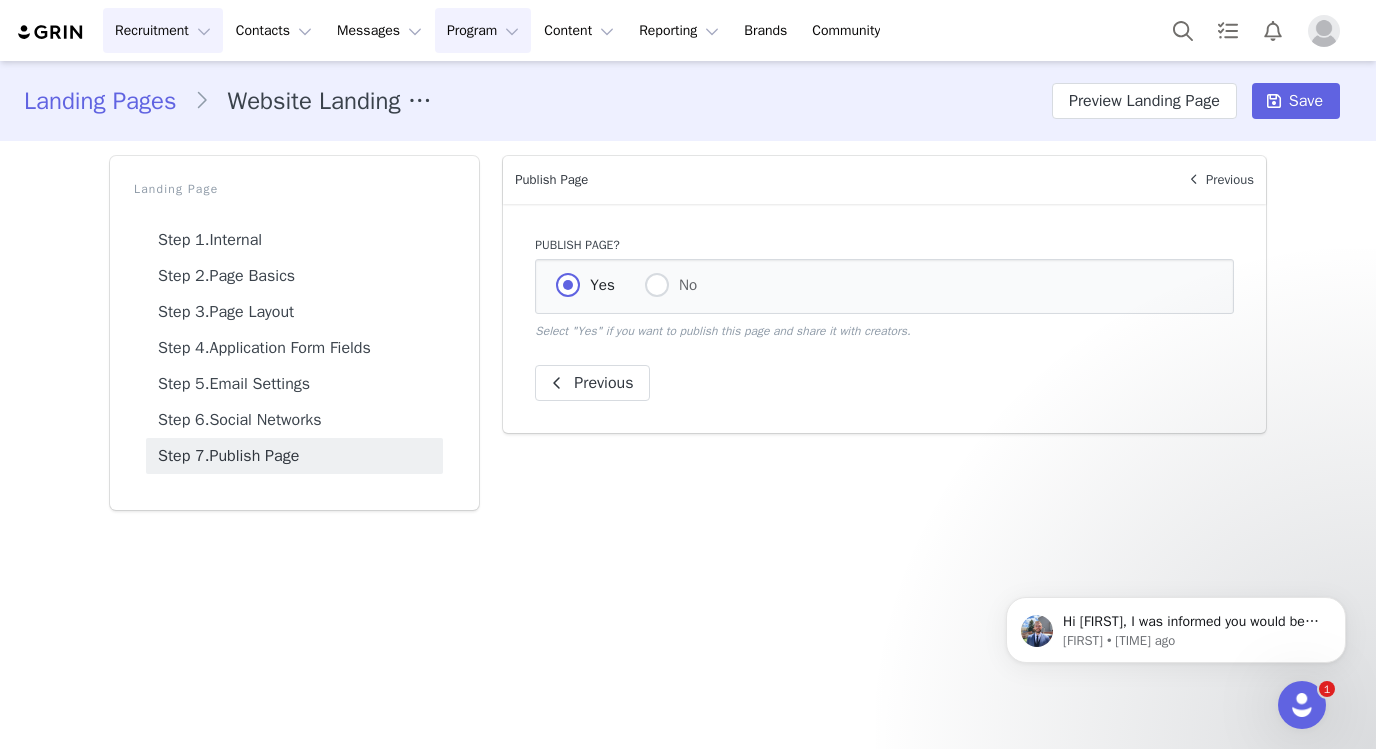 click on "Program Program" at bounding box center [483, 30] 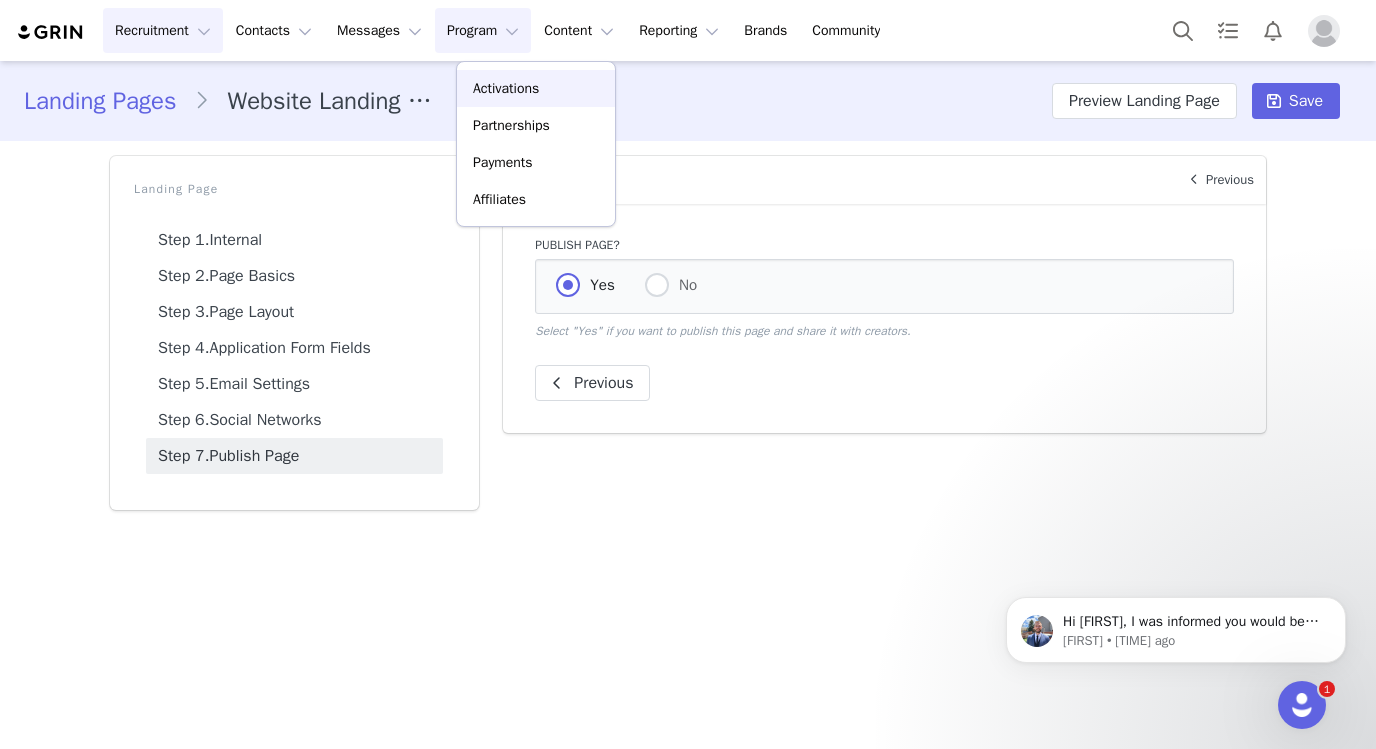 click on "Activations" at bounding box center [506, 88] 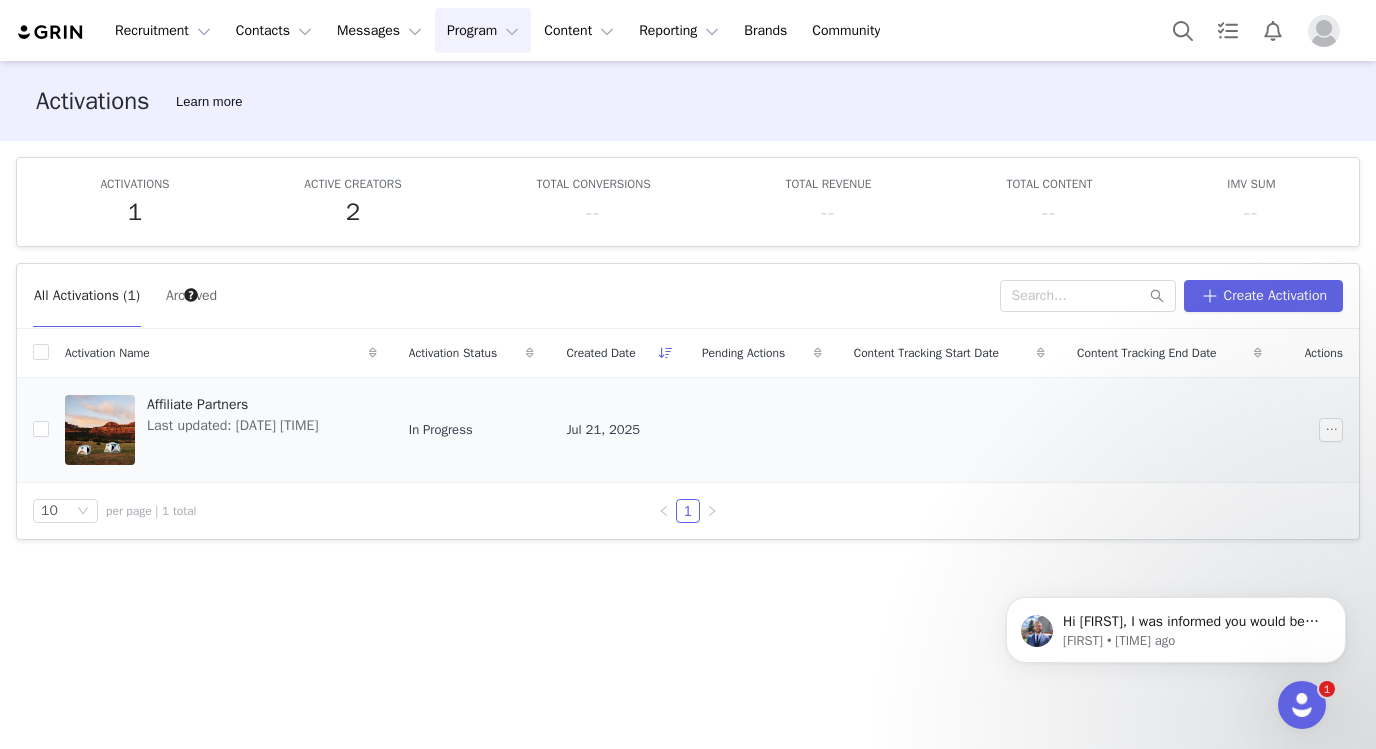click on "Last updated: [DATE] [TIME]" at bounding box center [232, 425] 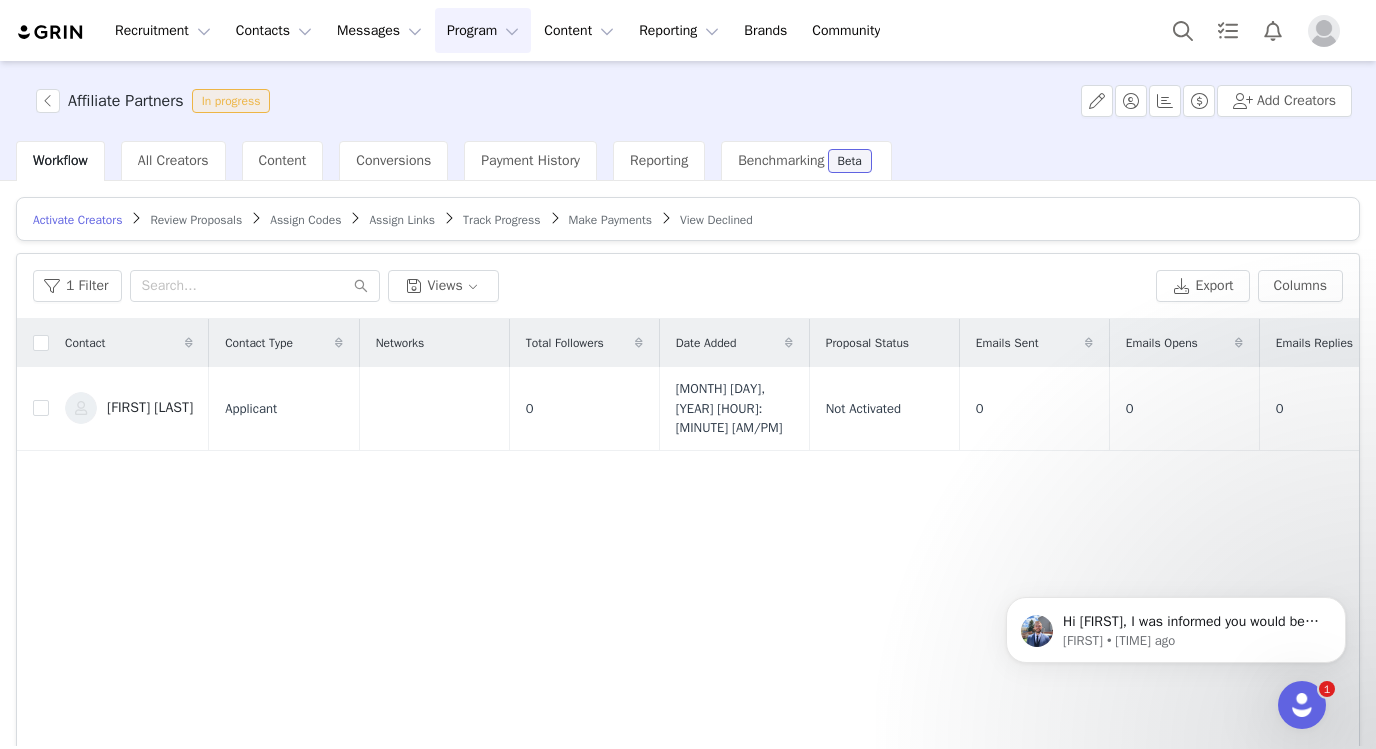 click on "Program Program" at bounding box center [483, 30] 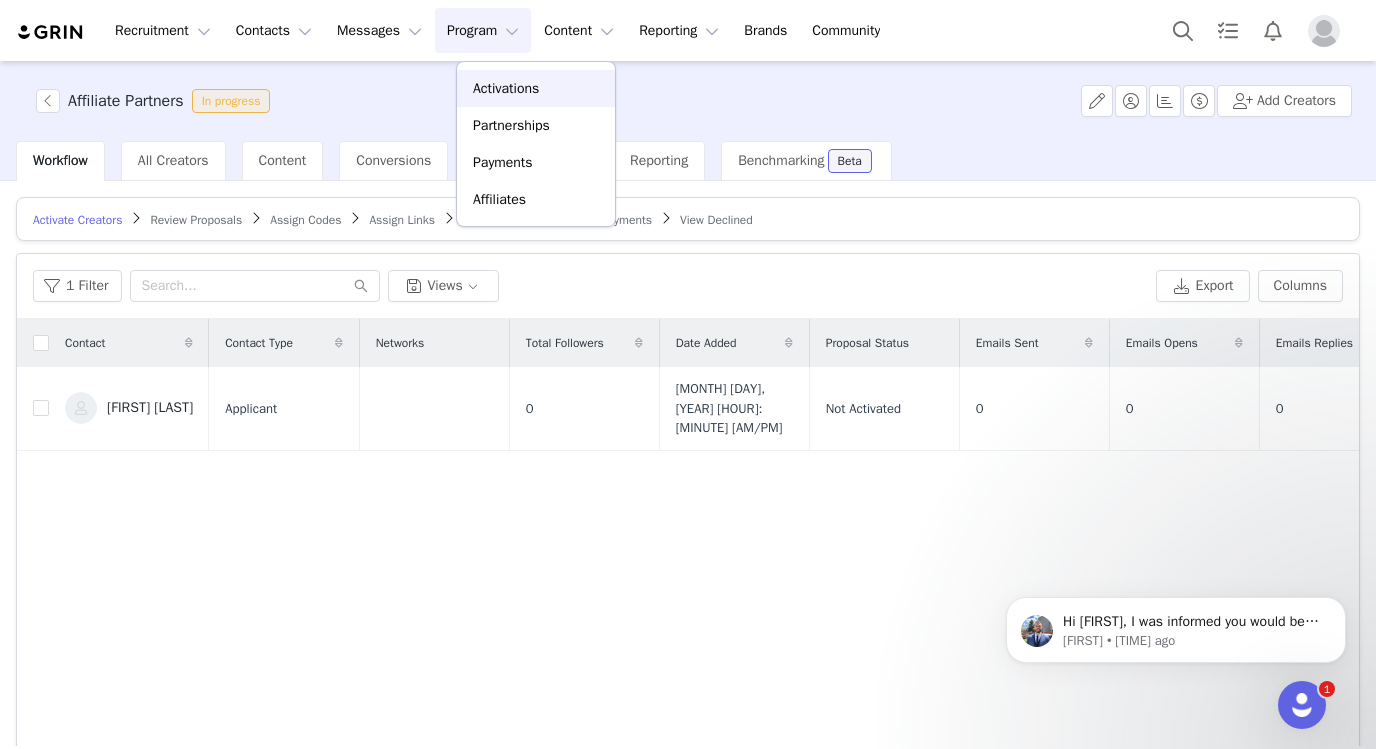 click on "Activations" at bounding box center [506, 88] 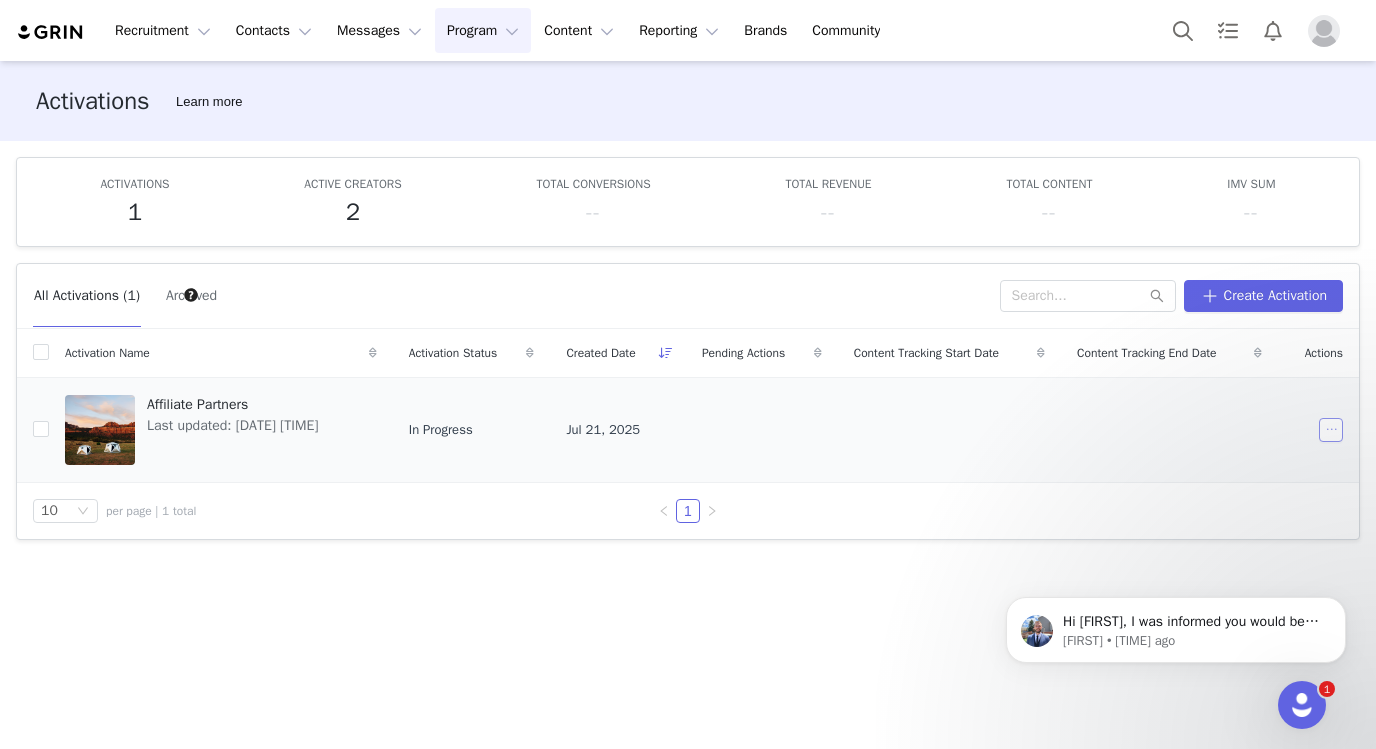 click at bounding box center (1331, 430) 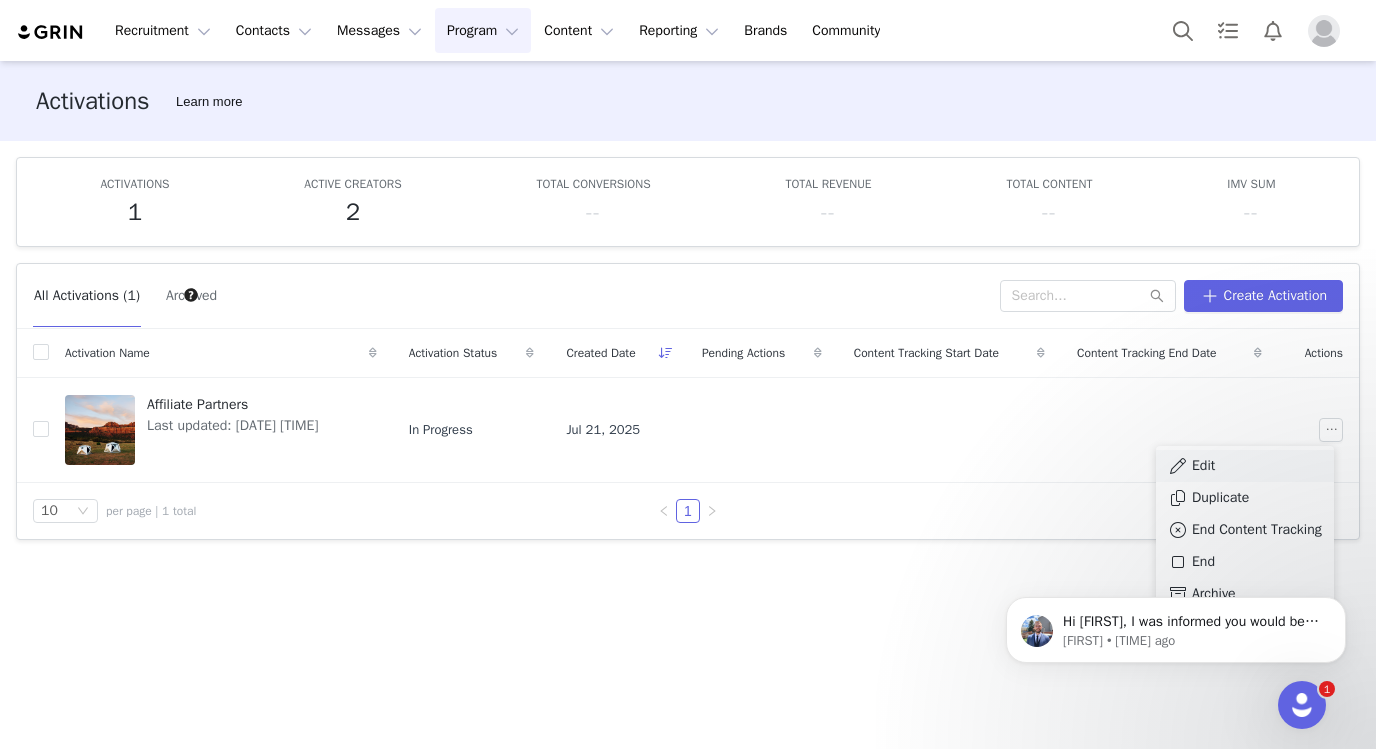 click on "Edit" at bounding box center (1245, 466) 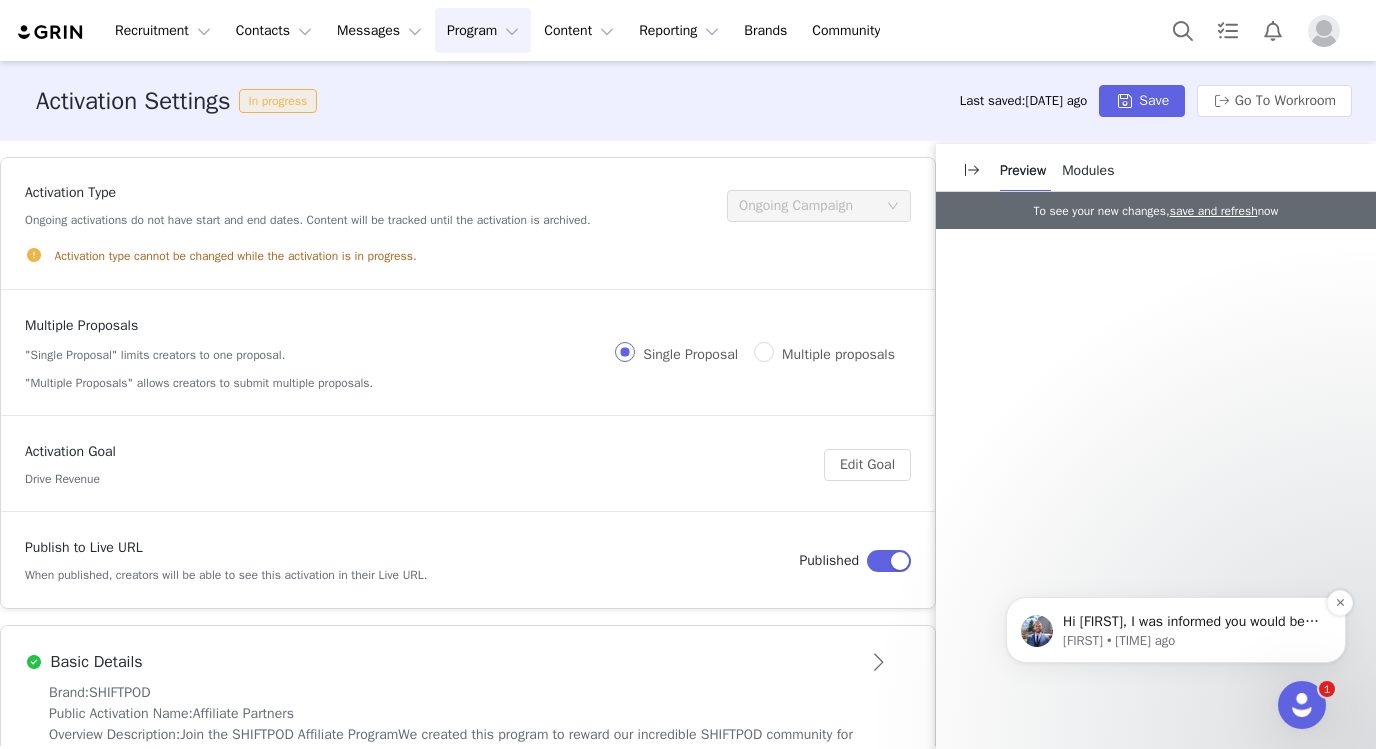click on "Hi [FIRST],   I was informed you would be the best person to reach out to in order to set up Whitelabeling on the GRIN platform. Happy to help you get this set up!  To start, first I need to know what you would like set up for your two domains.    Affiliate Links: Landing Page / Live Site:   For affiliate links, this will be the links your creators share with their audience. This should be like shop.[yourwebsitedomain].com ; or some other variation; whatever you like. It just needs to be an available subdomain for your website.   For your landing page / live site, this will be the link you share with your creators to manage their partnership with you; and the one you used for recruiting. It should be something like creators.[yourwebsitedomain].com. This also needs to be an available subdomain for your website.   Let me know if you have any questions!" at bounding box center [1192, 622] 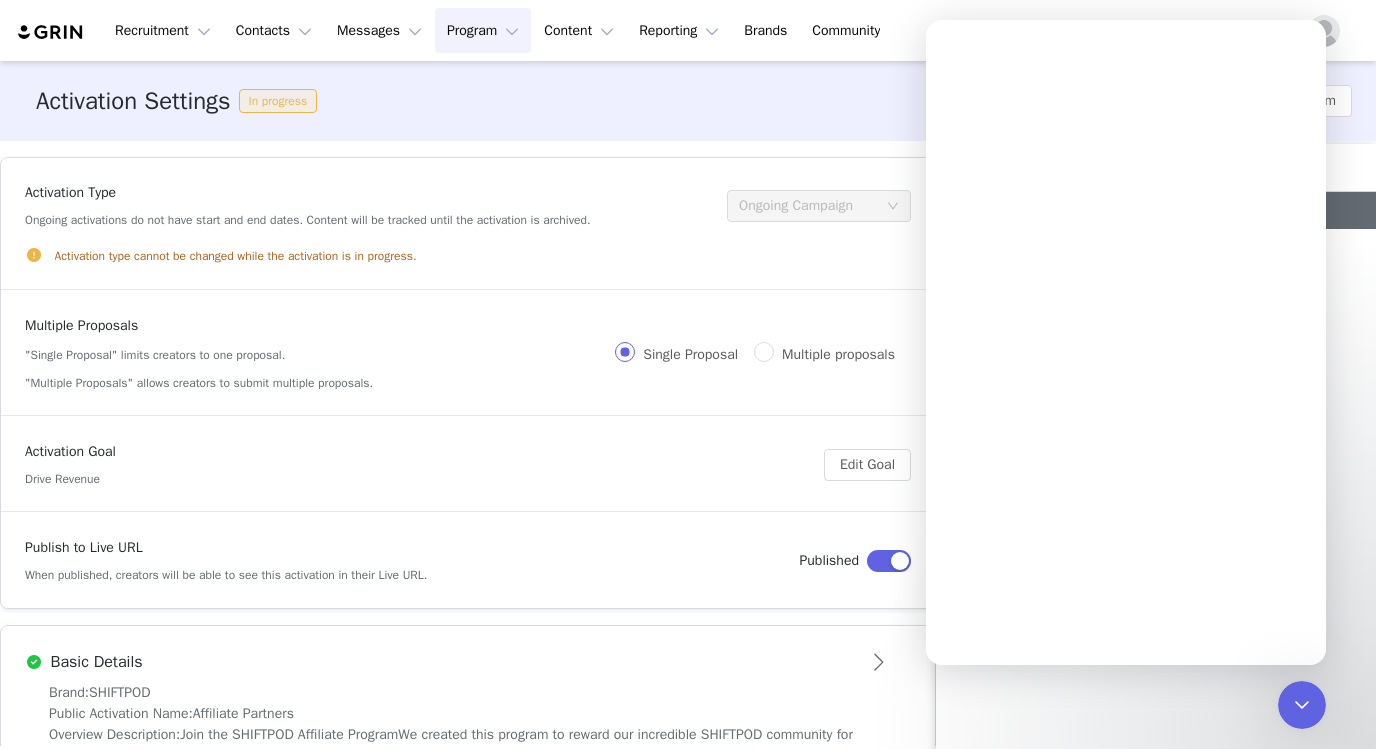 scroll, scrollTop: 0, scrollLeft: 0, axis: both 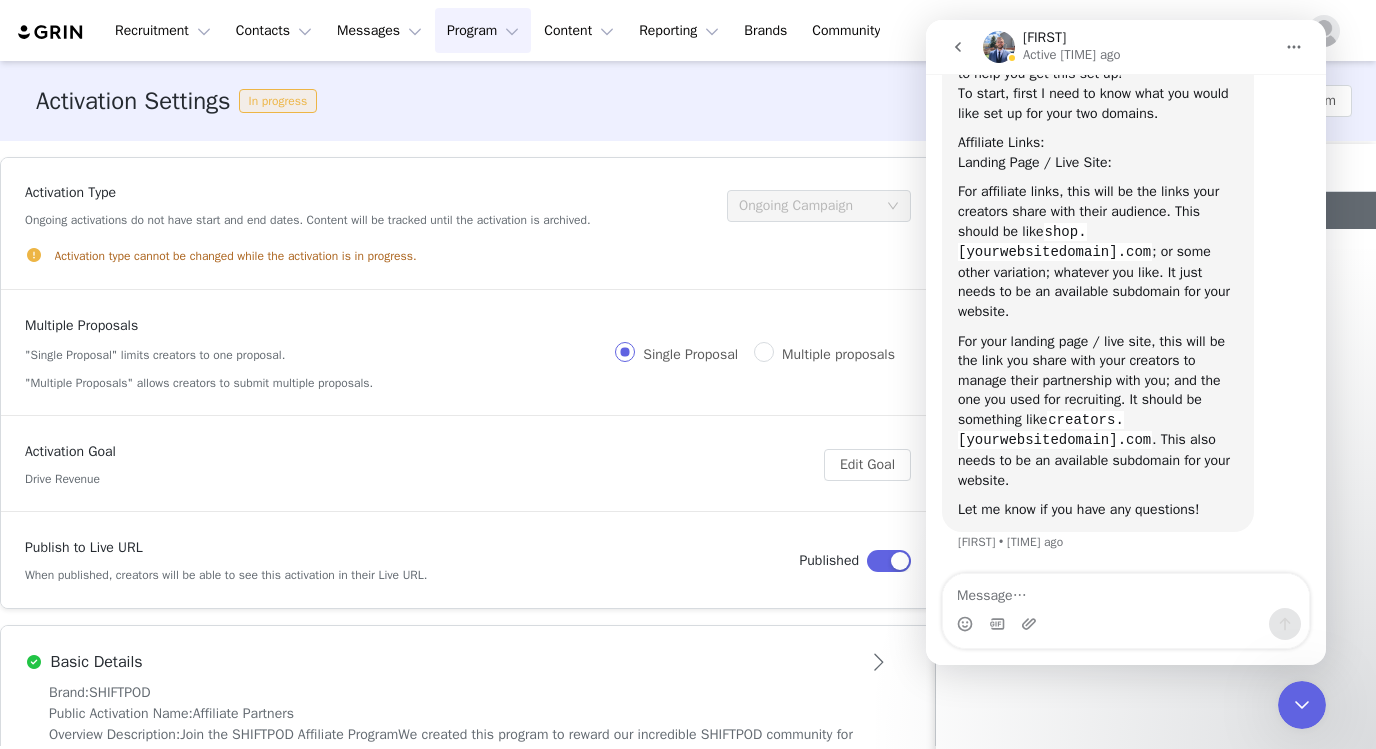 click at bounding box center [1126, 591] 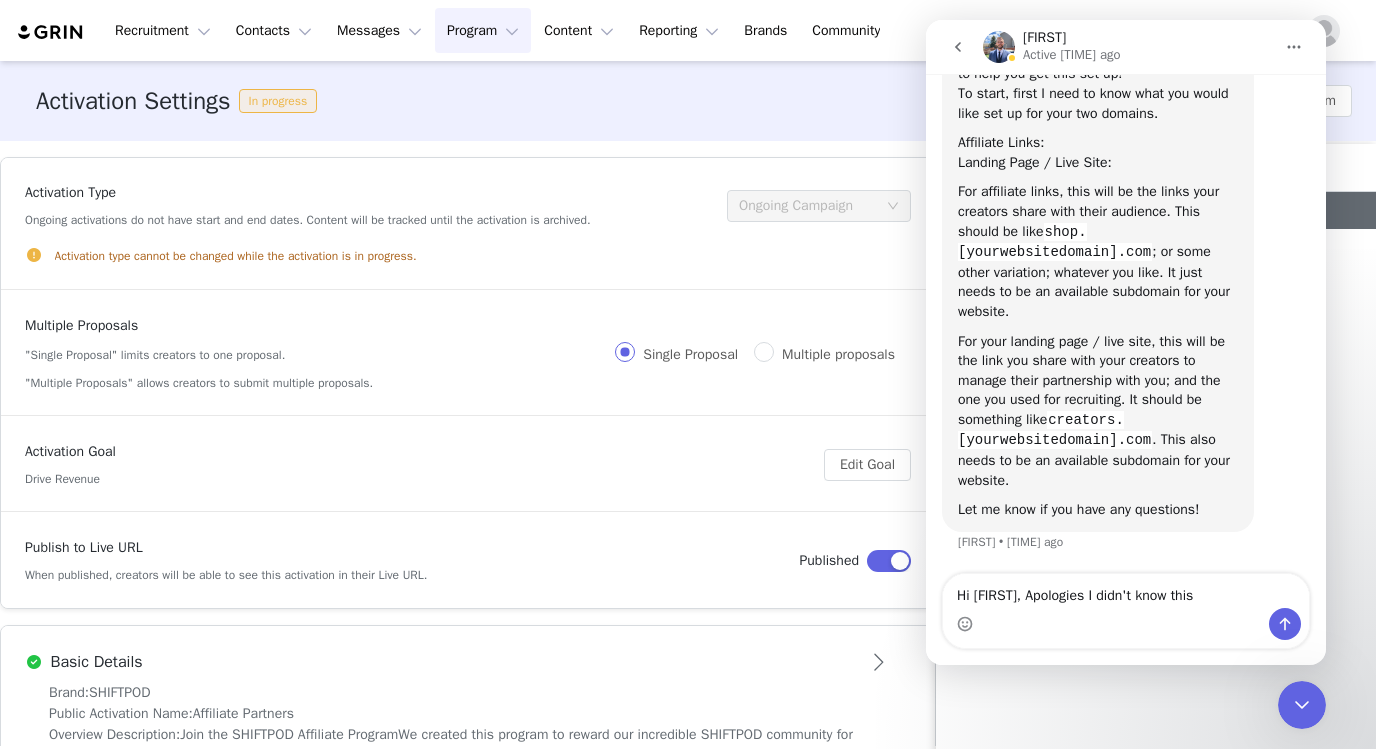 click on "Hi [FIRST], Apologies I didn't know this" at bounding box center [1126, 591] 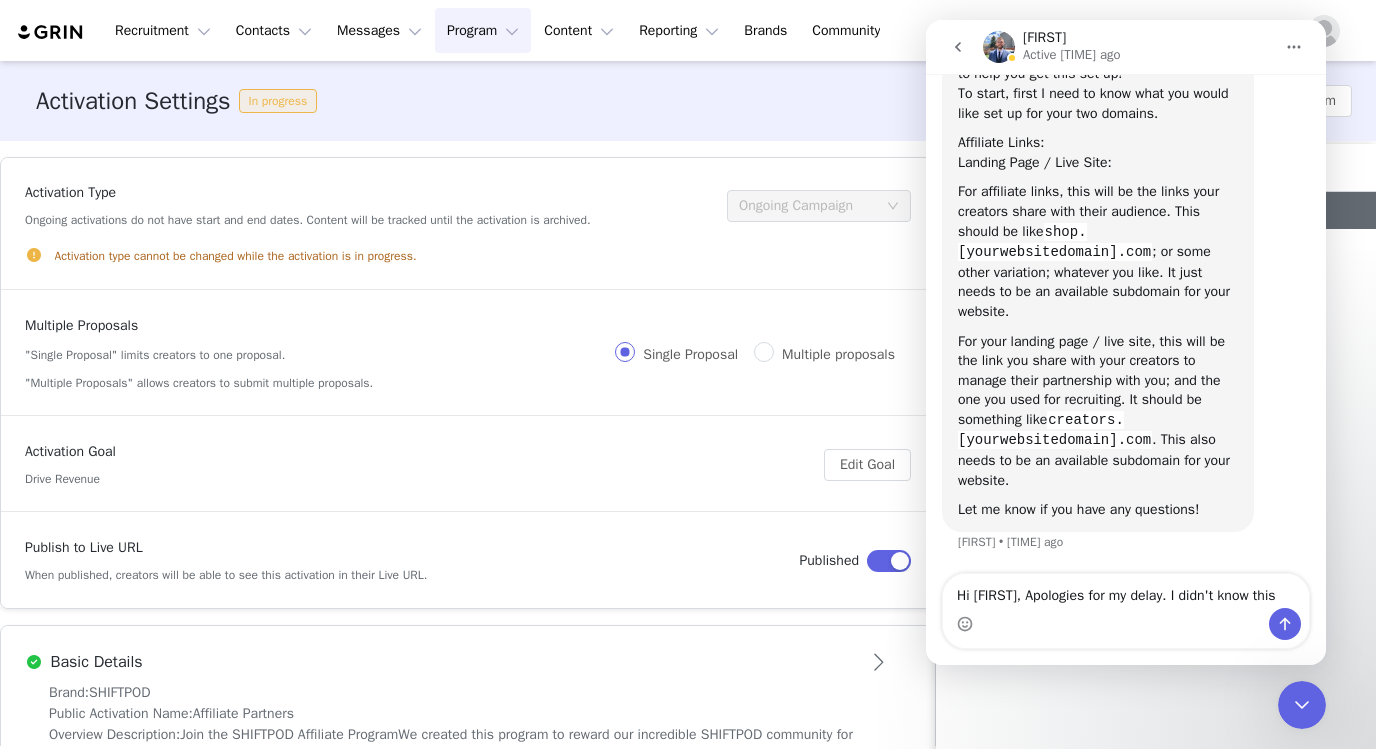 click at bounding box center [1126, 624] 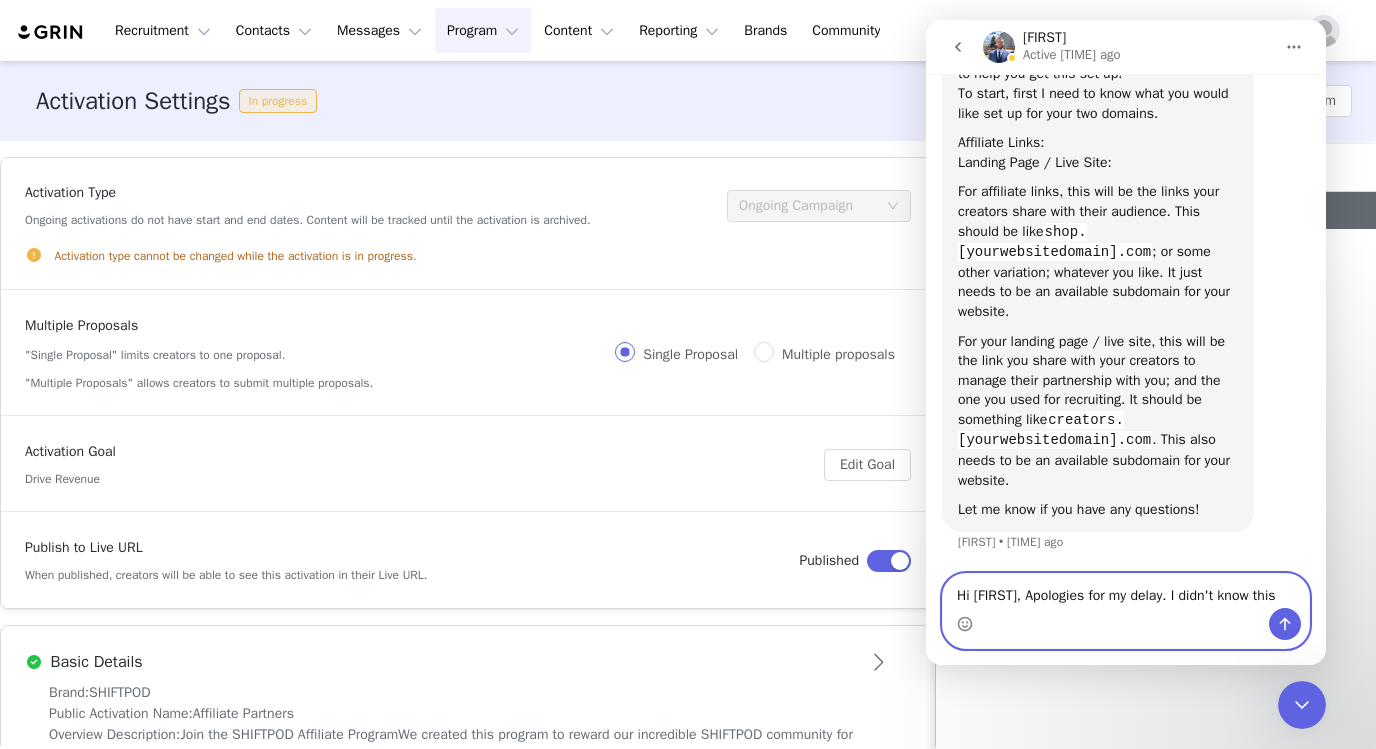 click on "Hi [FIRST], Apologies for my delay. I didn't know this" at bounding box center (1126, 591) 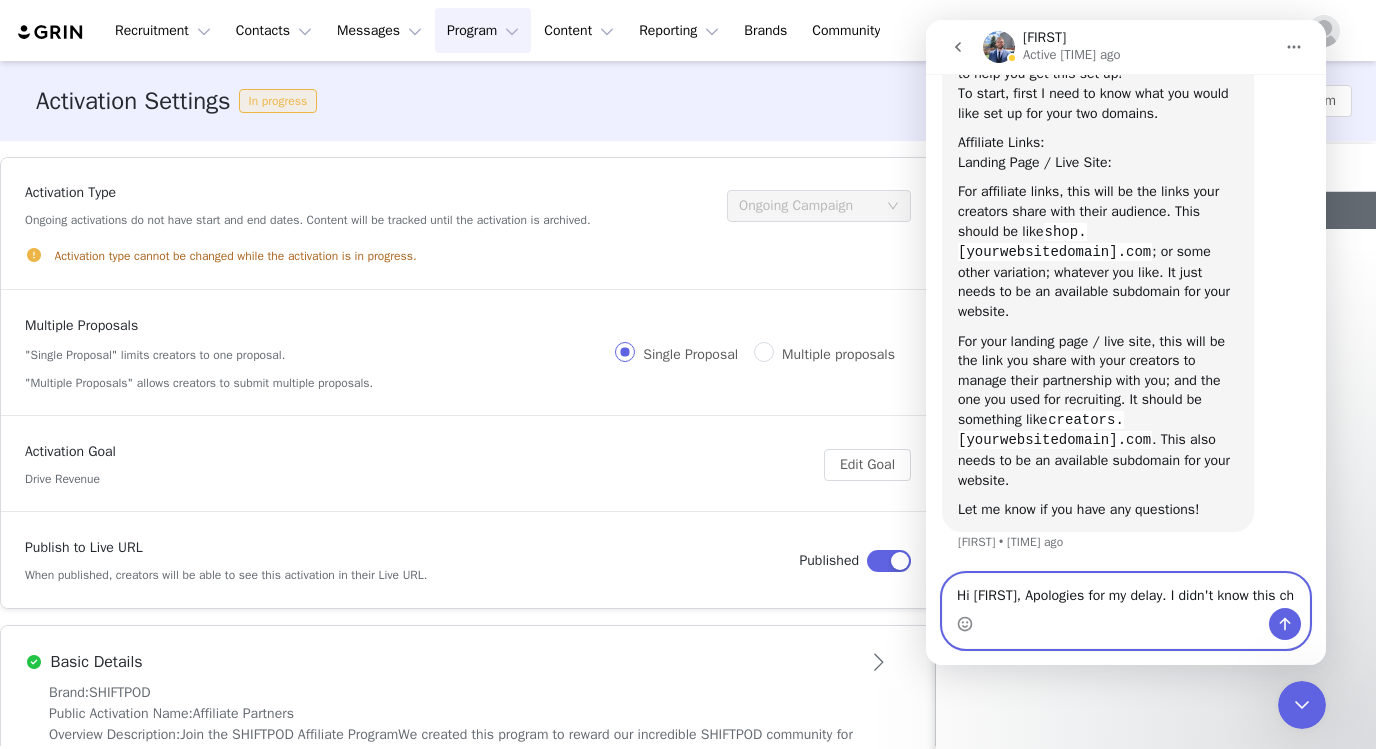 scroll, scrollTop: 332, scrollLeft: 0, axis: vertical 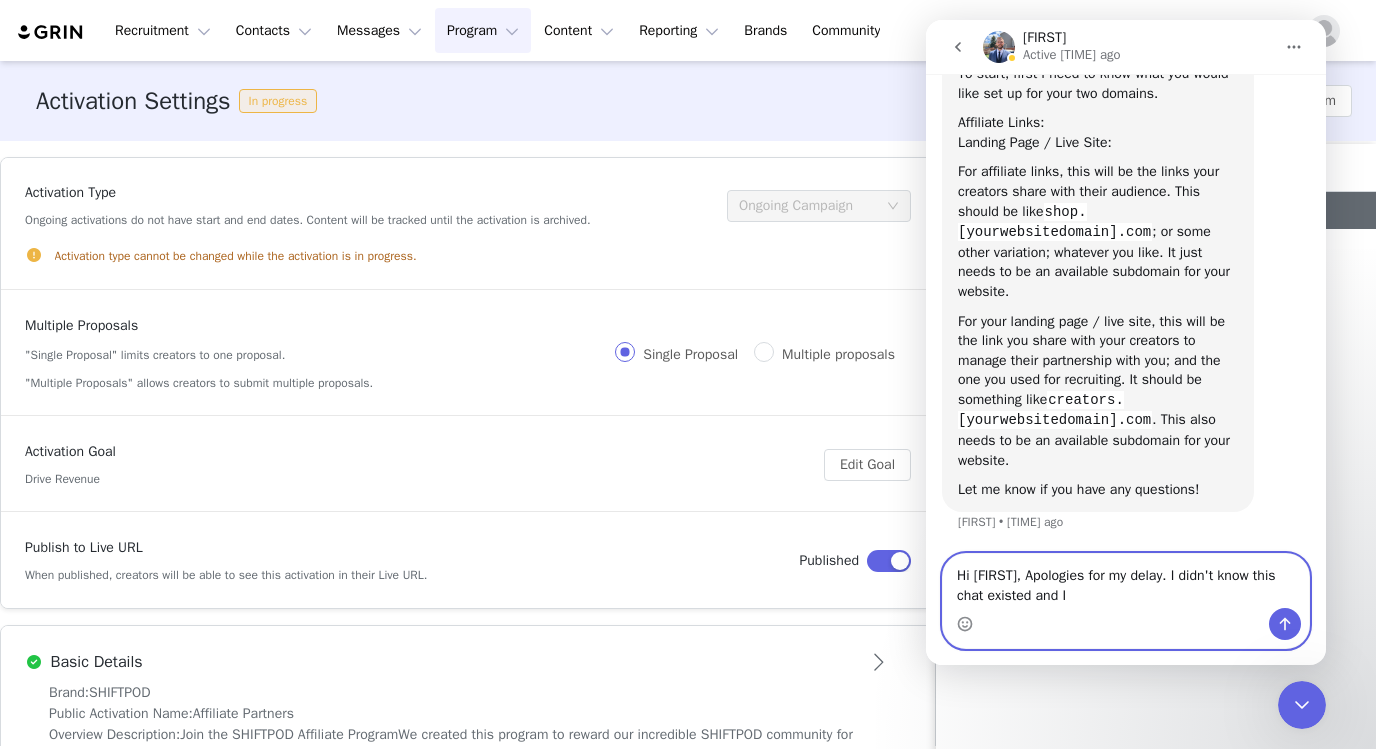 click on "Hi [FIRST], Apologies for my delay. I didn't know this chat existed and I" at bounding box center [1126, 581] 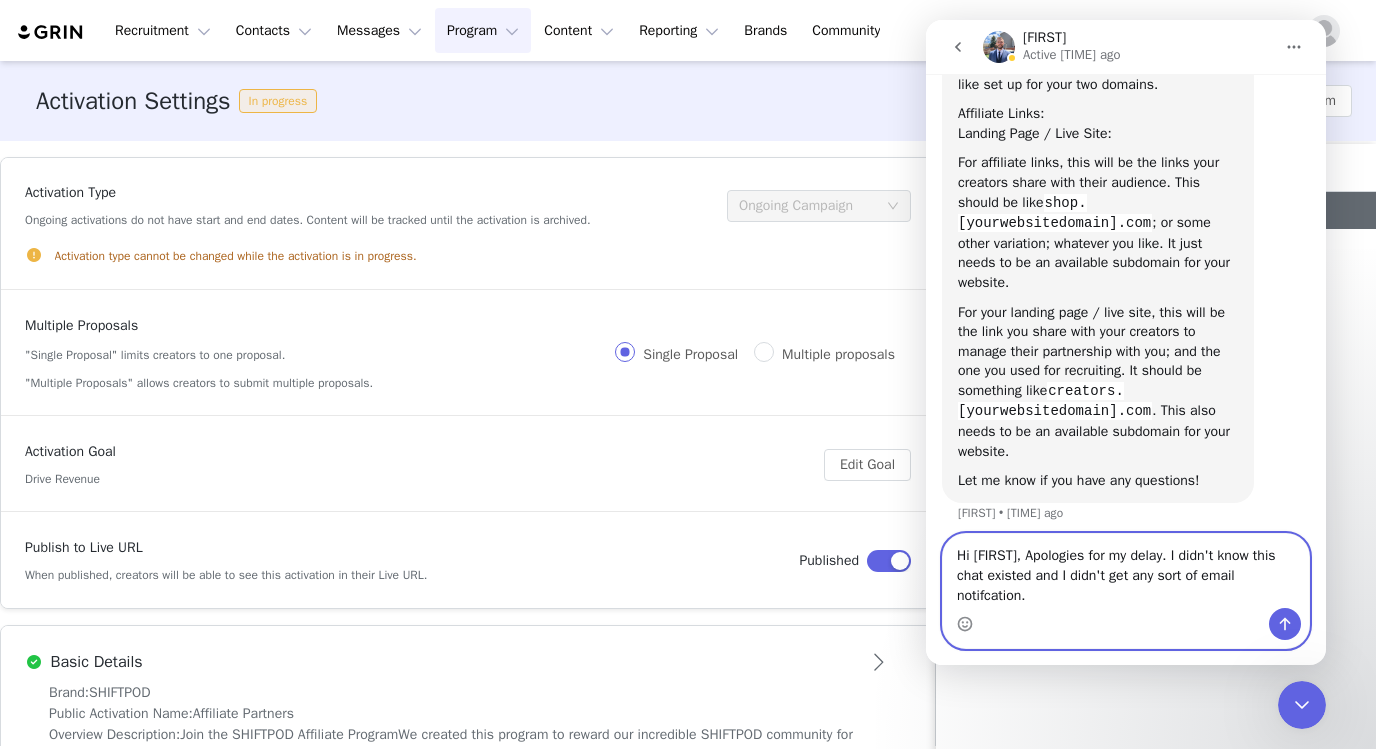 scroll, scrollTop: 352, scrollLeft: 0, axis: vertical 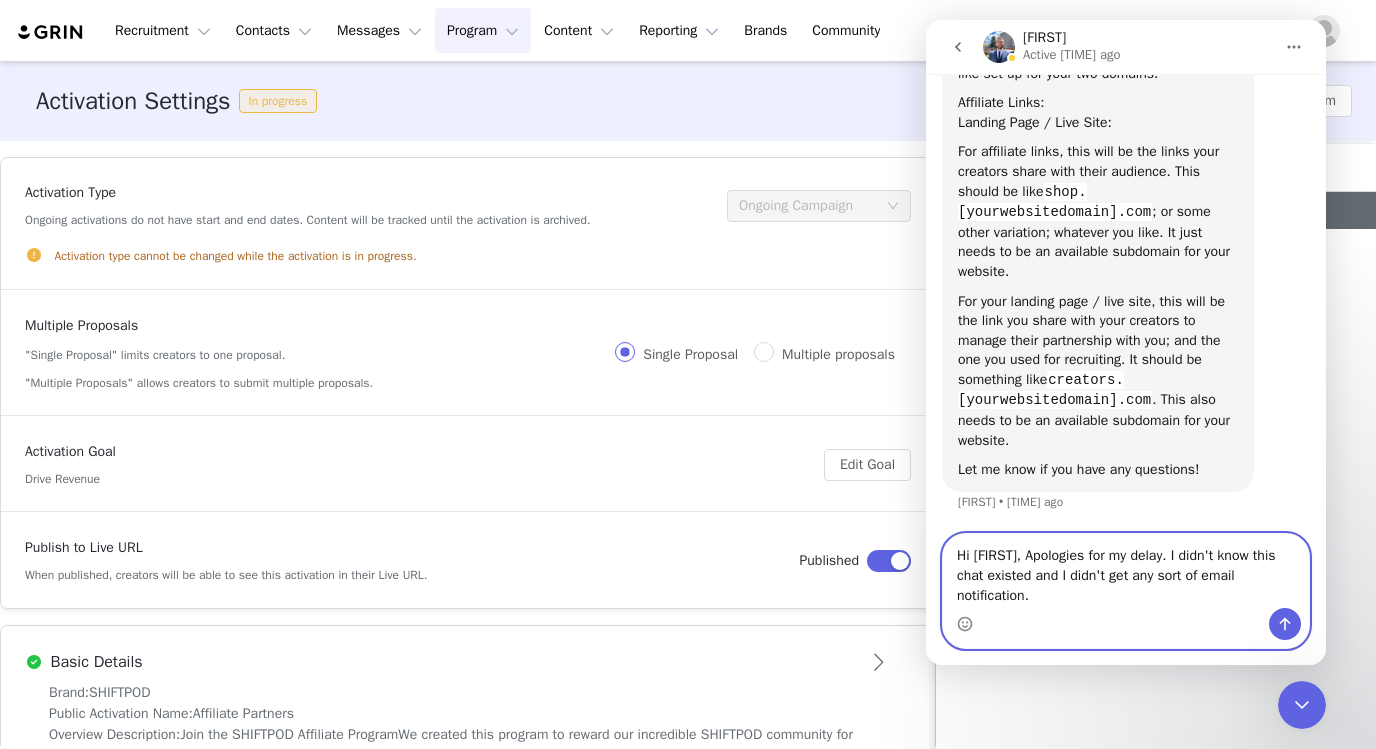 click on "Hi [FIRST], Apologies for my delay. I didn't know this chat existed and I didn't get any sort of email notification." at bounding box center [1126, 571] 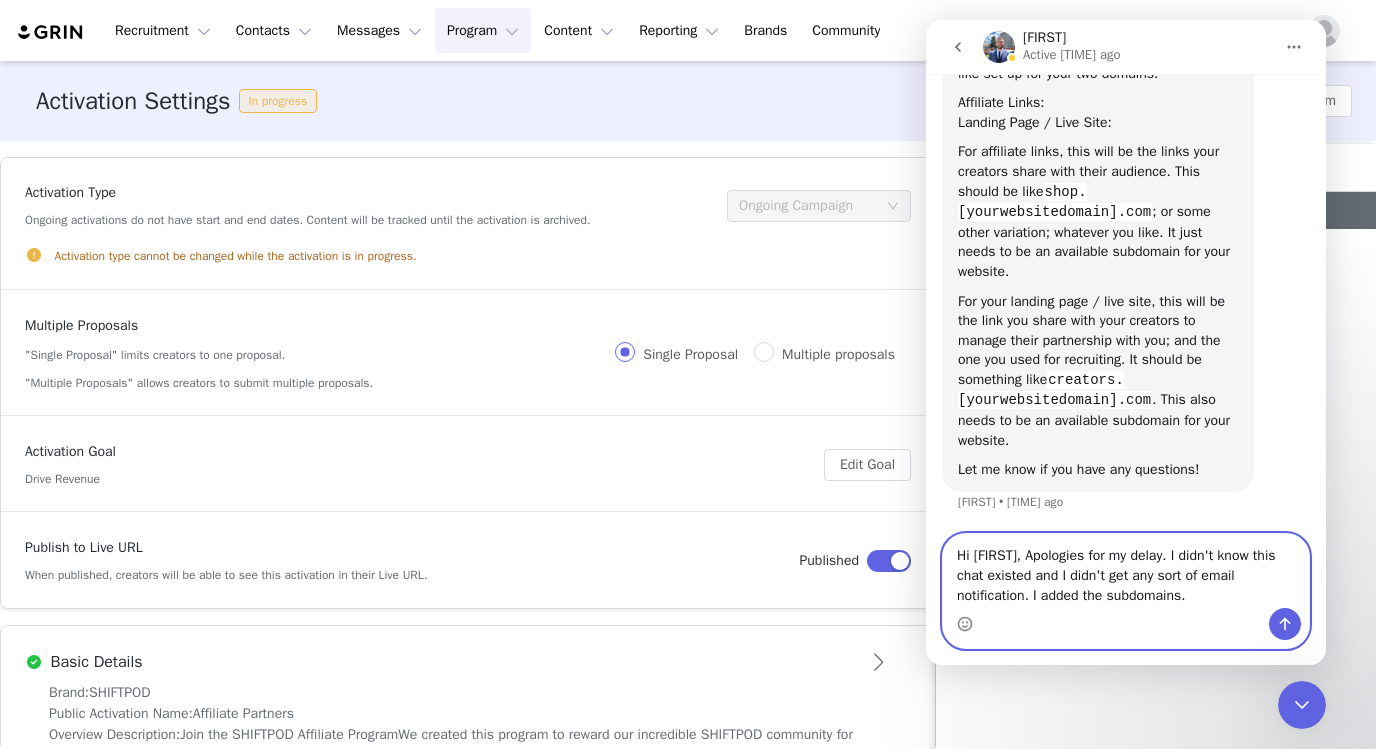 paste on "Affiliate Links: shop.shiftpod.com
Landing Page / Live Site: creators.shiftpod.com" 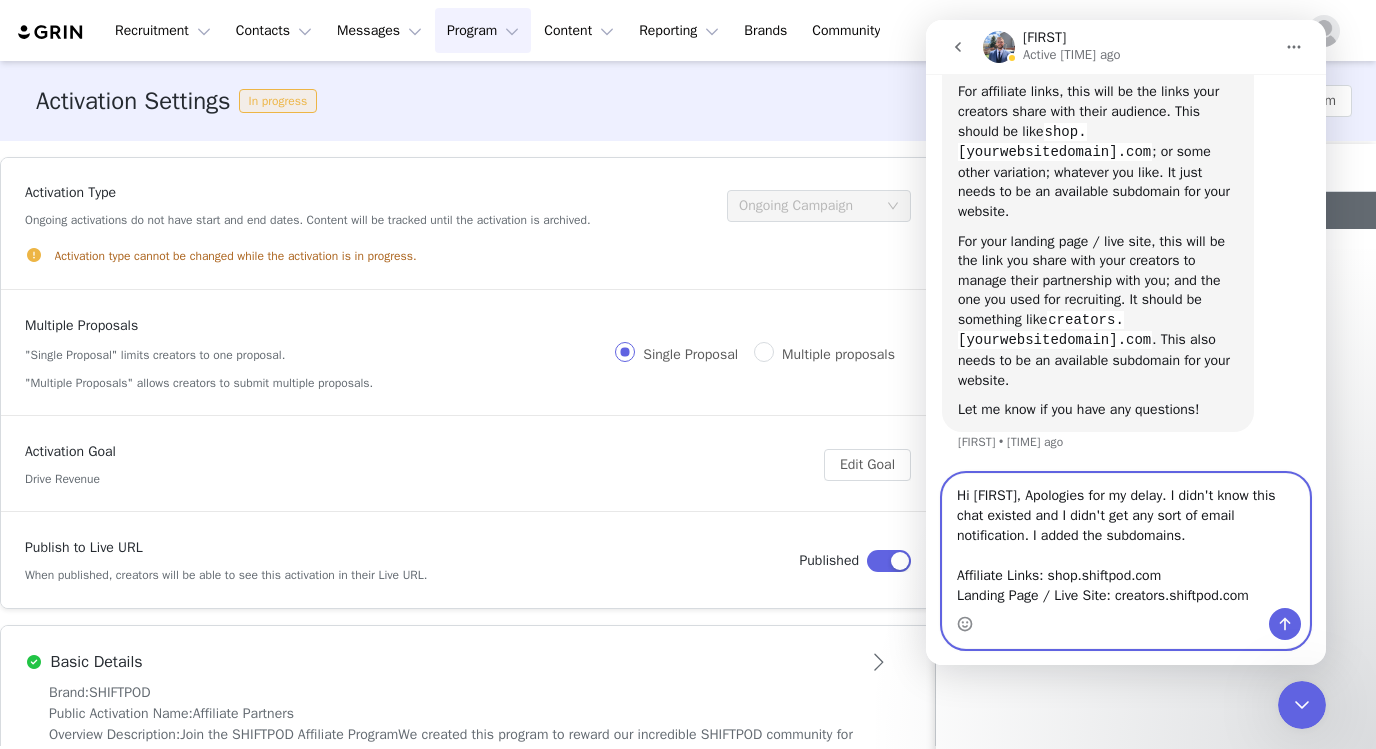 scroll, scrollTop: 432, scrollLeft: 0, axis: vertical 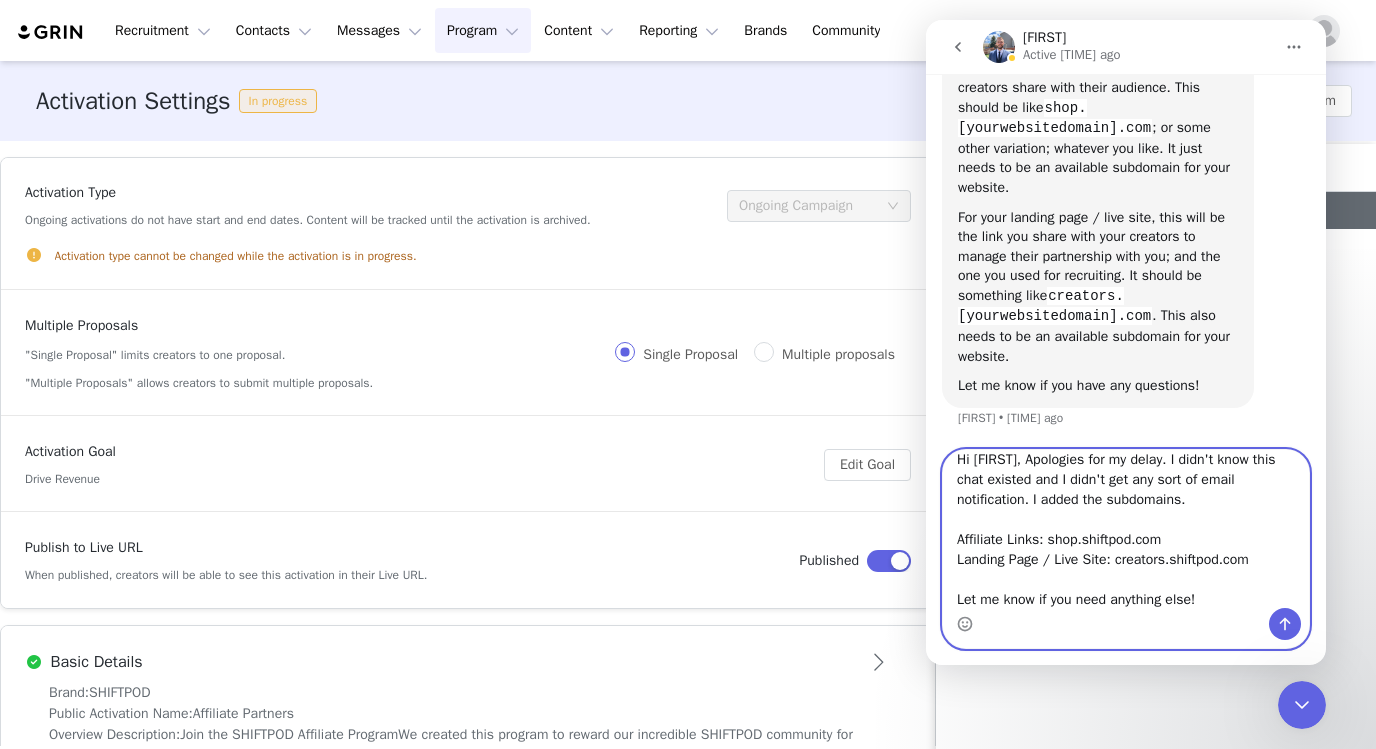 type on "Hi [FIRST], Apologies for my delay. I didn't know this chat existed and I didn't get any sort of email notification. I added the subdomains.
Affiliate Links: shop.shiftpod.com
Landing Page / Live Site: creators.shiftpod.com
Let me know if you need anything else!" 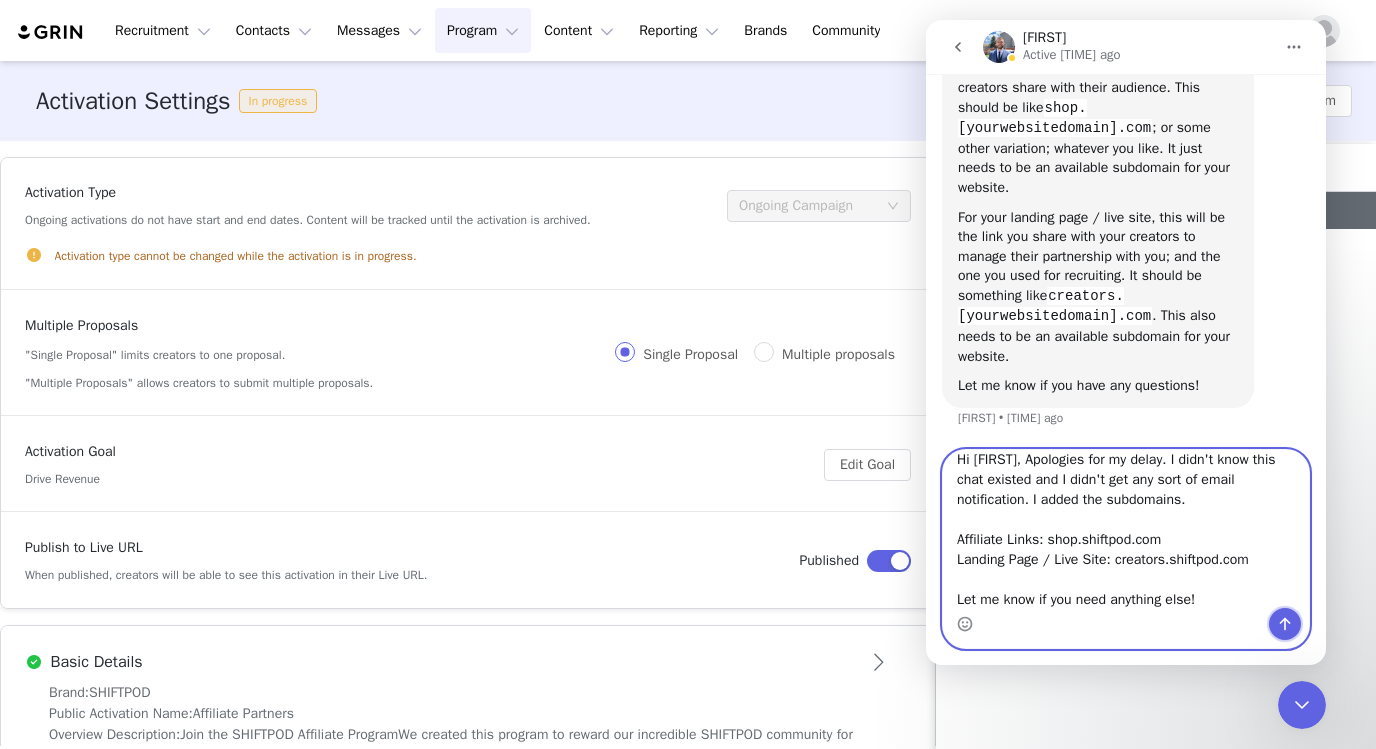click at bounding box center (1285, 624) 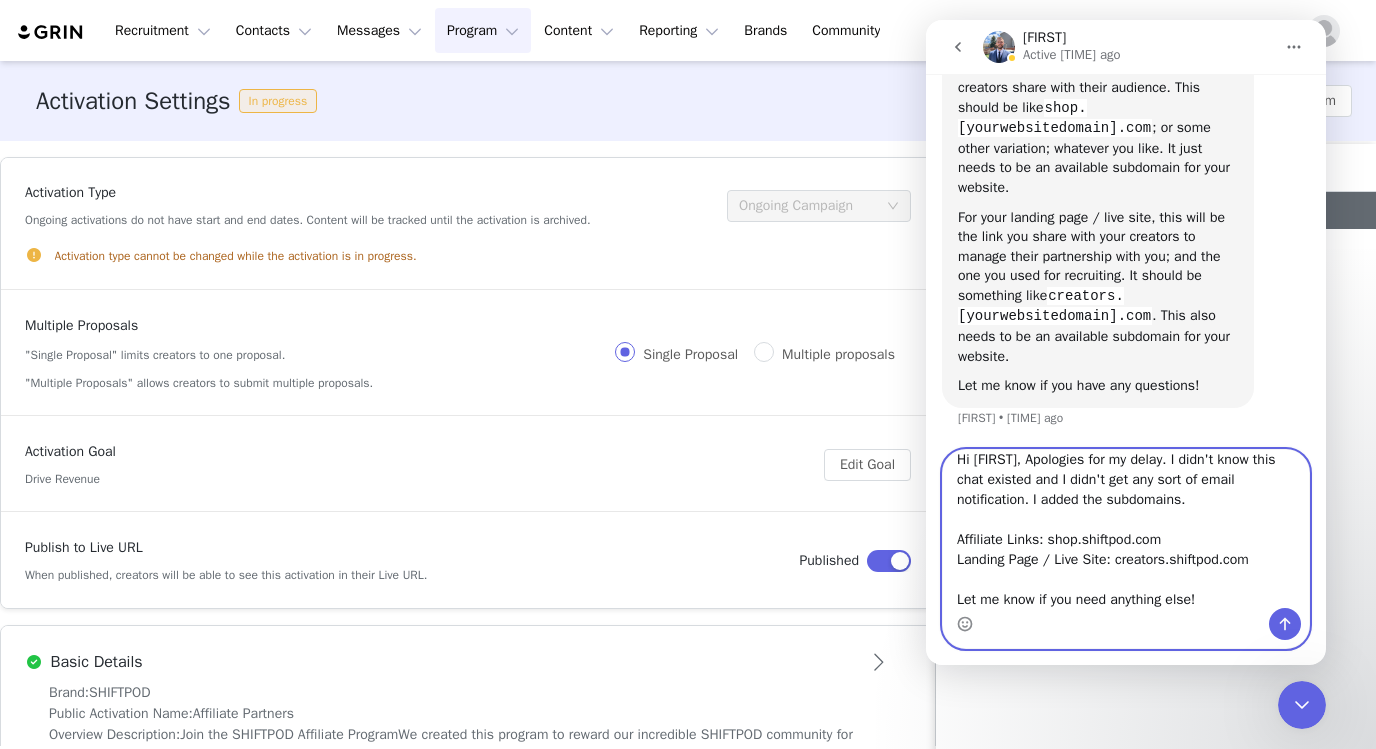 type 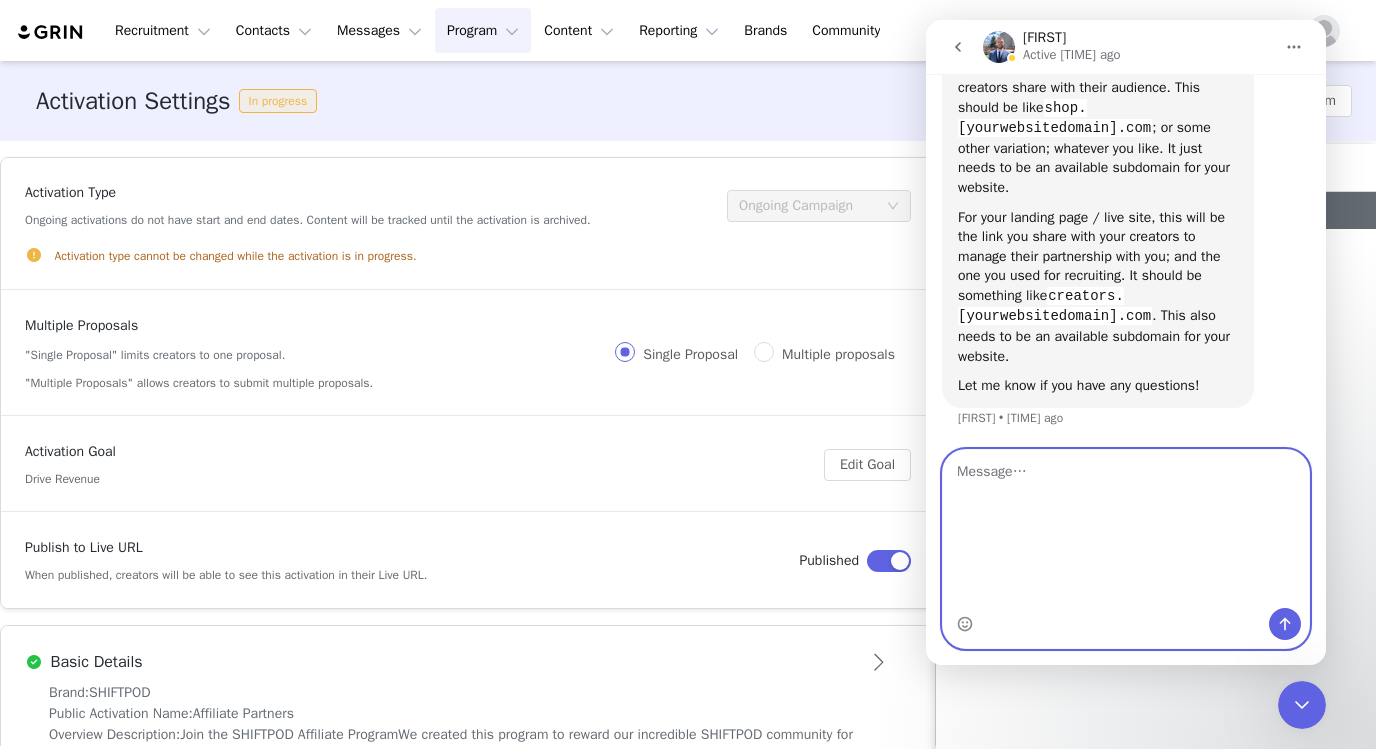 scroll, scrollTop: 0, scrollLeft: 0, axis: both 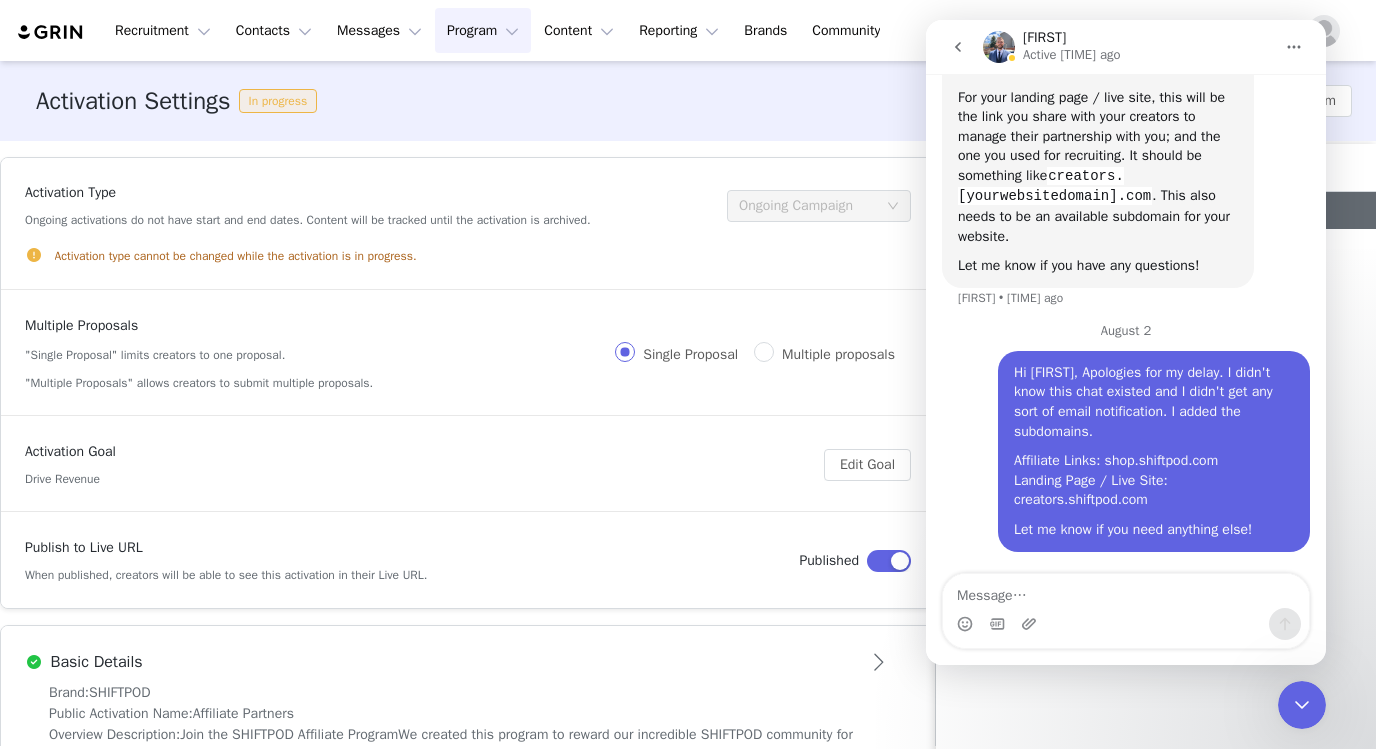 click on "Activation Type Ongoing activations do not have start and end dates. Content will be tracked until the activation is archived.      Ongoing Campaign  Activation type cannot be changed while the activation is in progress." at bounding box center (468, 224) 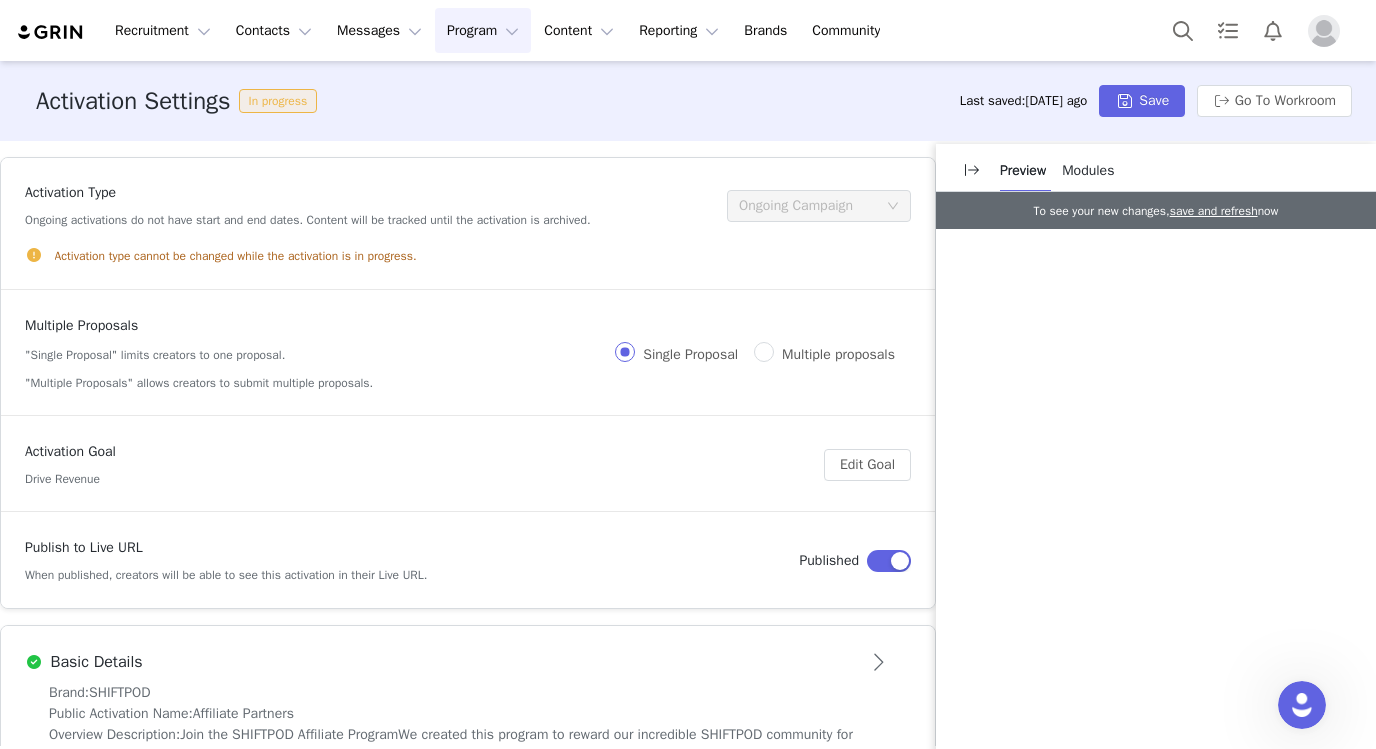 scroll, scrollTop: 0, scrollLeft: 0, axis: both 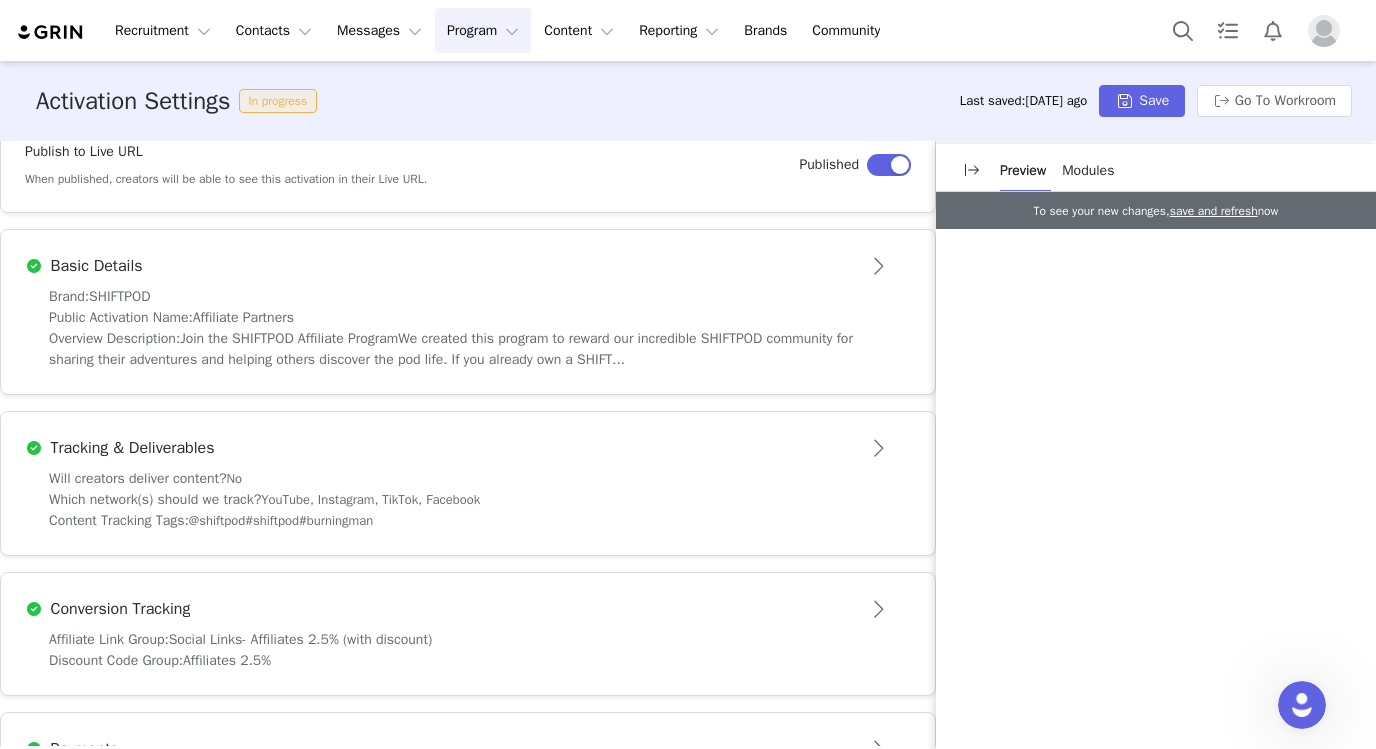 click at bounding box center [880, 266] 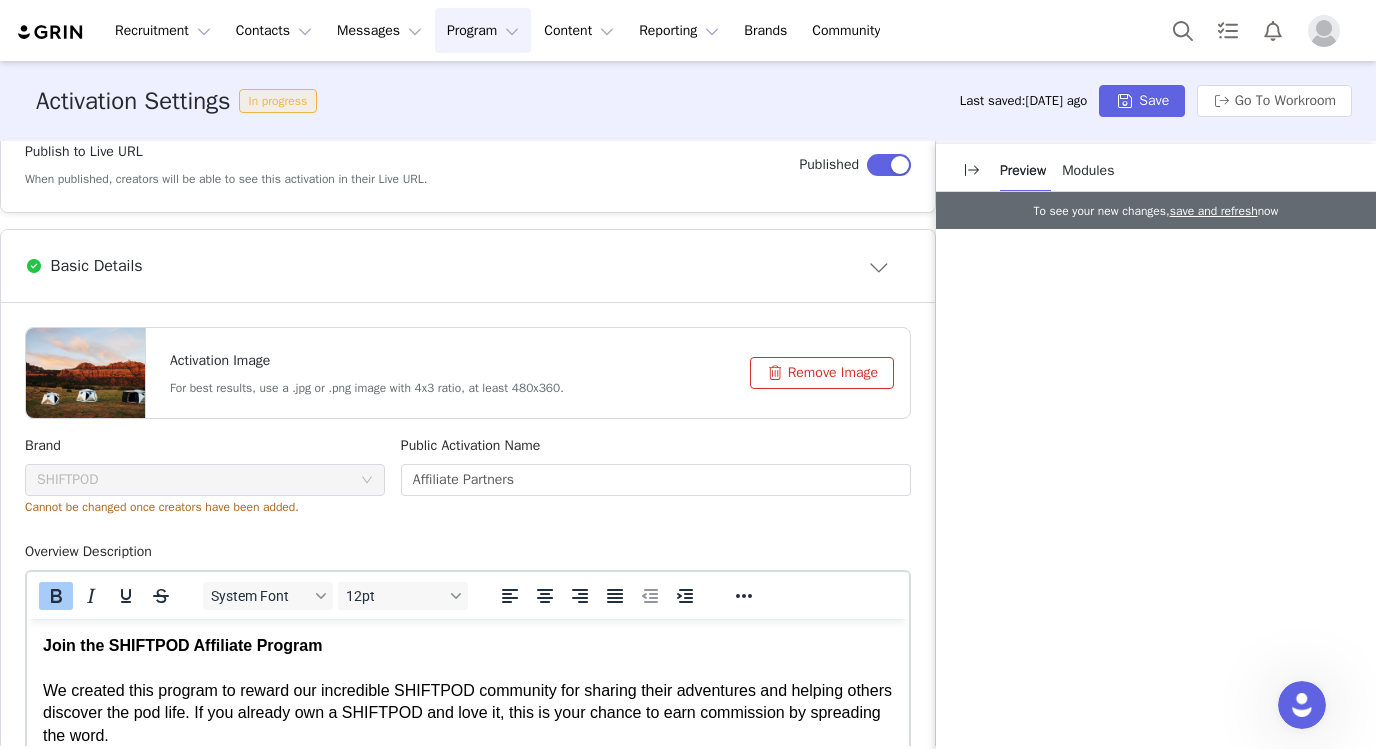 scroll, scrollTop: 0, scrollLeft: 0, axis: both 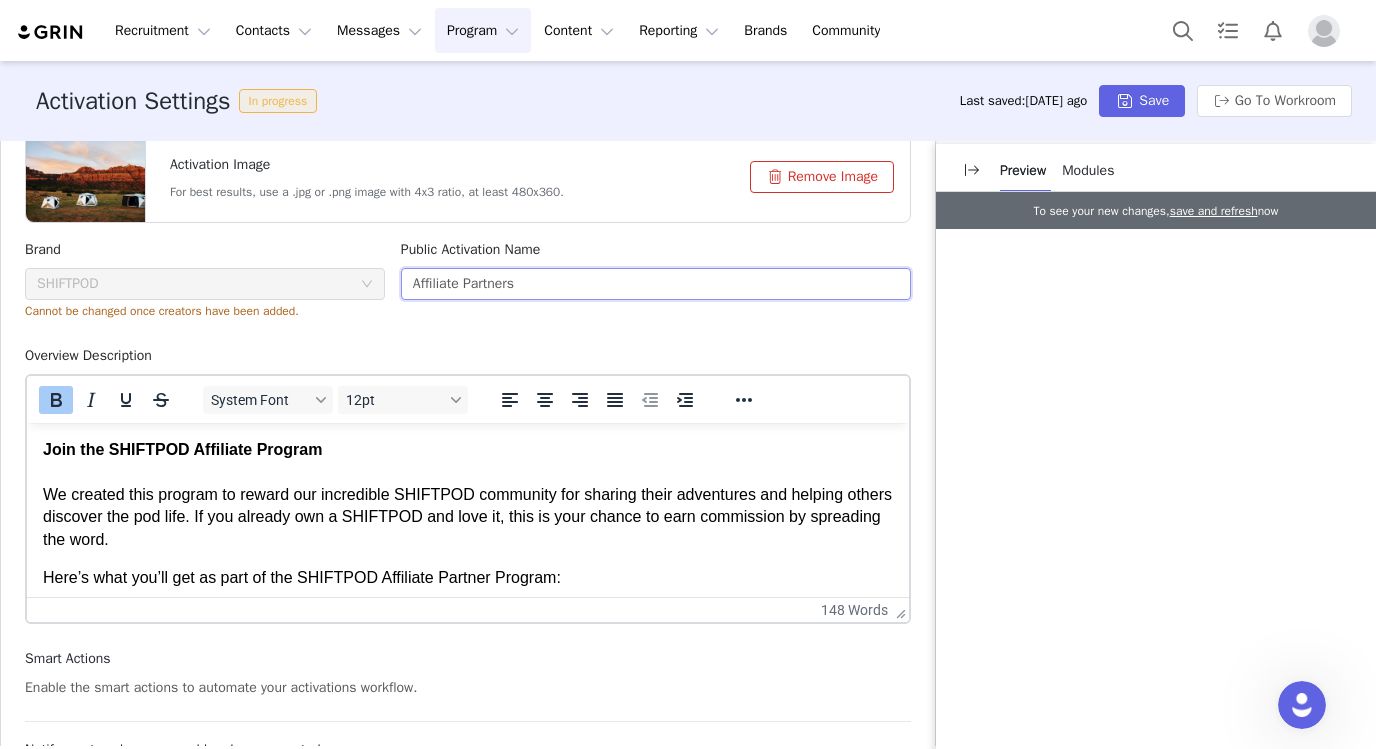click on "Affiliate Partners" at bounding box center (656, 284) 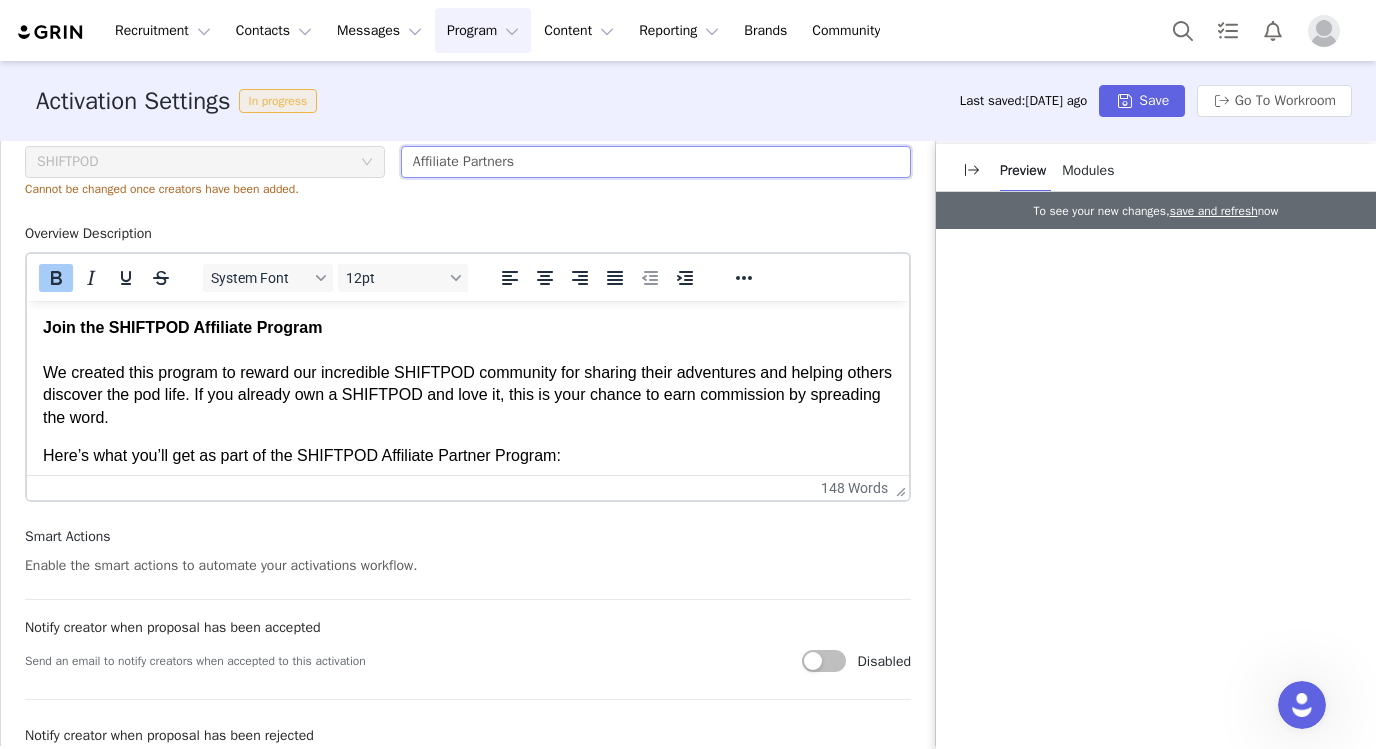 scroll, scrollTop: 724, scrollLeft: 0, axis: vertical 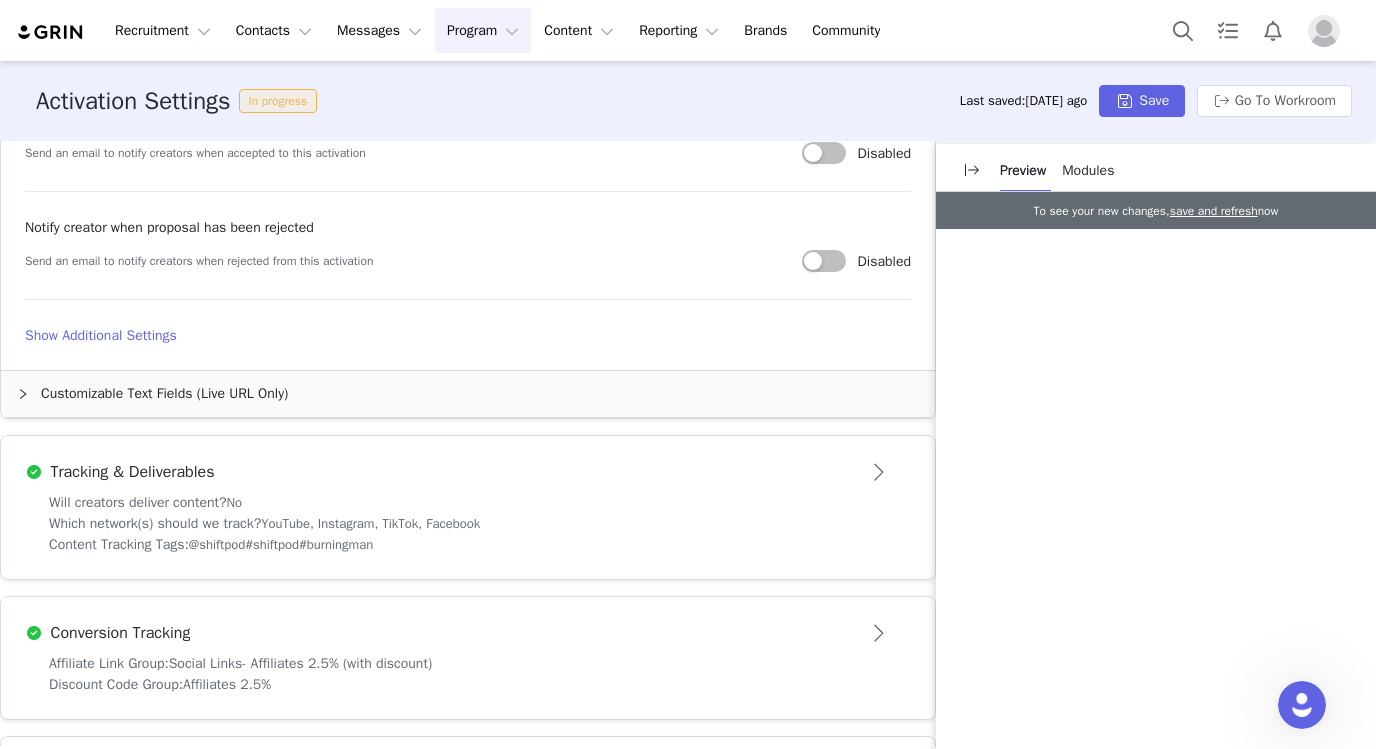 click on "Show Additional Settings" at bounding box center (468, 335) 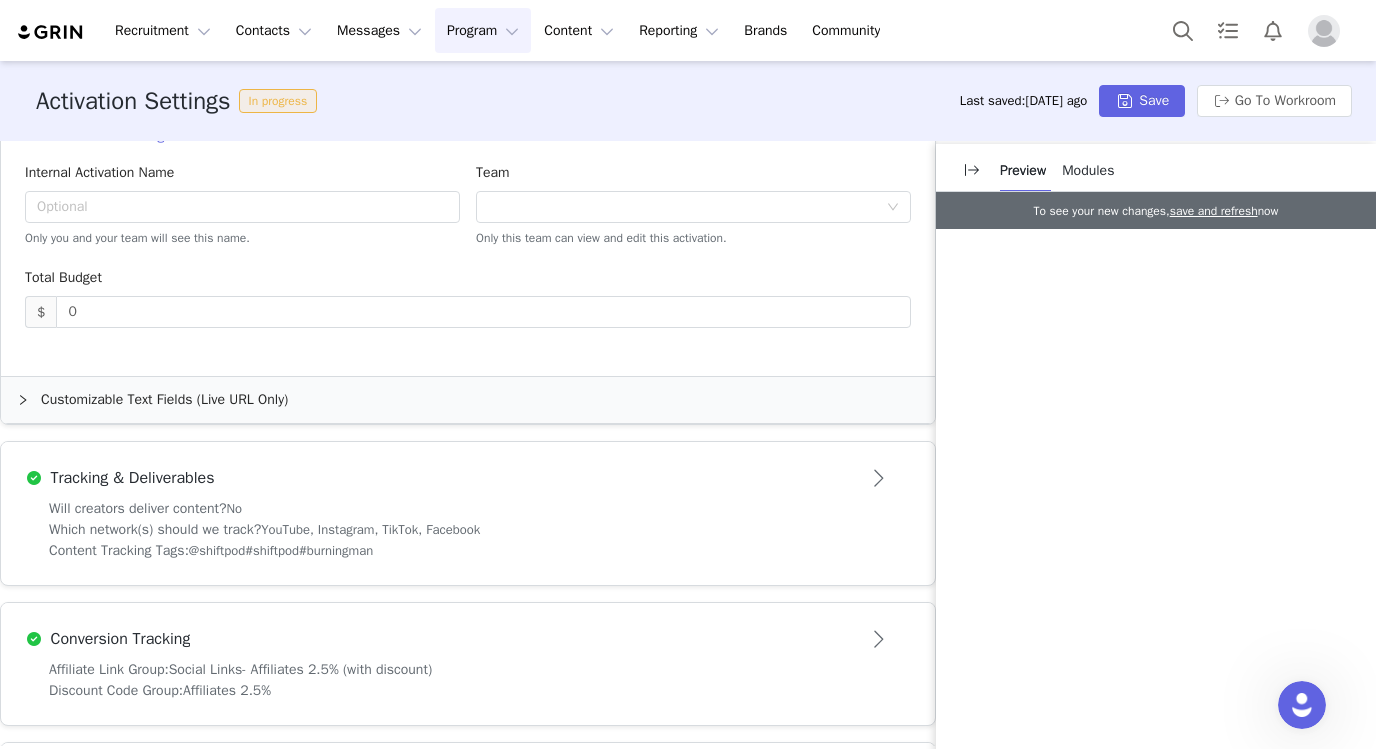 scroll, scrollTop: 1436, scrollLeft: 0, axis: vertical 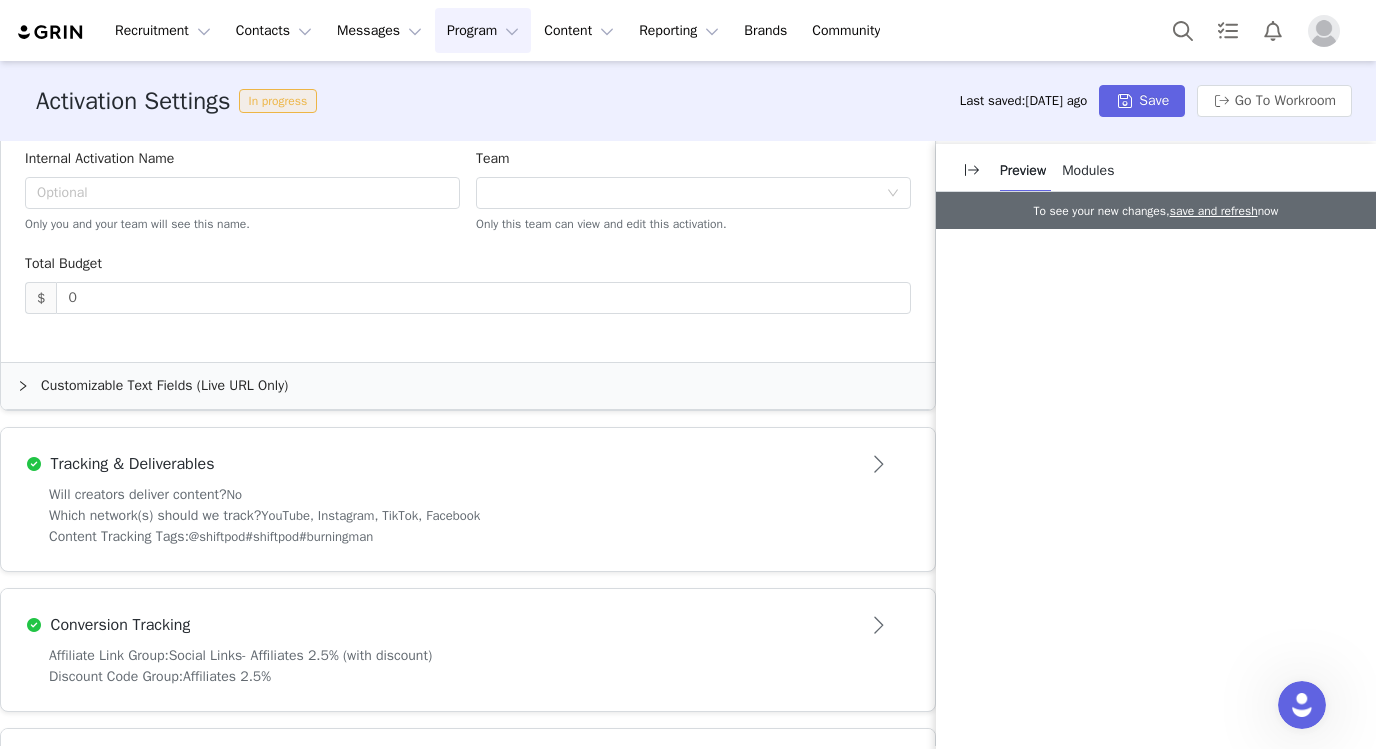 click on "Customizable Text Fields (Live URL Only)" at bounding box center [468, 386] 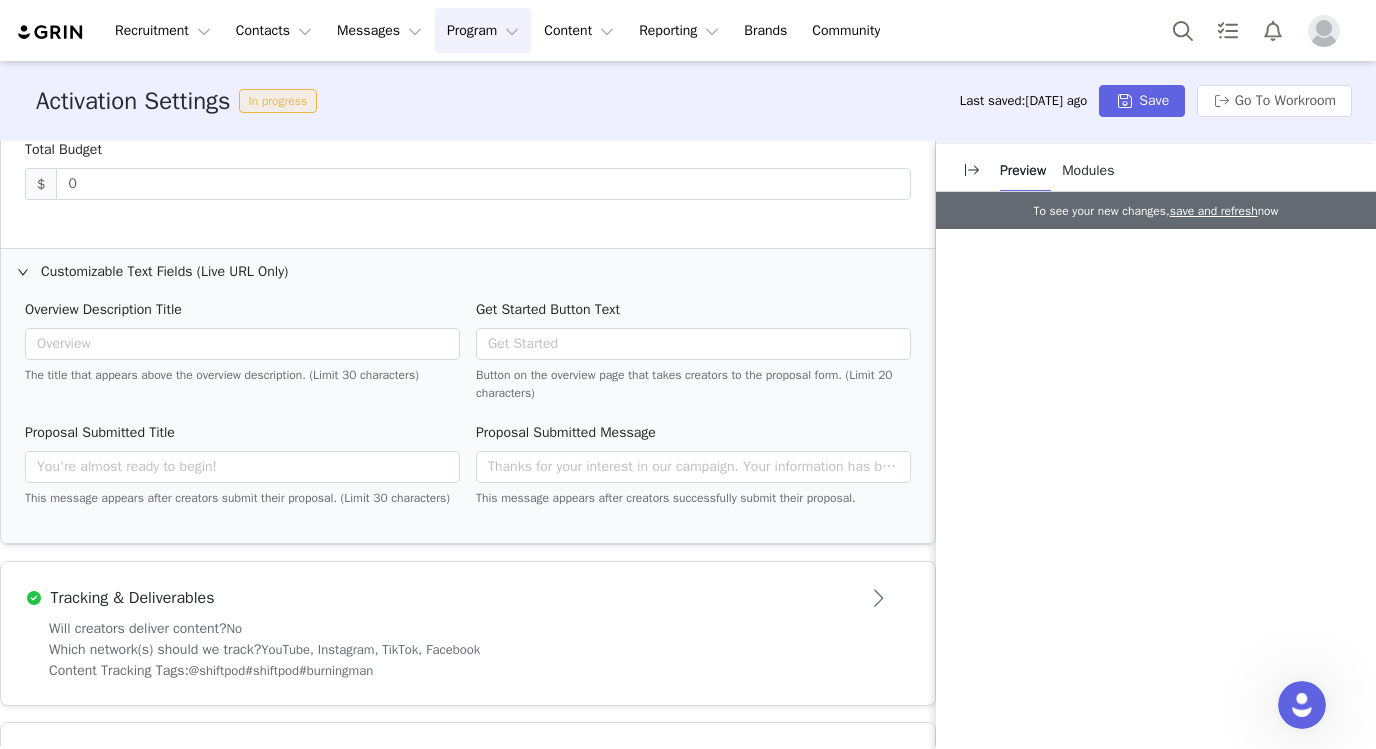 scroll, scrollTop: 1553, scrollLeft: 0, axis: vertical 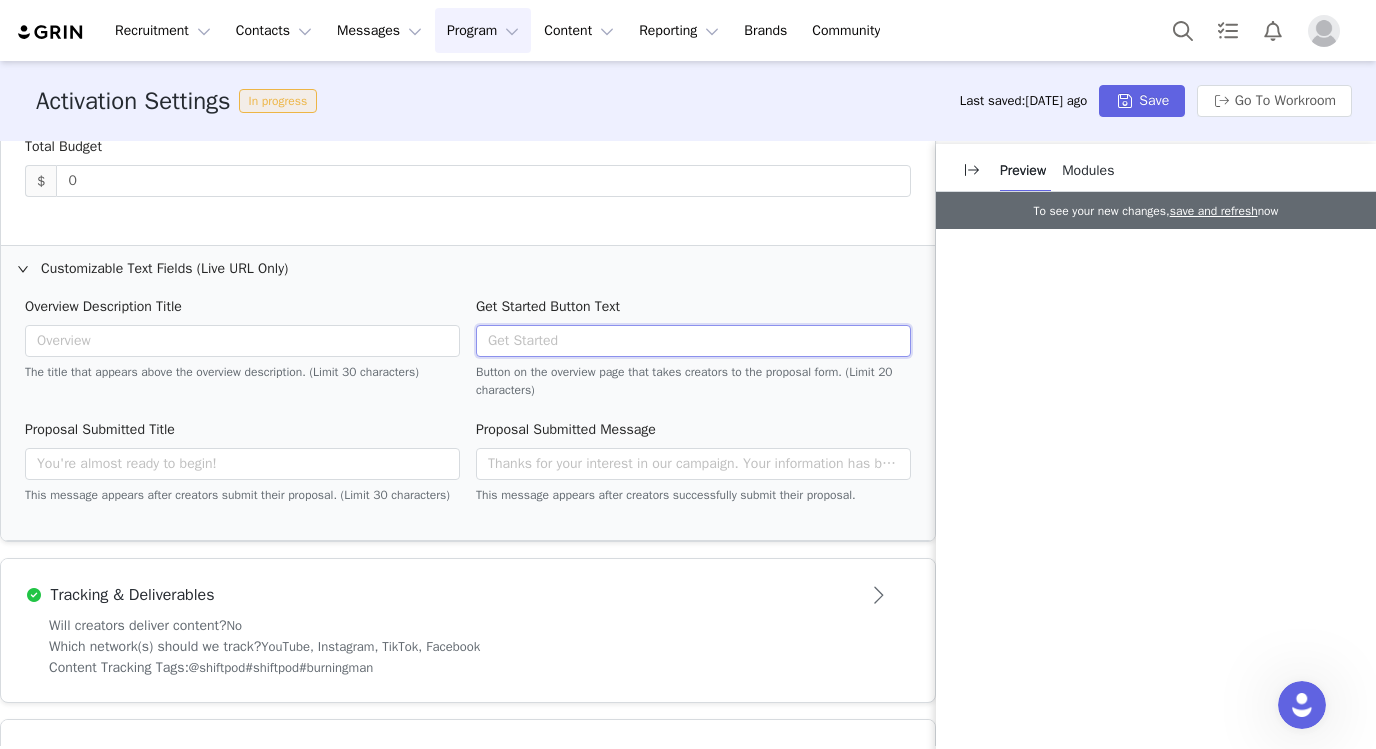 click at bounding box center [693, 341] 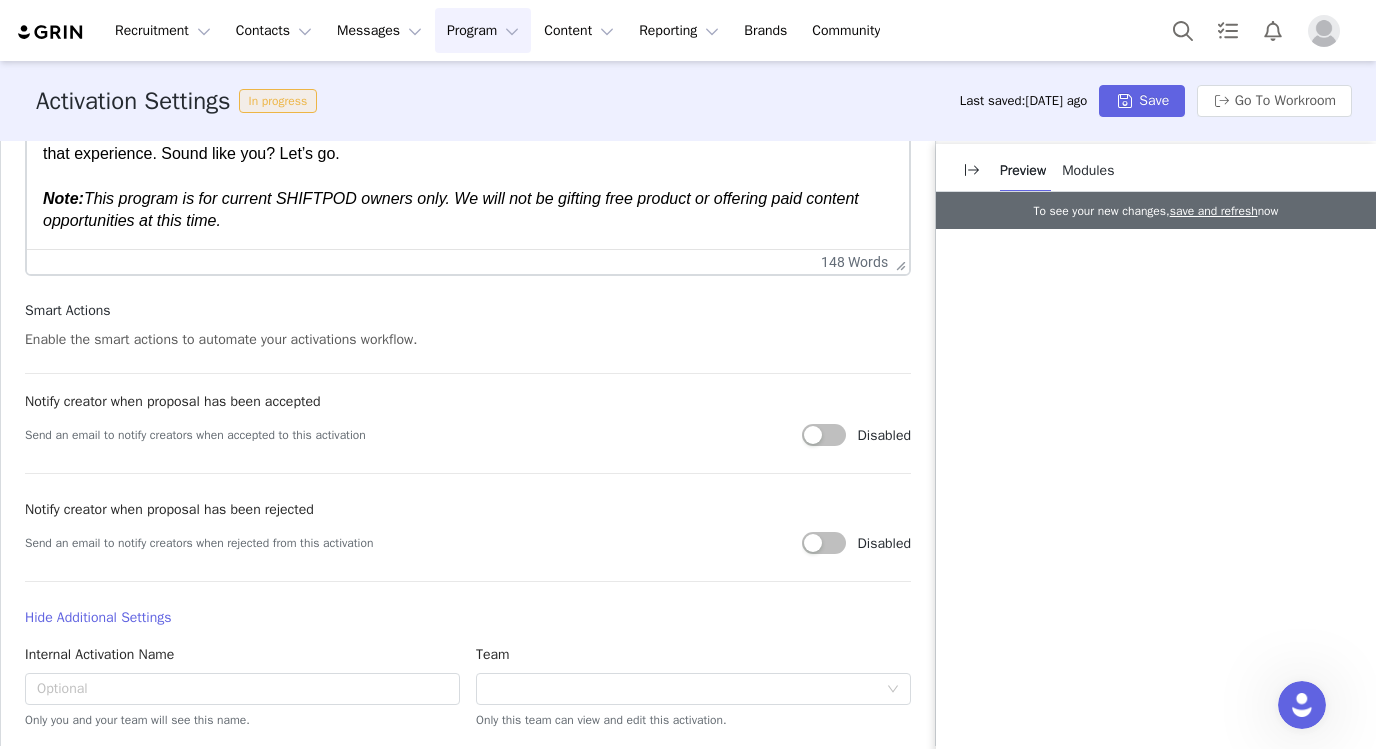 scroll, scrollTop: 913, scrollLeft: 0, axis: vertical 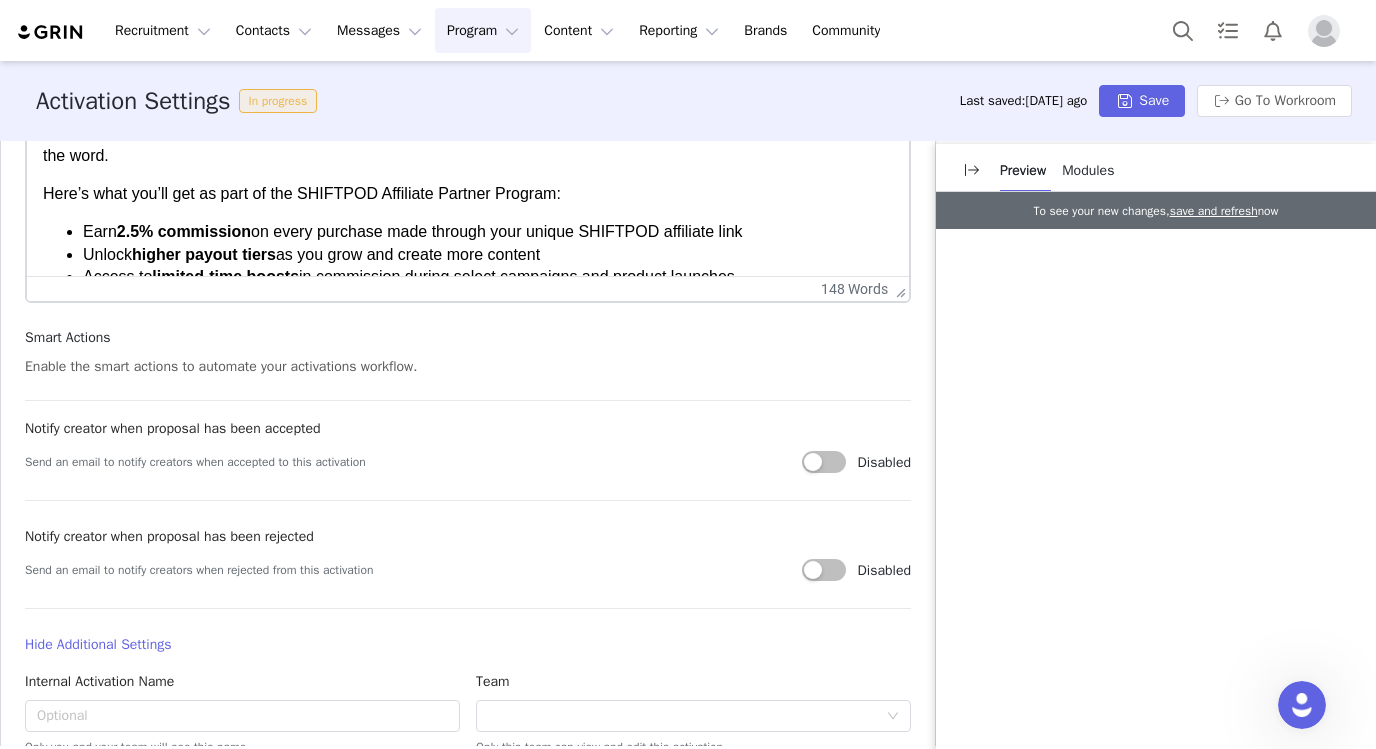 click on "Here’s what you’ll get as part of the SHIFTPOD Affiliate Partner Program:" at bounding box center [468, 194] 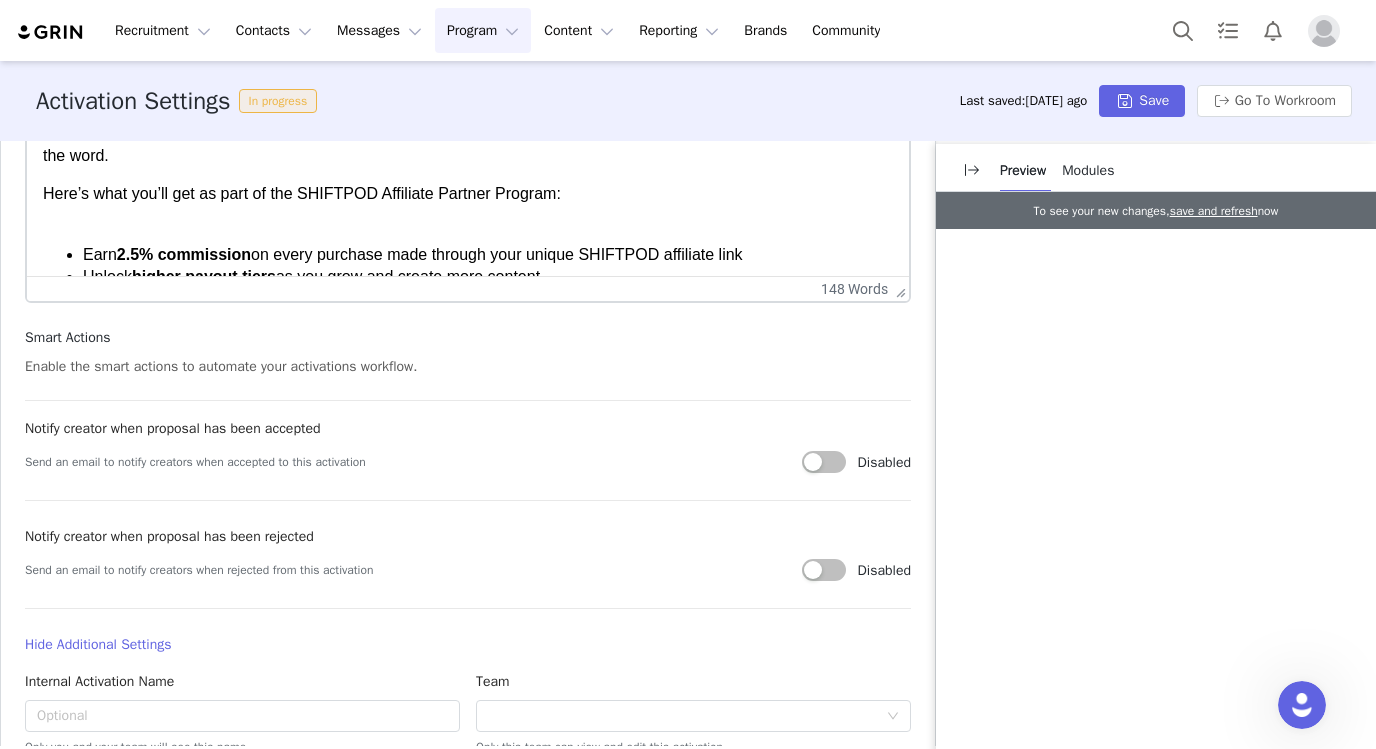 click on "Join the SHIFTPOD Affiliate Program We created this program to reward our incredible SHIFTPOD community for sharing their adventures and helping others discover the pod life. If you already own a SHIFTPOD and love it, this is your chance to earn commission by spreading the word. Here’s what you’ll get as part of the SHIFTPOD Affiliate Partner Program: Earn  2.5% commission  on every purchase made through your unique SHIFTPOD affiliate link Unlock  higher payout tiers  as you grow and create more content Access to  limited-time boosts  in commission during select campaigns and product launches Monthly payouts via PayPal We’re not looking for influencers—we’re looking for real users who genuinely love their SHIFTPOD and want to share that experience. Sound like you? Let’s go. Note:  This program is for current SHIFTPOD owners only. We will not be gifting free product or offering paid content opportunities at this time." at bounding box center (468, 258) 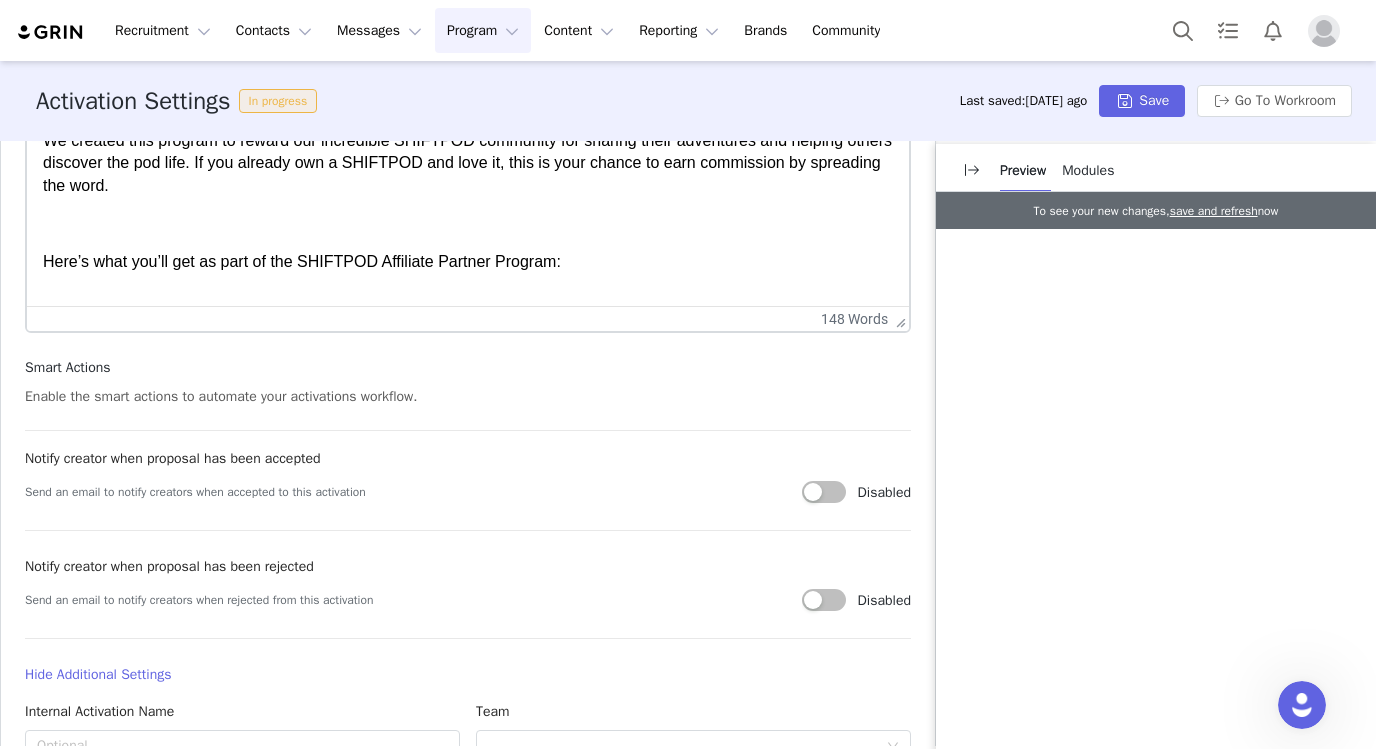 scroll, scrollTop: 844, scrollLeft: 0, axis: vertical 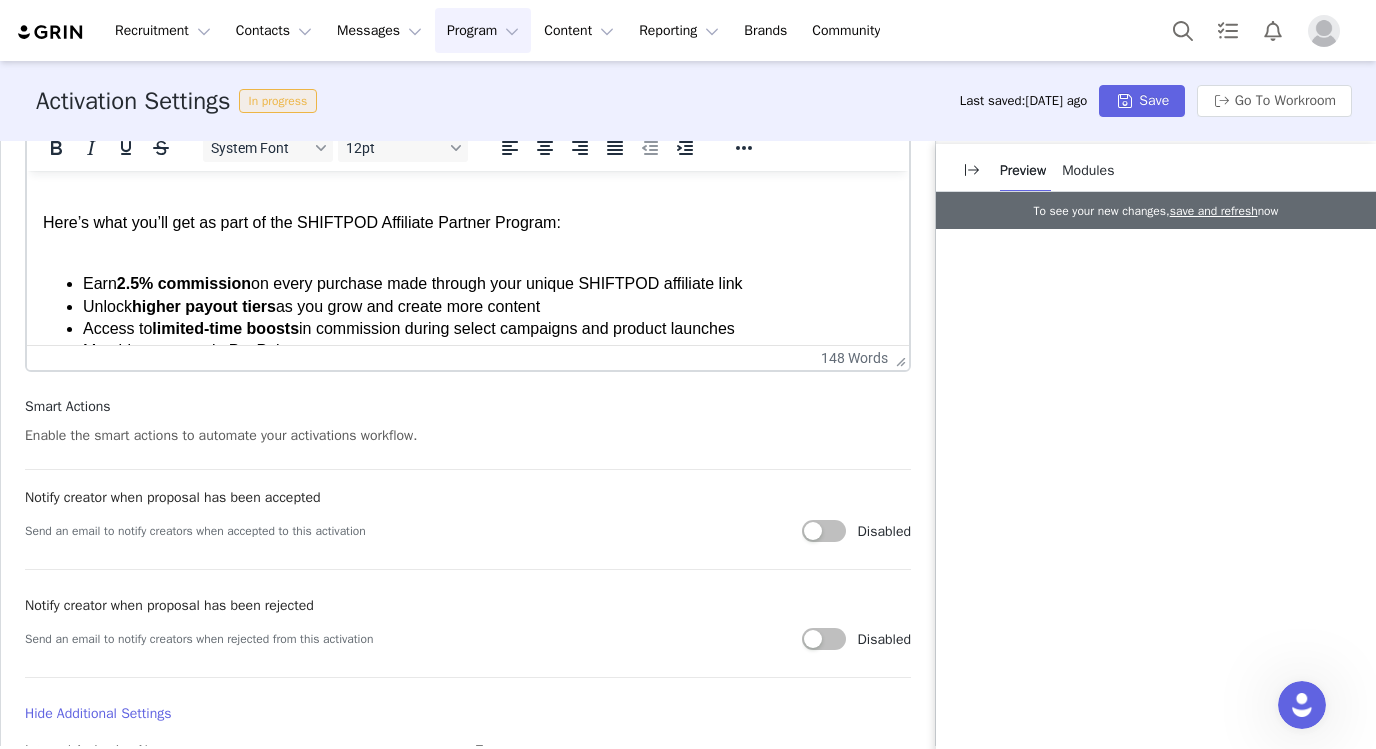 click on "Join the SHIFTPOD Affiliate Program We created this program to reward our incredible SHIFTPOD community for sharing their adventures and helping others discover the pod life. If you already own a SHIFTPOD and love it, this is your chance to earn commission by spreading the word. Here’s what you’ll get as part of the SHIFTPOD Affiliate Partner Program: Earn  2.5% commission  on every purchase made through your unique SHIFTPOD affiliate link Unlock  higher payout tiers  as you grow and create more content Access to  limited-time boosts  in commission during select campaigns and product launches Monthly payouts via PayPal We’re not looking for influencers—we’re looking for real users who genuinely love their SHIFTPOD and want to share that experience. Sound like you? Let’s go. Note:  This program is for current SHIFTPOD owners only. We will not be gifting free product or offering paid content opportunities at this time." at bounding box center (468, 268) 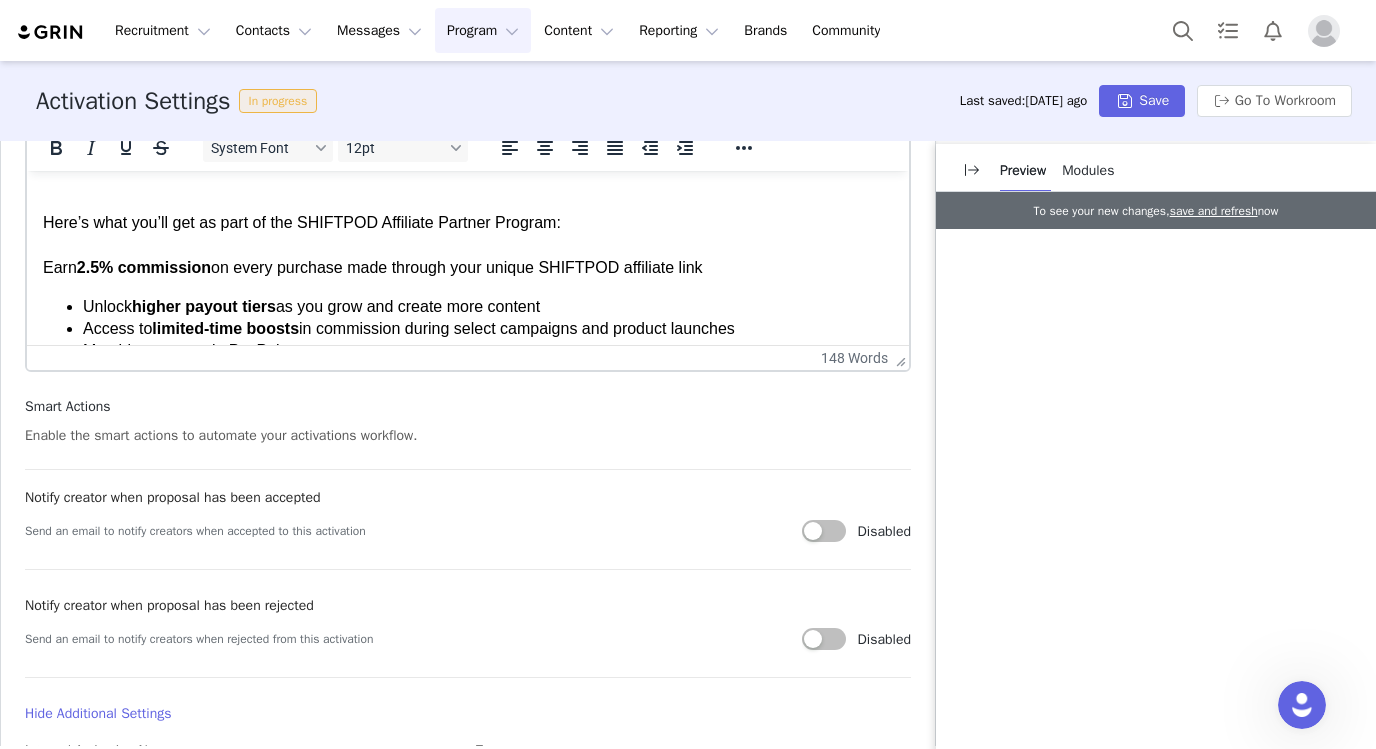 click on "Unlock" at bounding box center [107, 306] 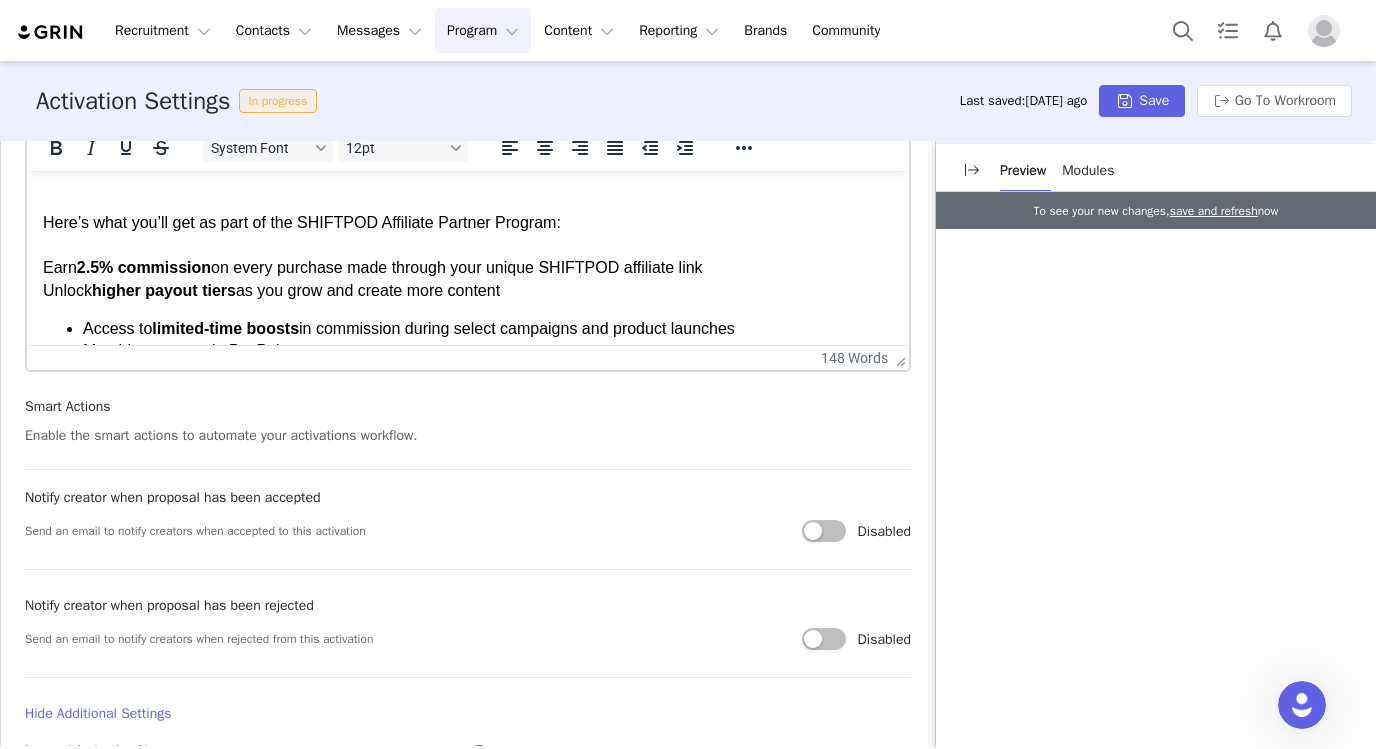 click on "Access to  limited-time boosts  in commission during select campaigns and product launches" at bounding box center [488, 329] 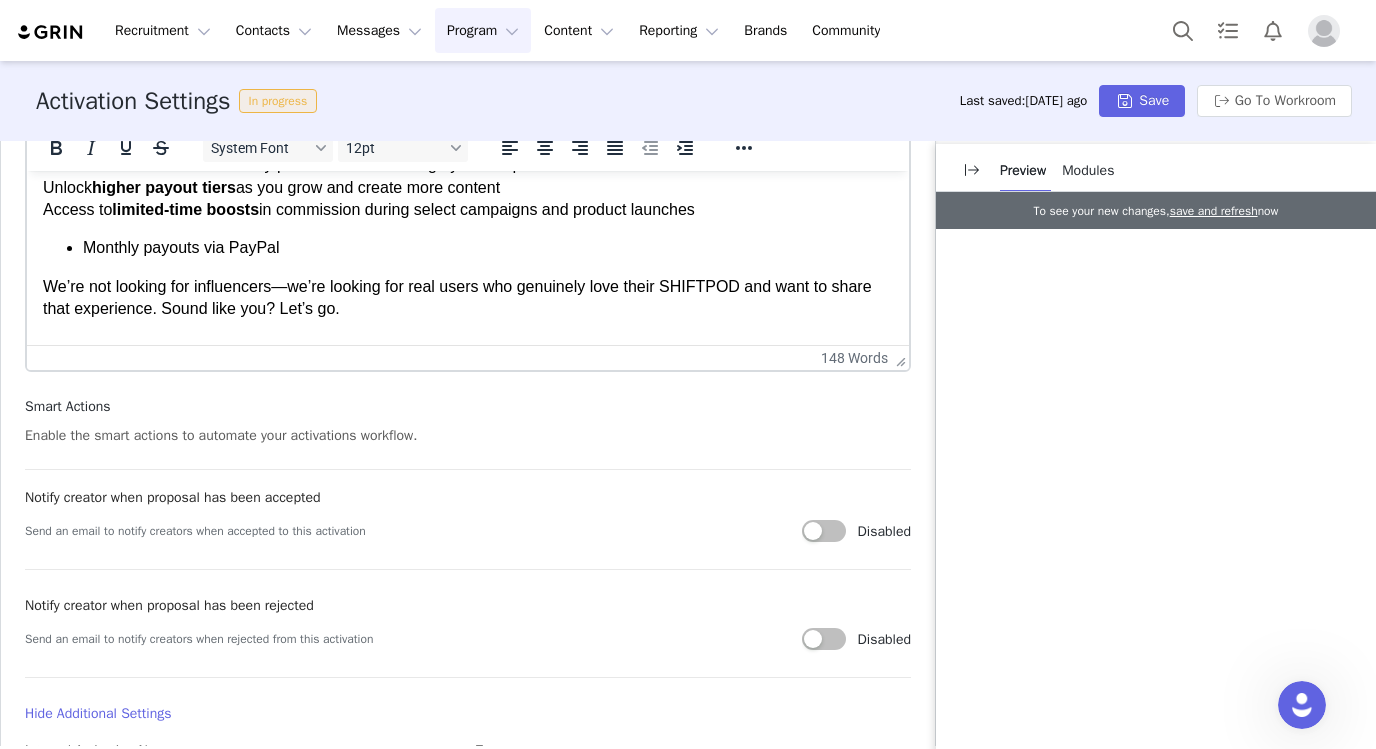 scroll, scrollTop: 258, scrollLeft: 0, axis: vertical 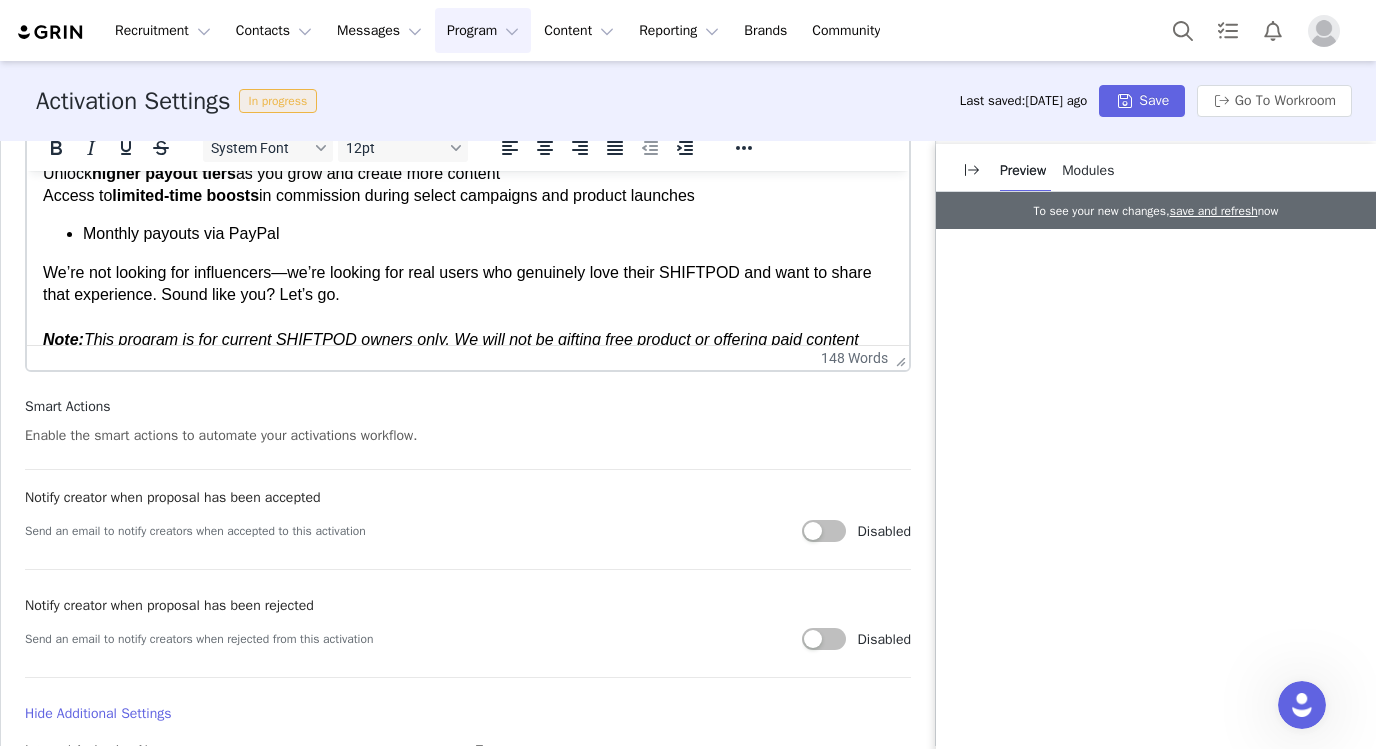 click on "Join the SHIFTPOD Affiliate Program We created this program to reward our incredible SHIFTPOD community for sharing their adventures and helping others discover the pod life. If you already own a SHIFTPOD and love it, this is your chance to earn commission by spreading the word. Here’s what you’ll get as part of the SHIFTPOD Affiliate Partner Program: Earn  2.5% commission  on every purchase made through your unique SHIFTPOD affiliate link Unlock  higher payout tiers  as you grow and create more content Access to  limited-time boosts  in commission during select campaigns and product launches Monthly payouts via PayPal We’re not looking for influencers—we’re looking for real users who genuinely love their SHIFTPOD and want to share that experience. Sound like you? Let’s go. Note:  This program is for current SHIFTPOD owners only. We will not be gifting free product or offering paid content opportunities at this time." at bounding box center [468, 151] 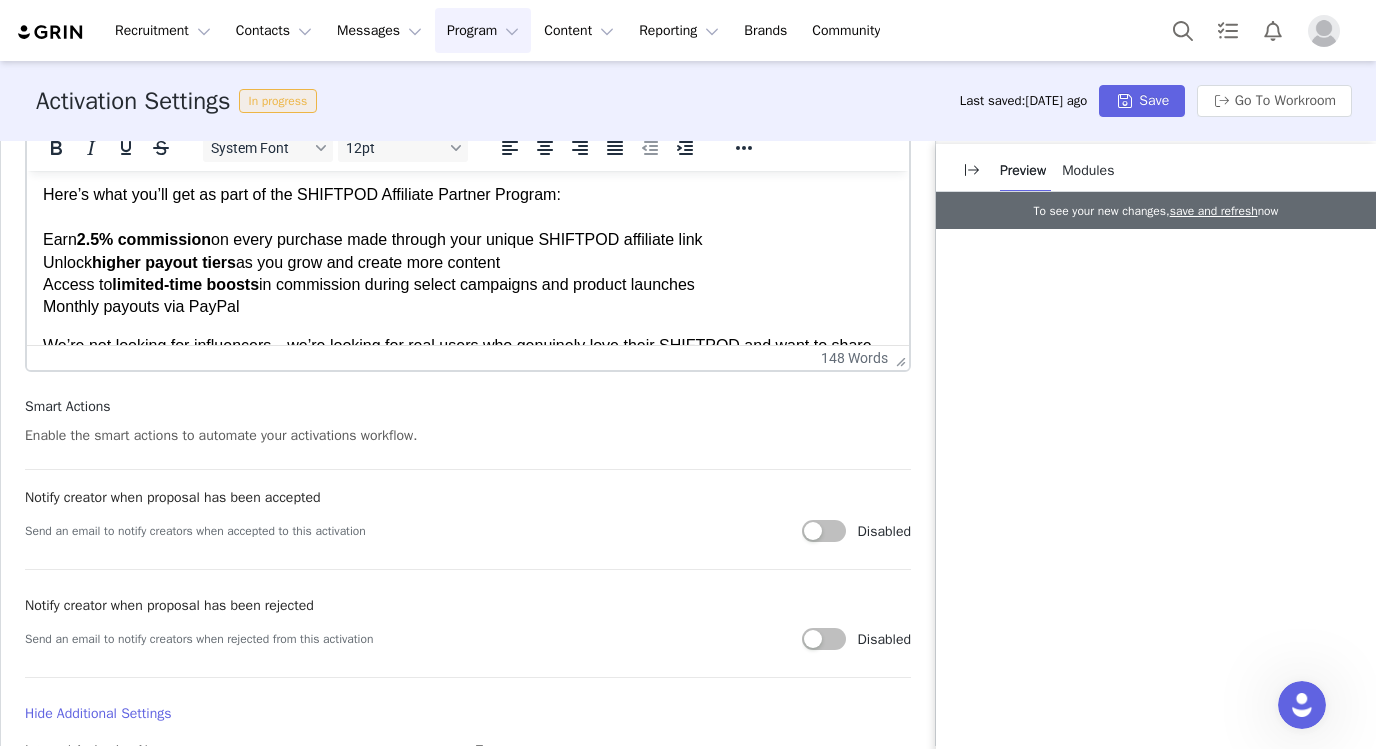 scroll, scrollTop: 158, scrollLeft: 0, axis: vertical 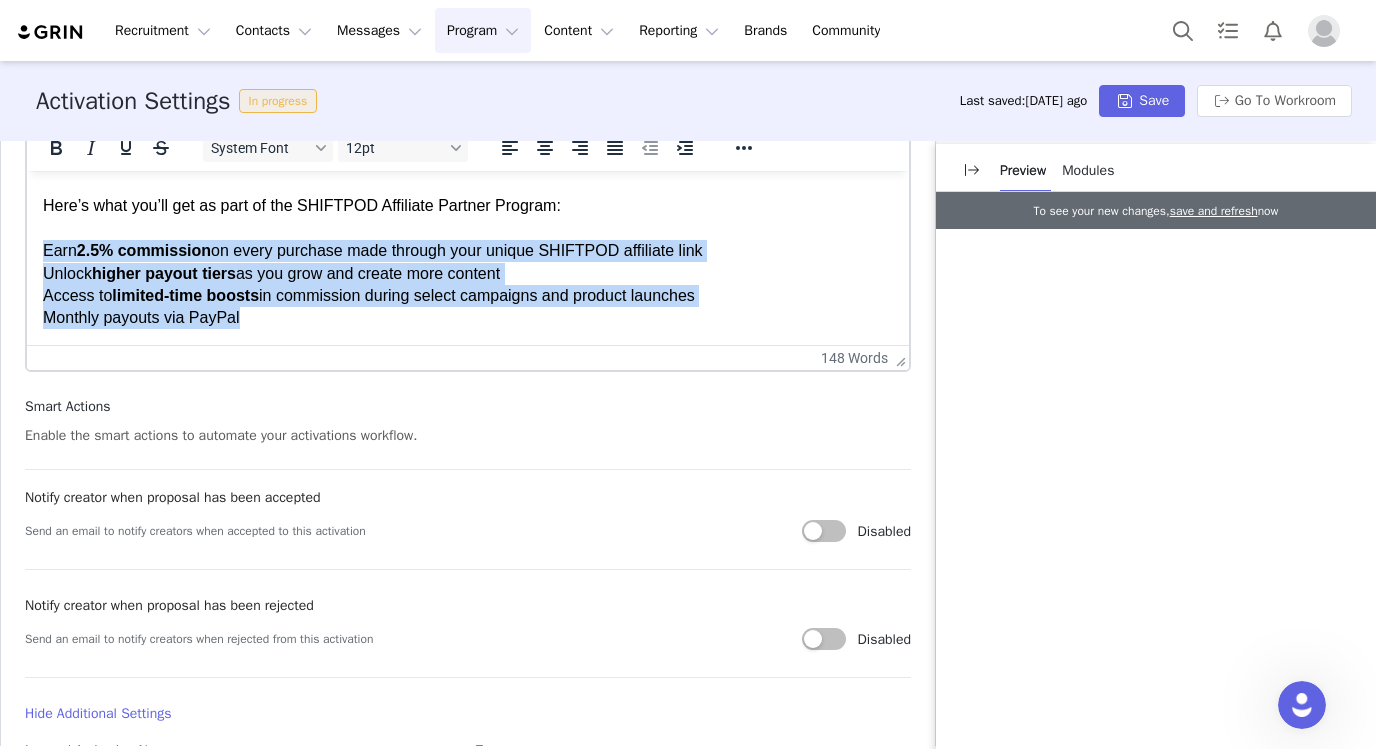 drag, startPoint x: 45, startPoint y: 255, endPoint x: 263, endPoint y: 319, distance: 227.20035 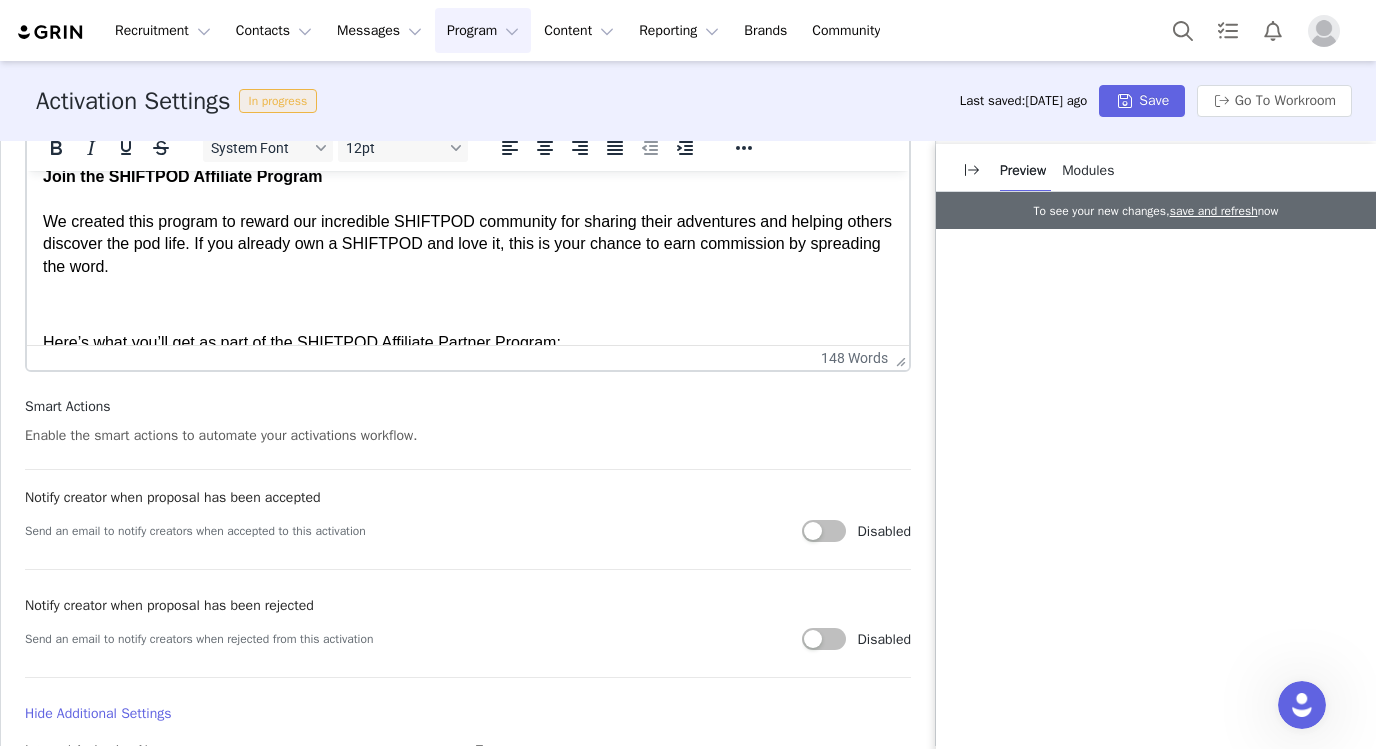 scroll, scrollTop: 0, scrollLeft: 0, axis: both 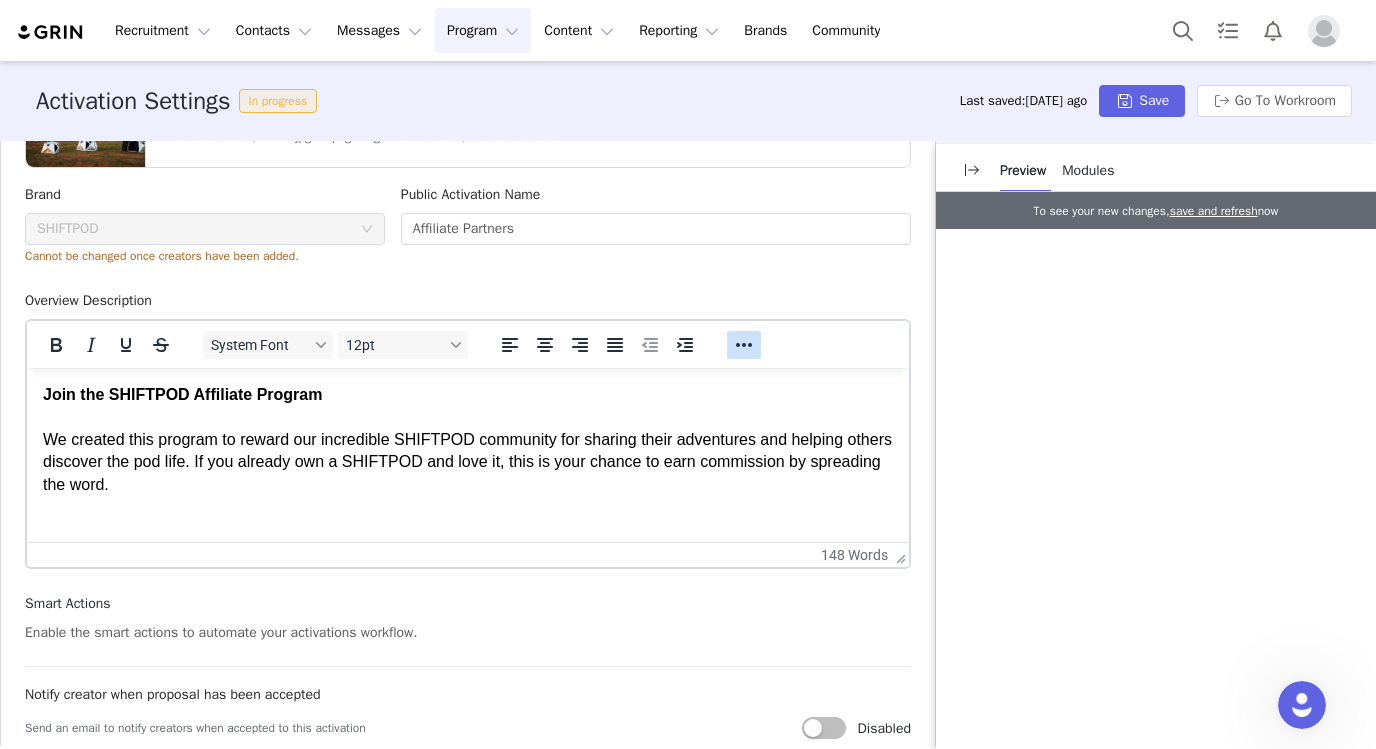 click 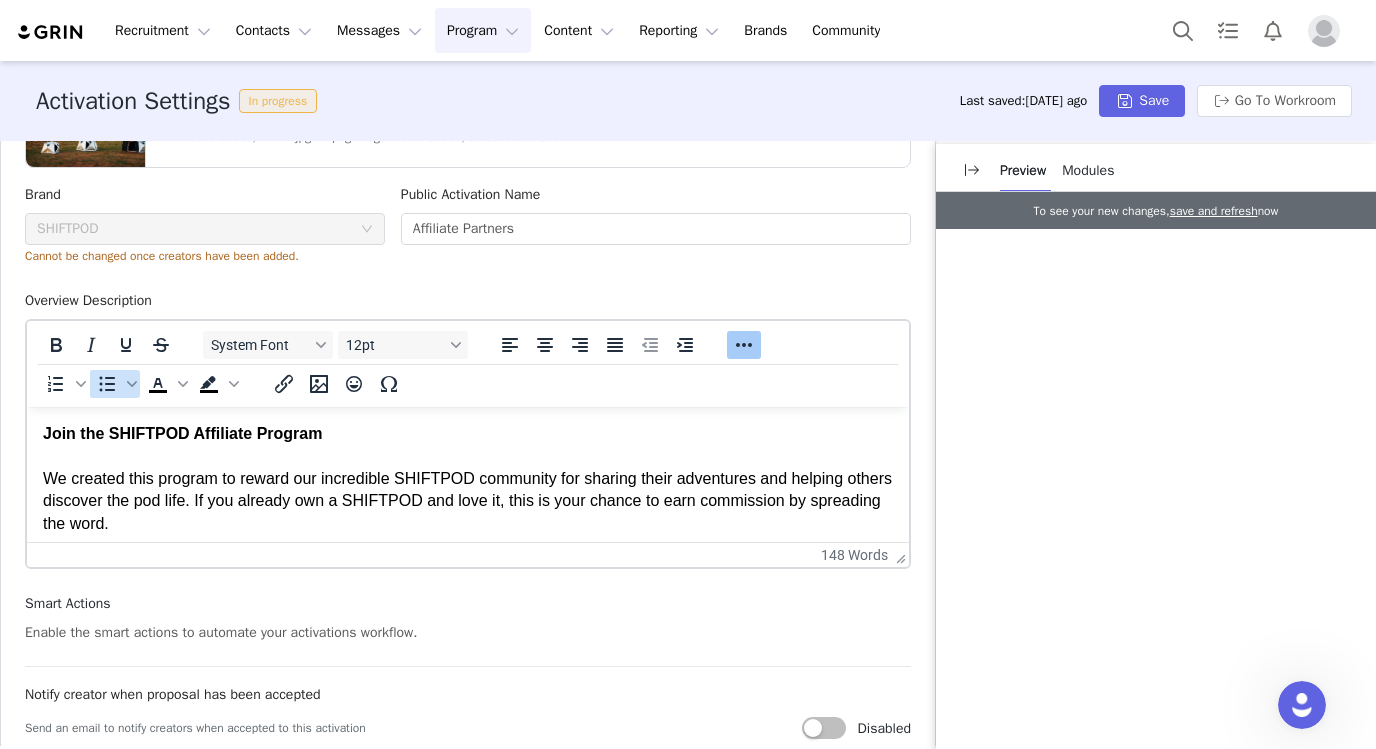 click 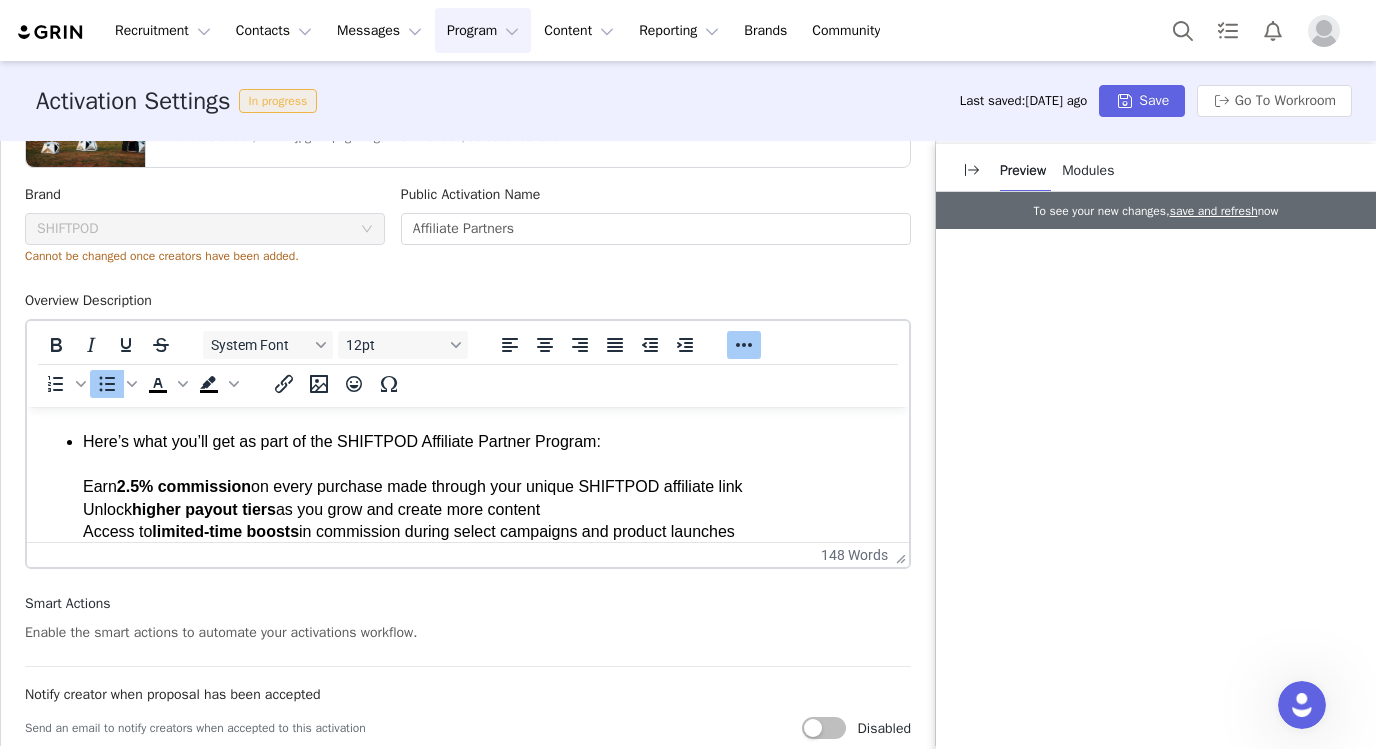 scroll, scrollTop: 163, scrollLeft: 0, axis: vertical 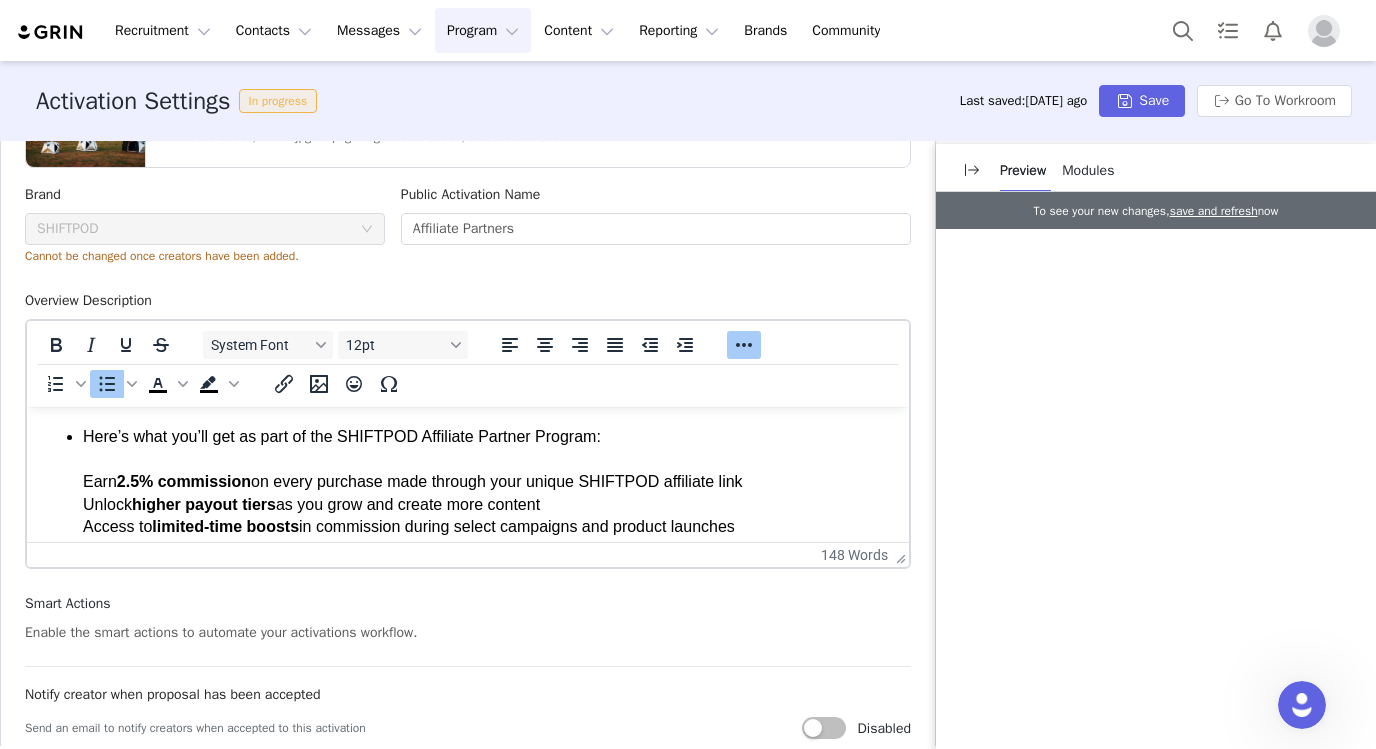 click on "Here’s what you’ll get as part of the SHIFTPOD Affiliate Partner Program: Earn  2.5% commission  on every purchase made through your unique SHIFTPOD affiliate link Unlock  higher payout tiers  as you grow and create more content Access to  limited-time boosts  in commission during select campaigns and product launches Monthly payouts via PayPal" at bounding box center (488, 493) 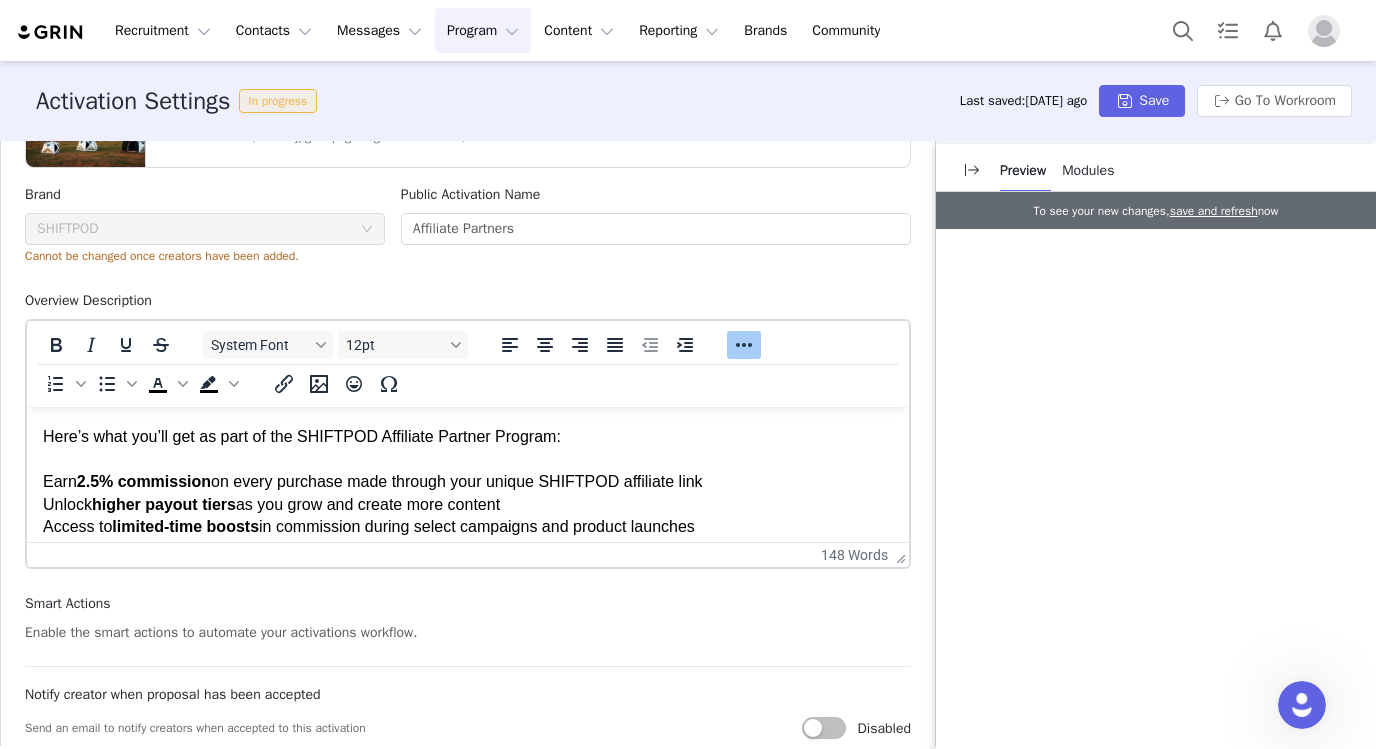 click on "Join the SHIFTPOD Affiliate Program We created this program to reward our incredible SHIFTPOD community for sharing their adventures and helping others discover the pod life. If you already own a SHIFTPOD and love it, this is your chance to earn commission by spreading the word. Here’s what you’ll get as part of the SHIFTPOD Affiliate Partner Program: Earn  2.5% commission  on every purchase made through your unique SHIFTPOD affiliate link Unlock  higher payout tiers  as you grow and create more content Access to  limited-time boosts  in commission during select campaigns and product launches Monthly payouts via PayPal We’re not looking for influencers—we’re looking for real users who genuinely love their SHIFTPOD and want to share that experience. Sound like you? Let’s go. Note:  This program is for current SHIFTPOD owners only. We will not be gifting free product or offering paid content opportunities at this time." at bounding box center [468, 474] 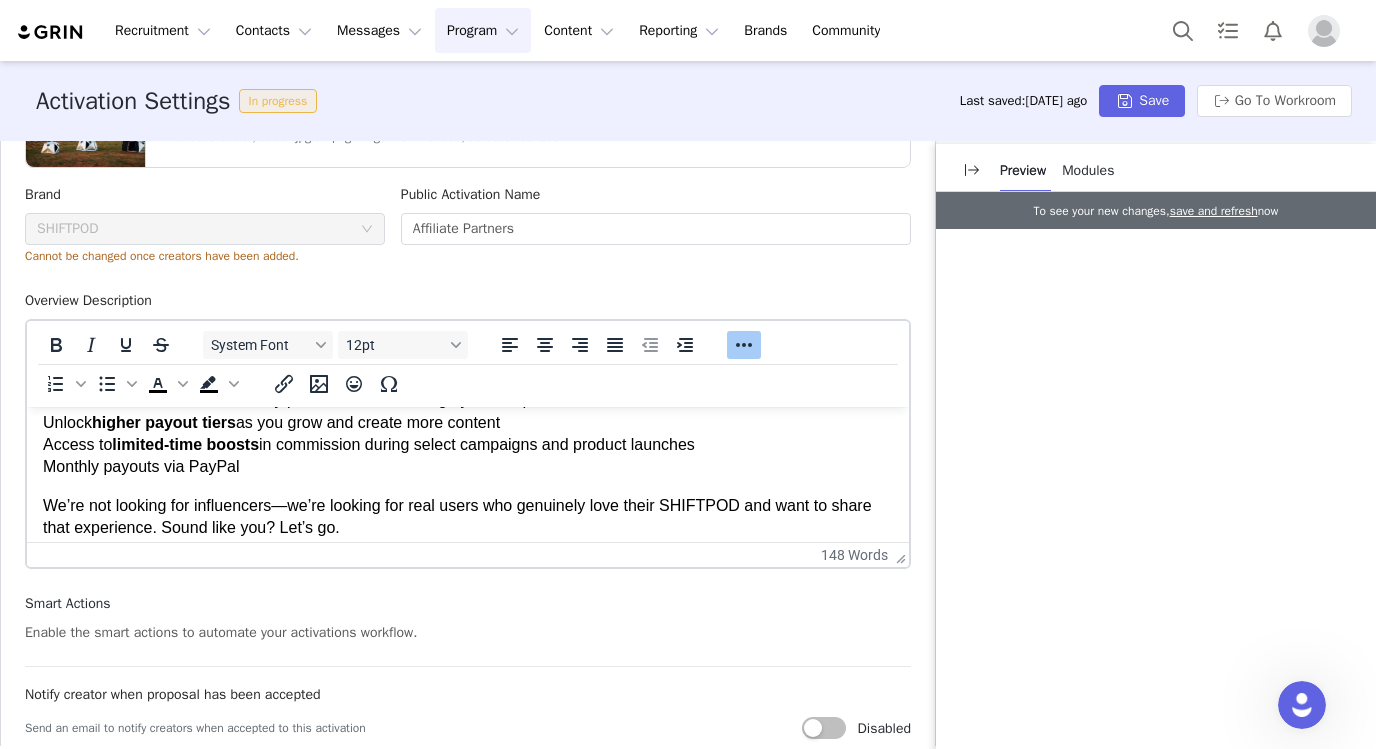scroll, scrollTop: 246, scrollLeft: 0, axis: vertical 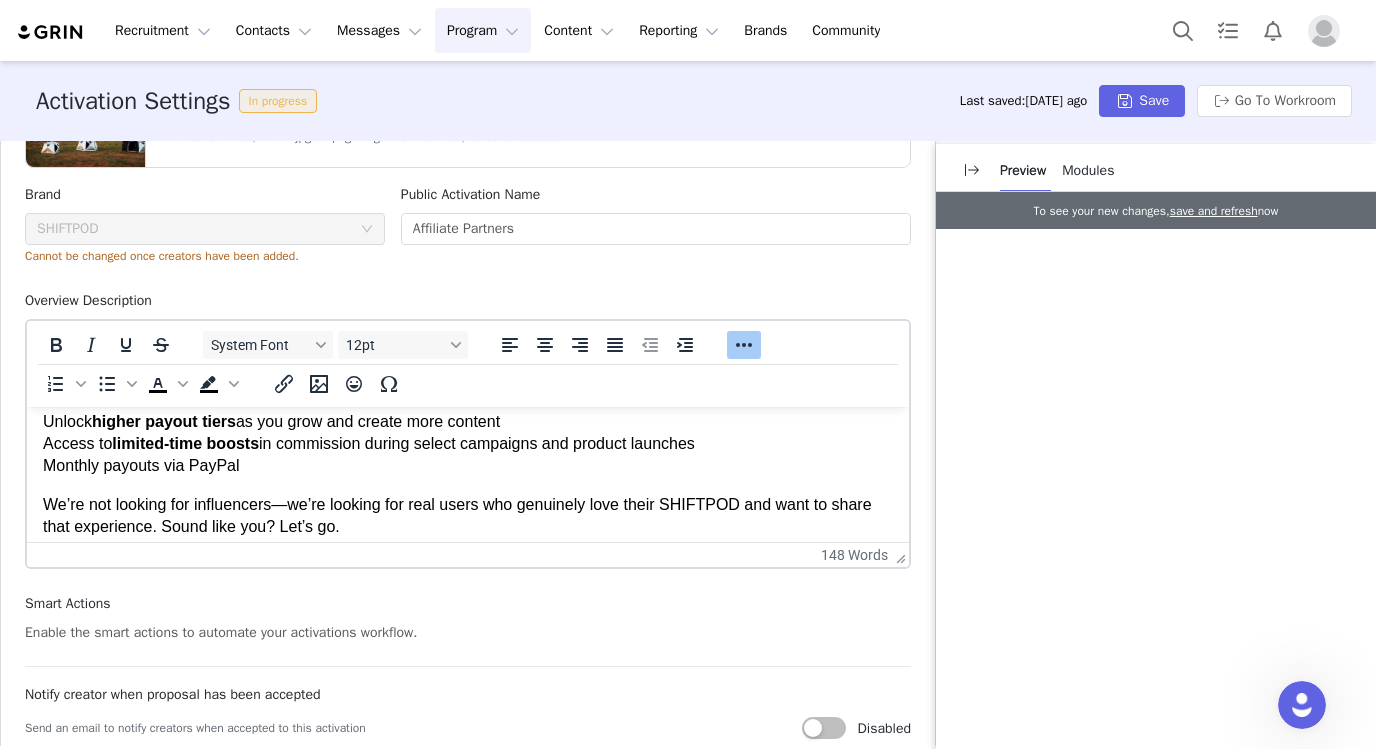 click on "Here’s what you’ll get as part of the SHIFTPOD Affiliate Partner Program: • Earn  2.5% commission  on every purchase made through your unique SHIFTPOD affiliate link Unlock  higher payout tiers  as you grow and create more content Access to  limited-time boosts  in commission during select campaigns and product launches Monthly payouts via PayPal" at bounding box center (468, 410) 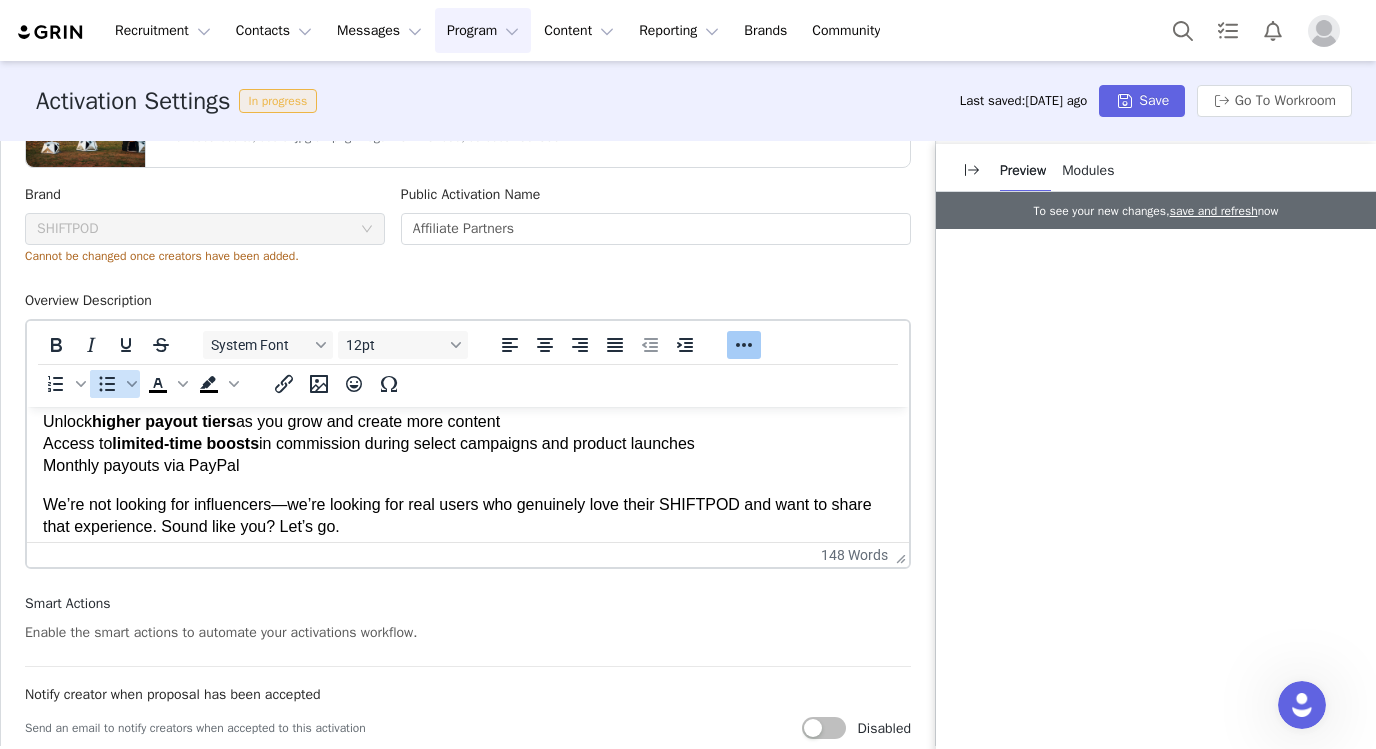 click 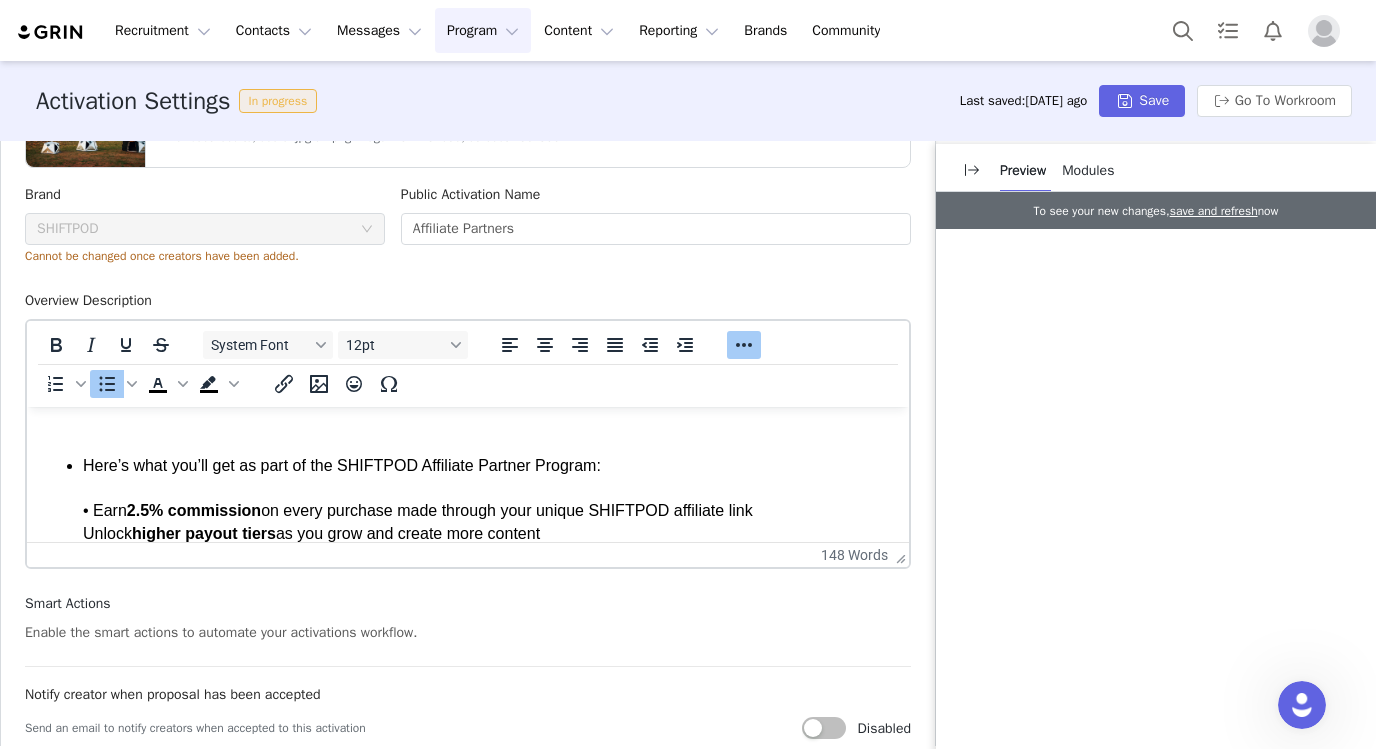scroll, scrollTop: 139, scrollLeft: 0, axis: vertical 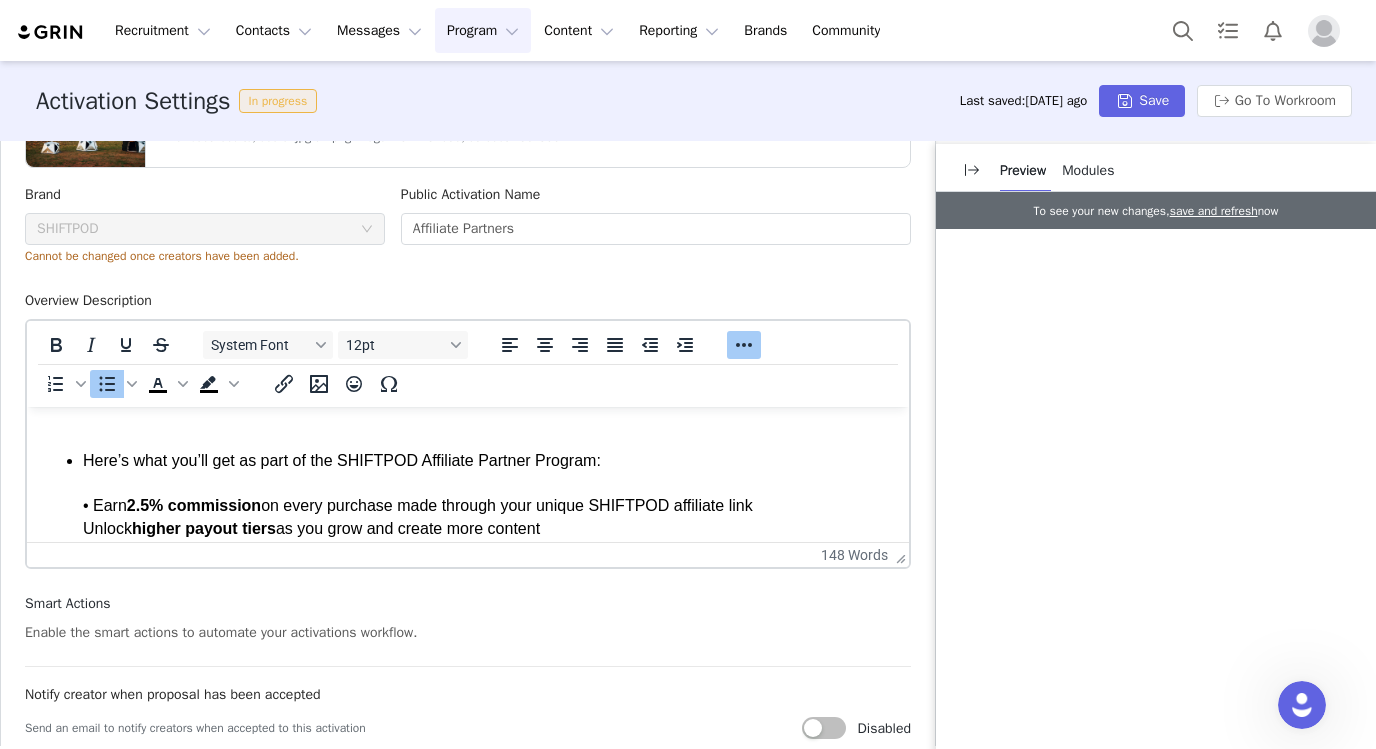 click on "Here’s what you’ll get as part of the SHIFTPOD Affiliate Partner Program: • Earn  2.5% commission  on every purchase made through your unique SHIFTPOD affiliate link Unlock  higher payout tiers  as you grow and create more content Access to  limited-time boosts  in commission during select campaigns and product launches Monthly payouts via PayPal" at bounding box center [468, 517] 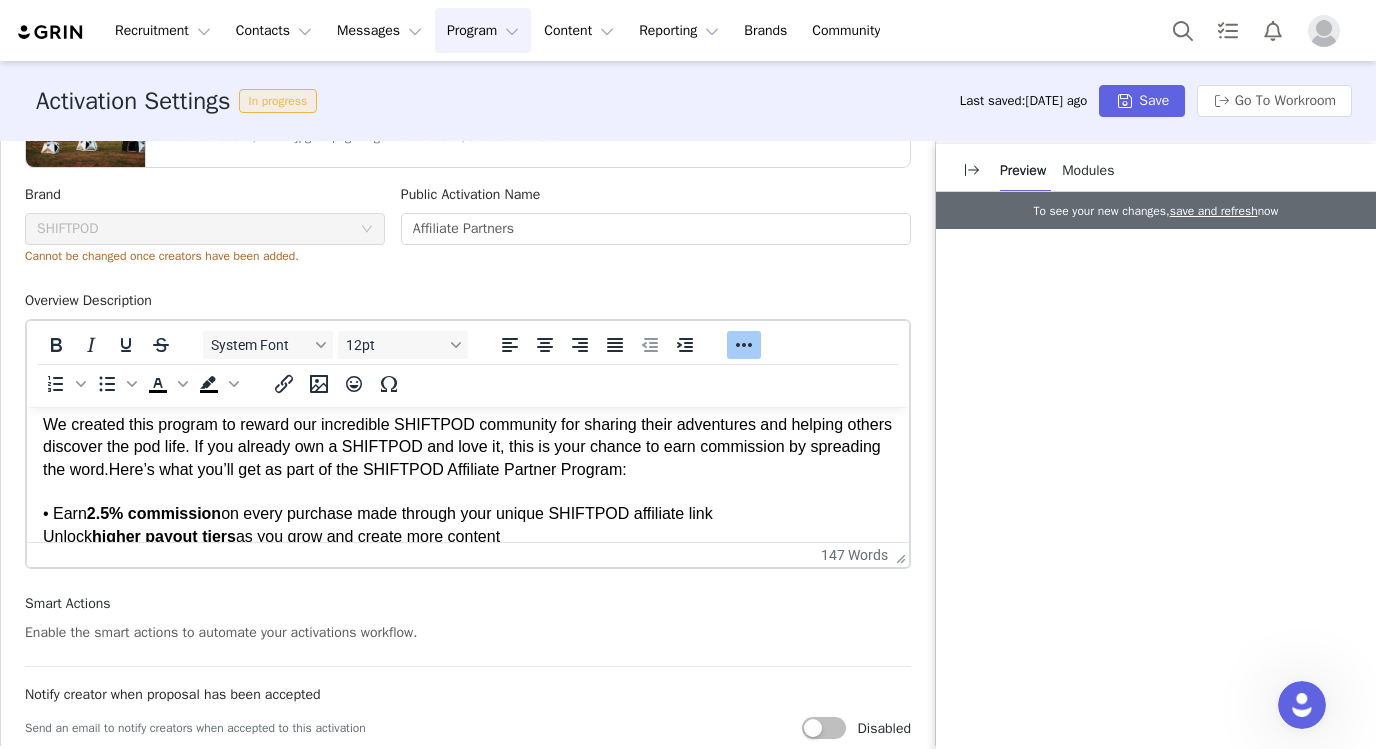 scroll, scrollTop: 77, scrollLeft: 0, axis: vertical 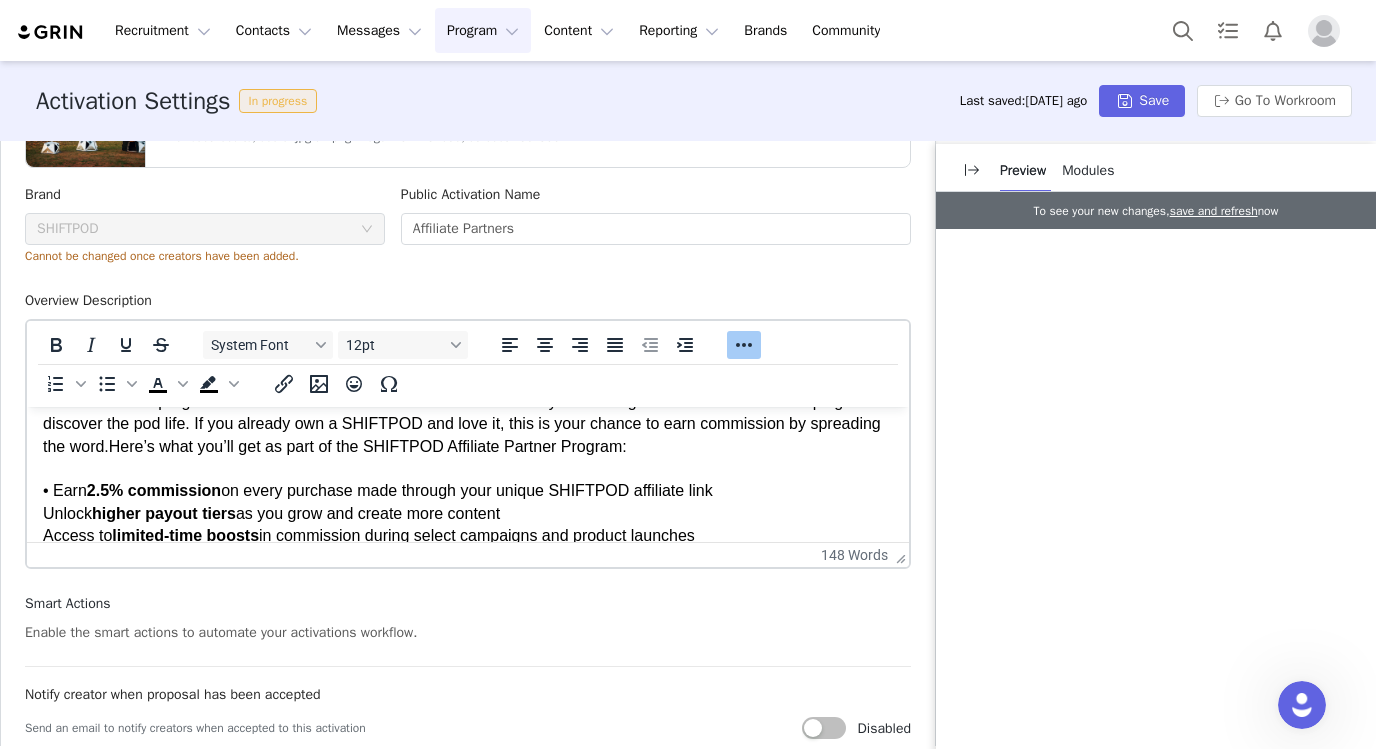 click on "Join the SHIFTPOD Affiliate Program We created this program to reward our incredible SHIFTPOD community for sharing their adventures and helping others discover the pod life. If you already own a SHIFTPOD and love it, this is your chance to earn commission by spreading the word. Here’s what you’ll get as part of the SHIFTPOD Affiliate Partner Program: • Earn  2.5% commission  on every purchase made through your unique SHIFTPOD affiliate link Unlock  higher payout tiers  as you grow and create more content Access to  limited-time boosts  in commission during select campaigns and product launches Monthly payouts via PayPal" at bounding box center [468, 458] 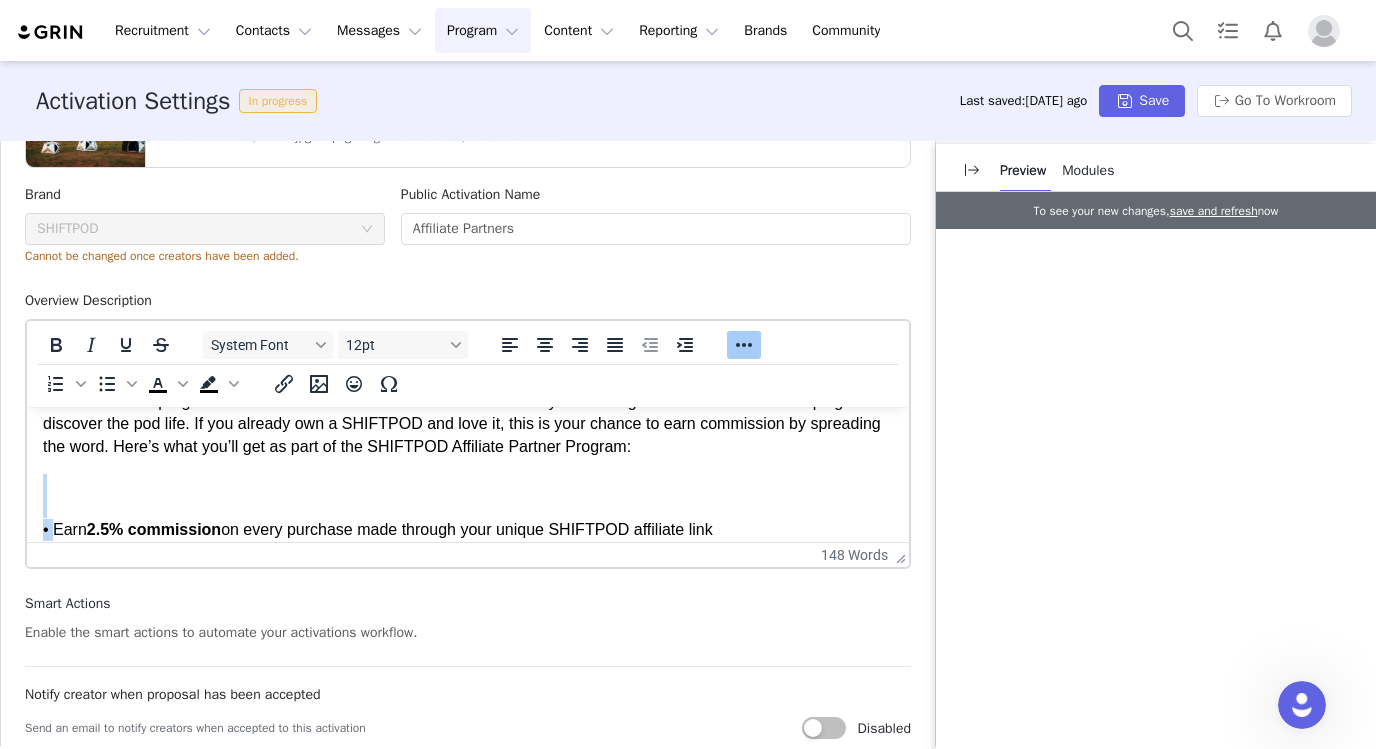 drag, startPoint x: 58, startPoint y: 524, endPoint x: 28, endPoint y: 497, distance: 40.36087 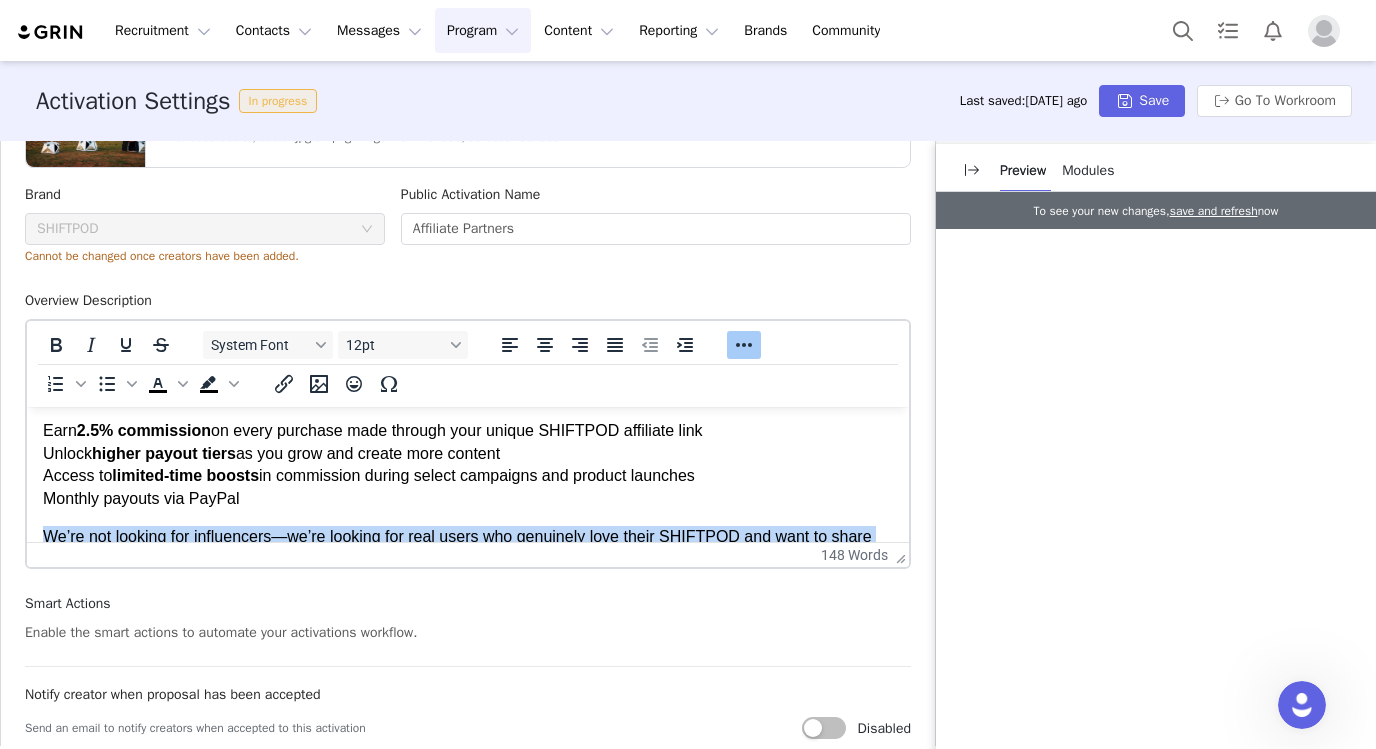 scroll, scrollTop: 215, scrollLeft: 0, axis: vertical 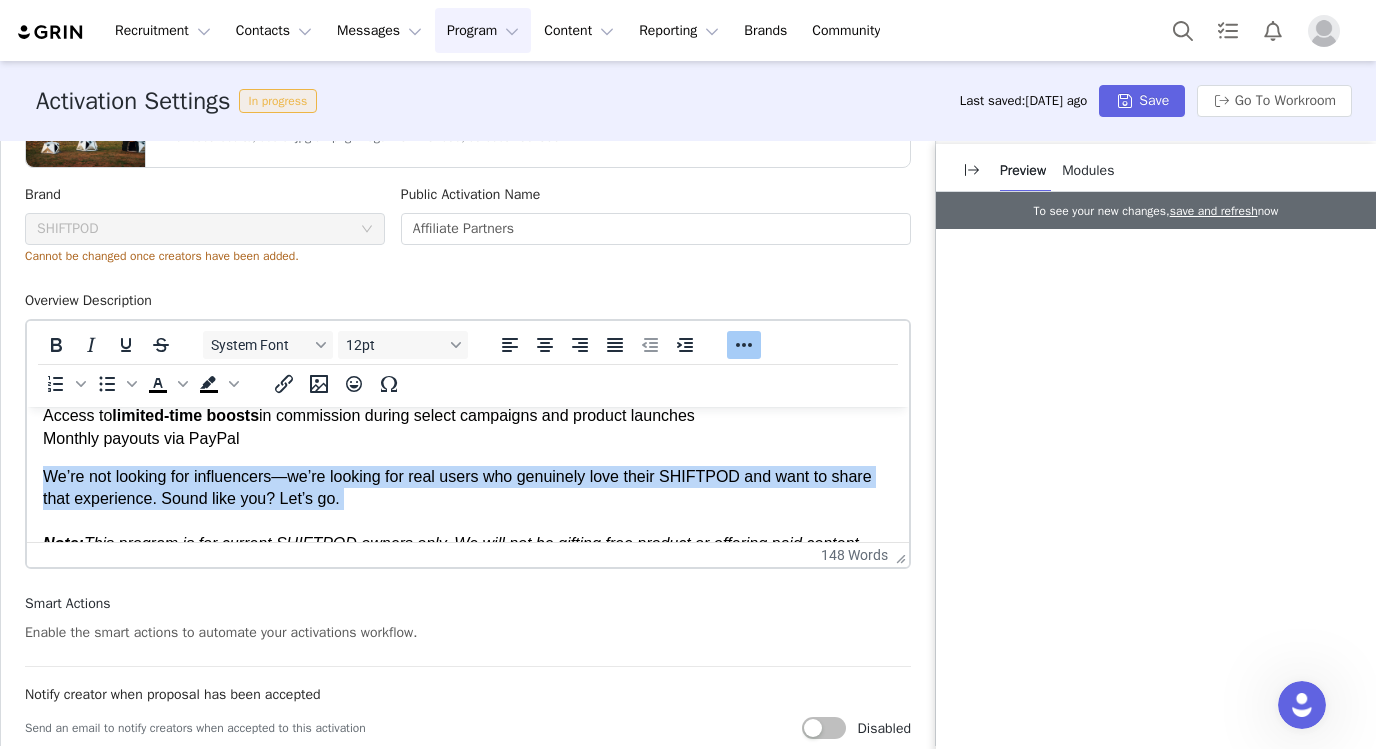 drag, startPoint x: 276, startPoint y: 475, endPoint x: 39, endPoint y: 532, distance: 243.75807 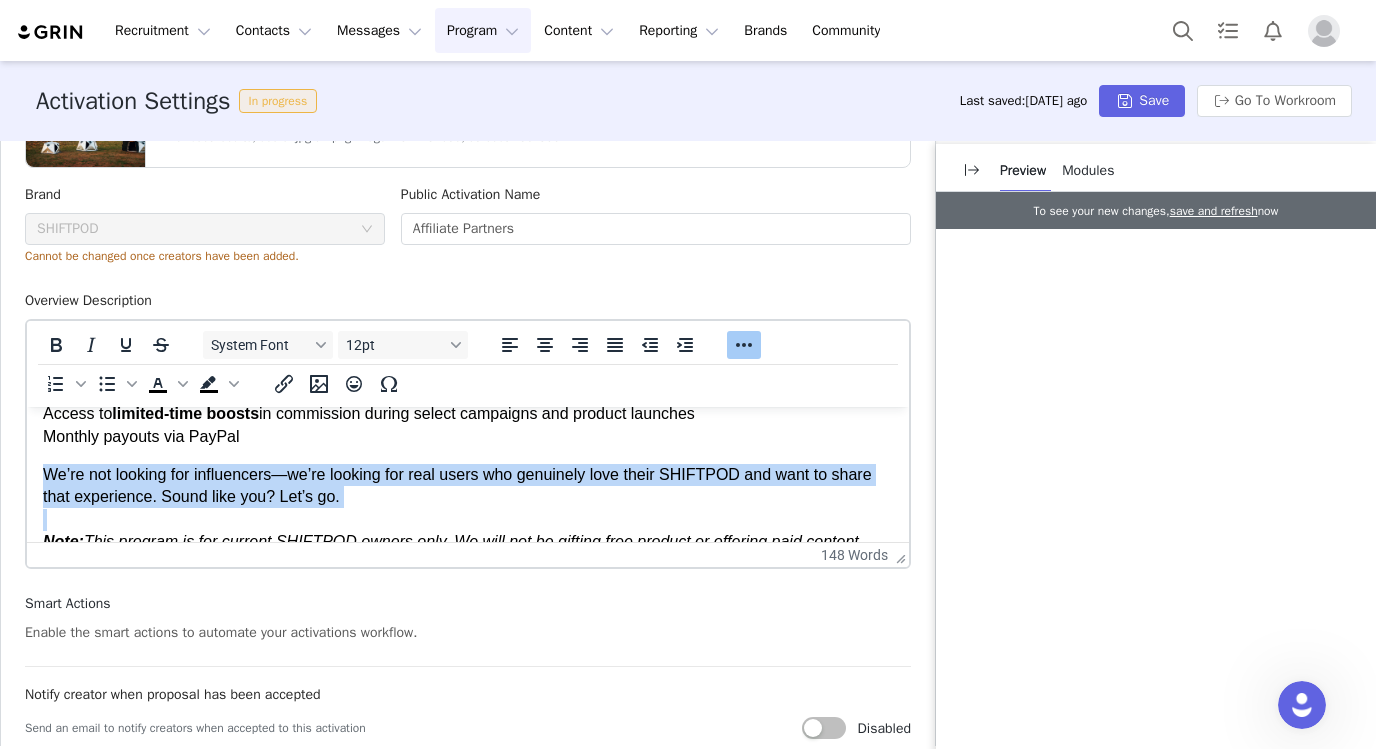 click on "We’re not looking for influencers—we’re looking for real users who genuinely love their SHIFTPOD and want to share that experience. Sound like you? Let’s go." at bounding box center [457, 485] 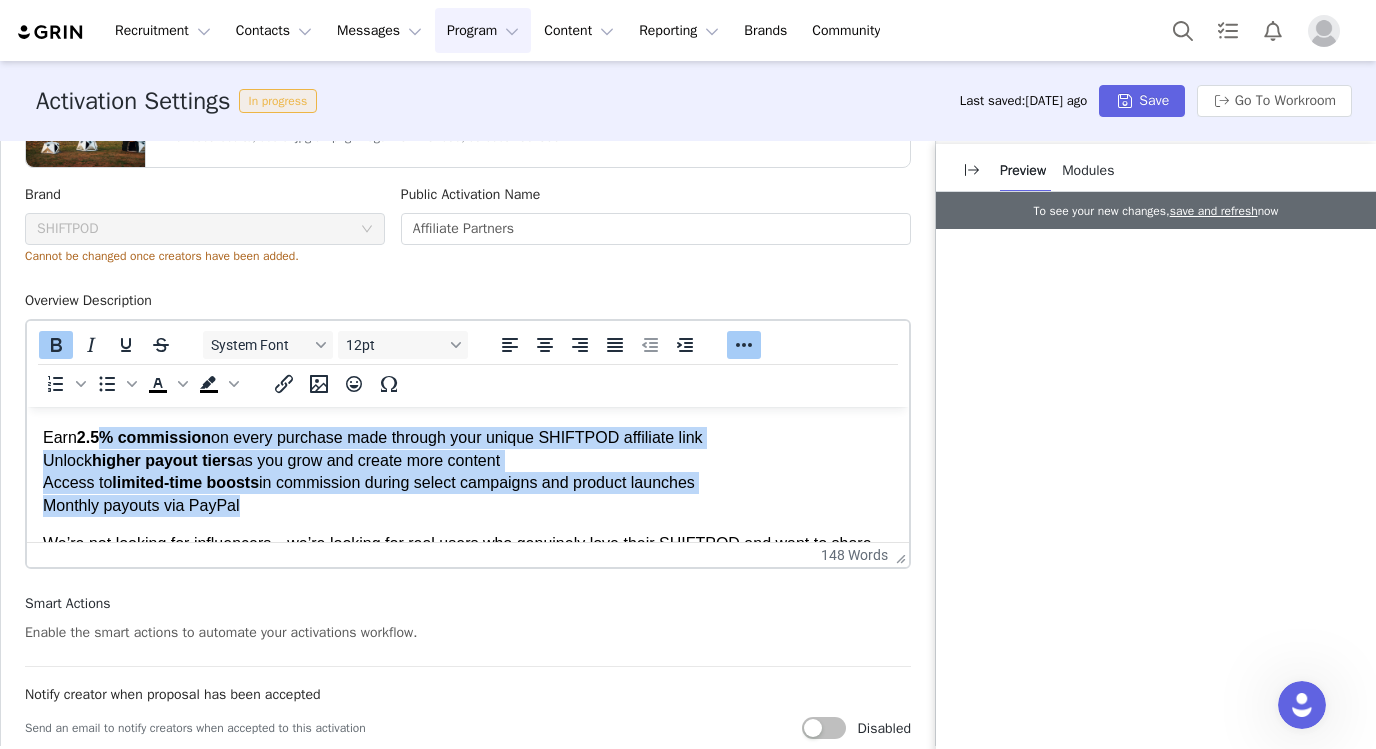 scroll, scrollTop: 131, scrollLeft: 0, axis: vertical 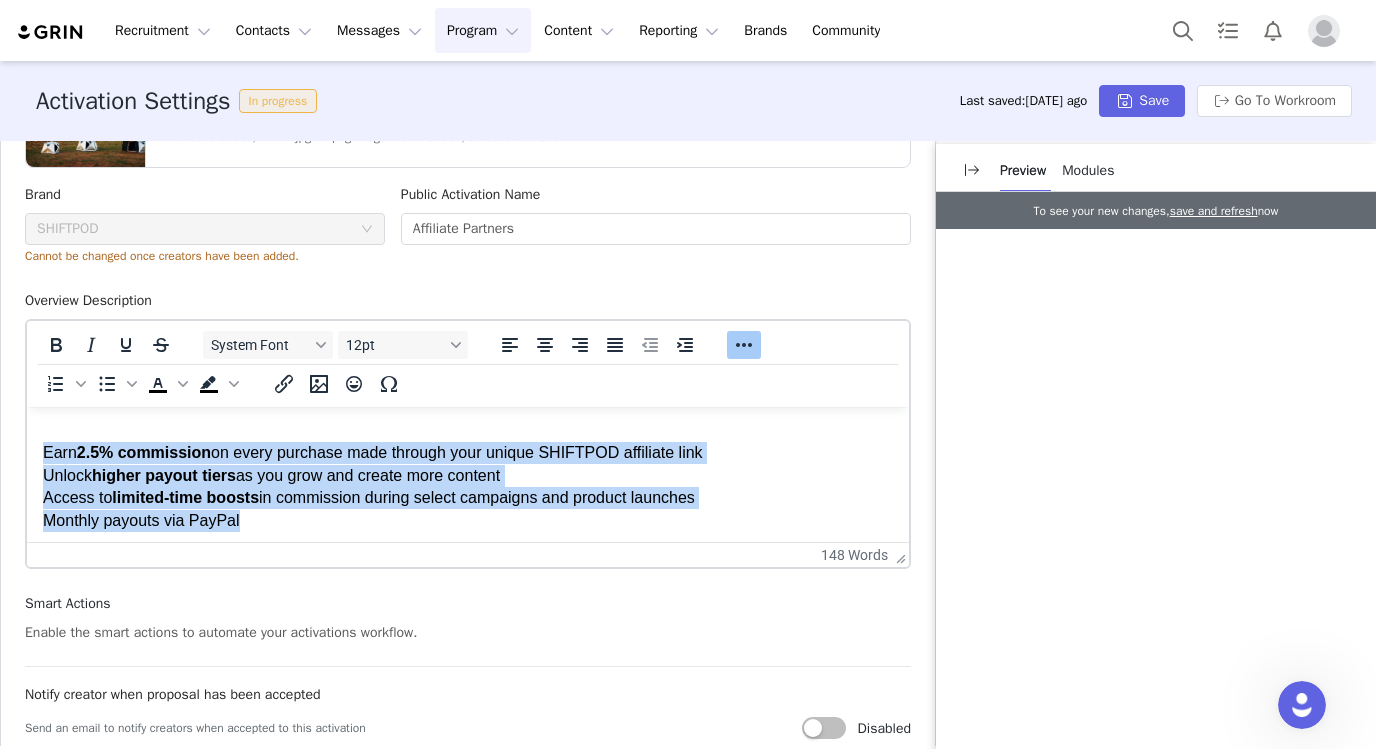 drag, startPoint x: 247, startPoint y: 463, endPoint x: 43, endPoint y: 459, distance: 204.03922 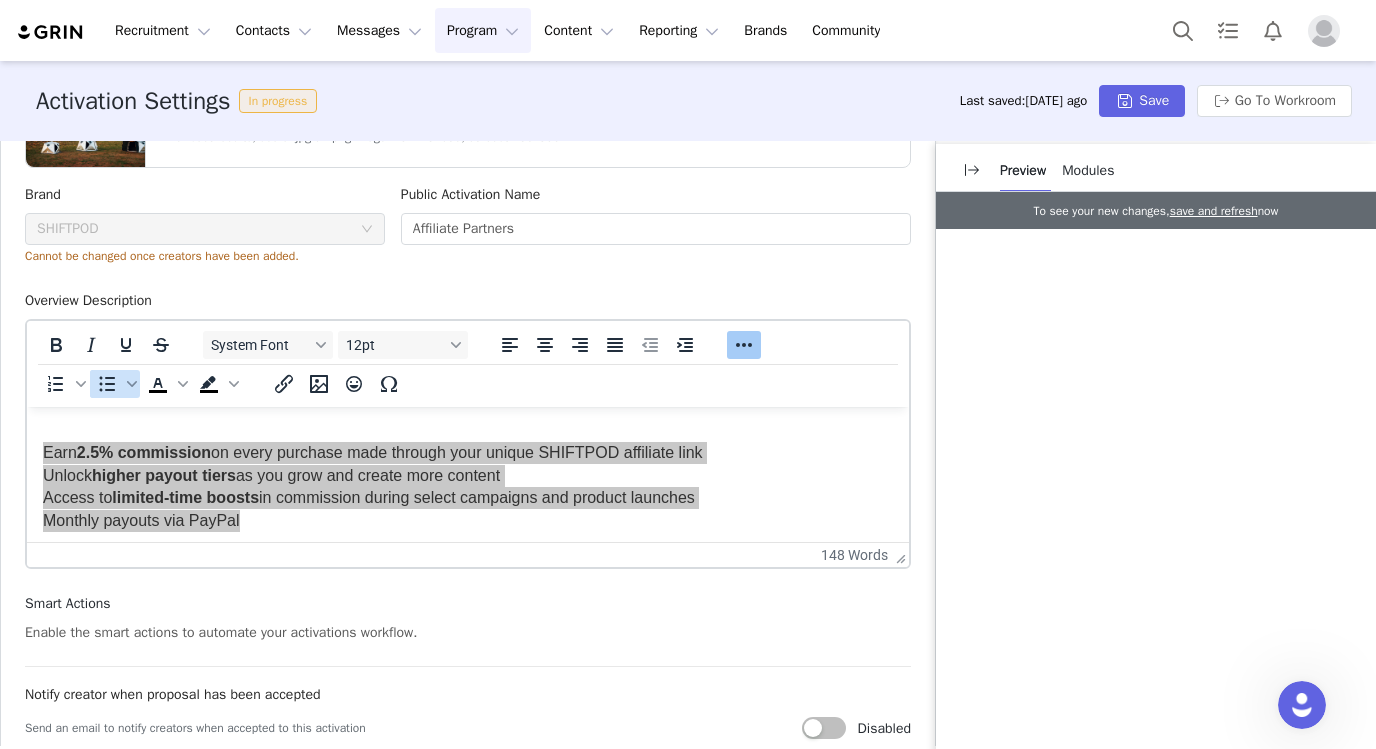 click 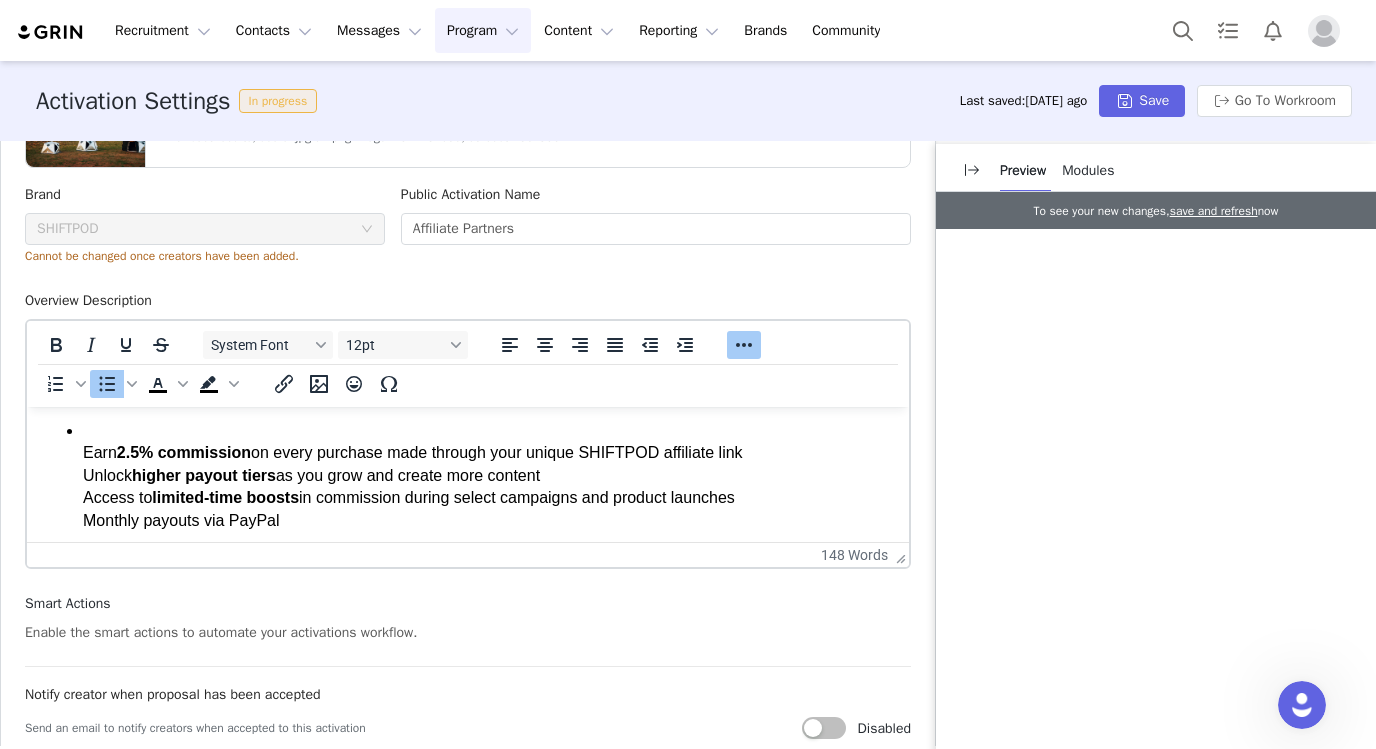 click on "Earn  2.5% commission  on every purchase made through your unique SHIFTPOD affiliate link Unlock  higher payout tiers  as you grow and create more content Access to  limited-time boosts  in commission during select campaigns and product launches Monthly payouts via PayPal" at bounding box center (468, 476) 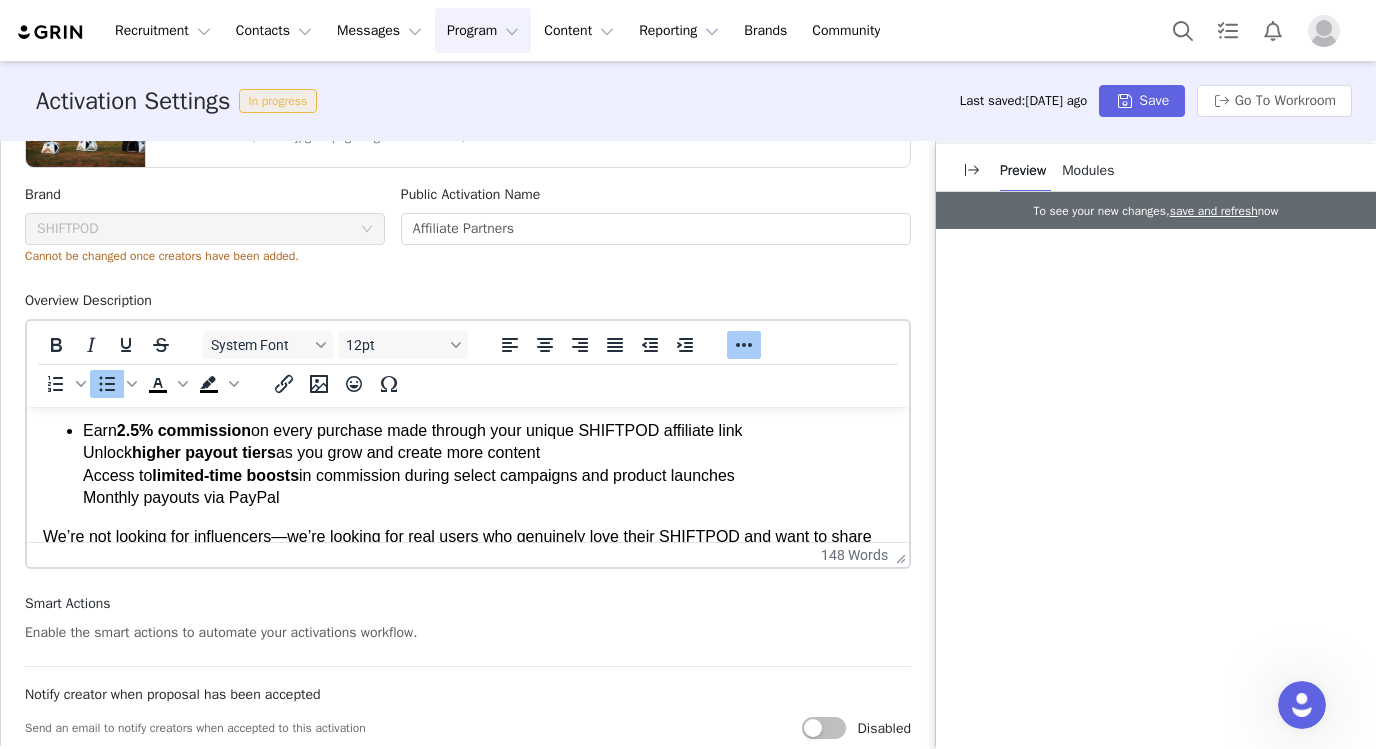click on "Unlock" at bounding box center (107, 452) 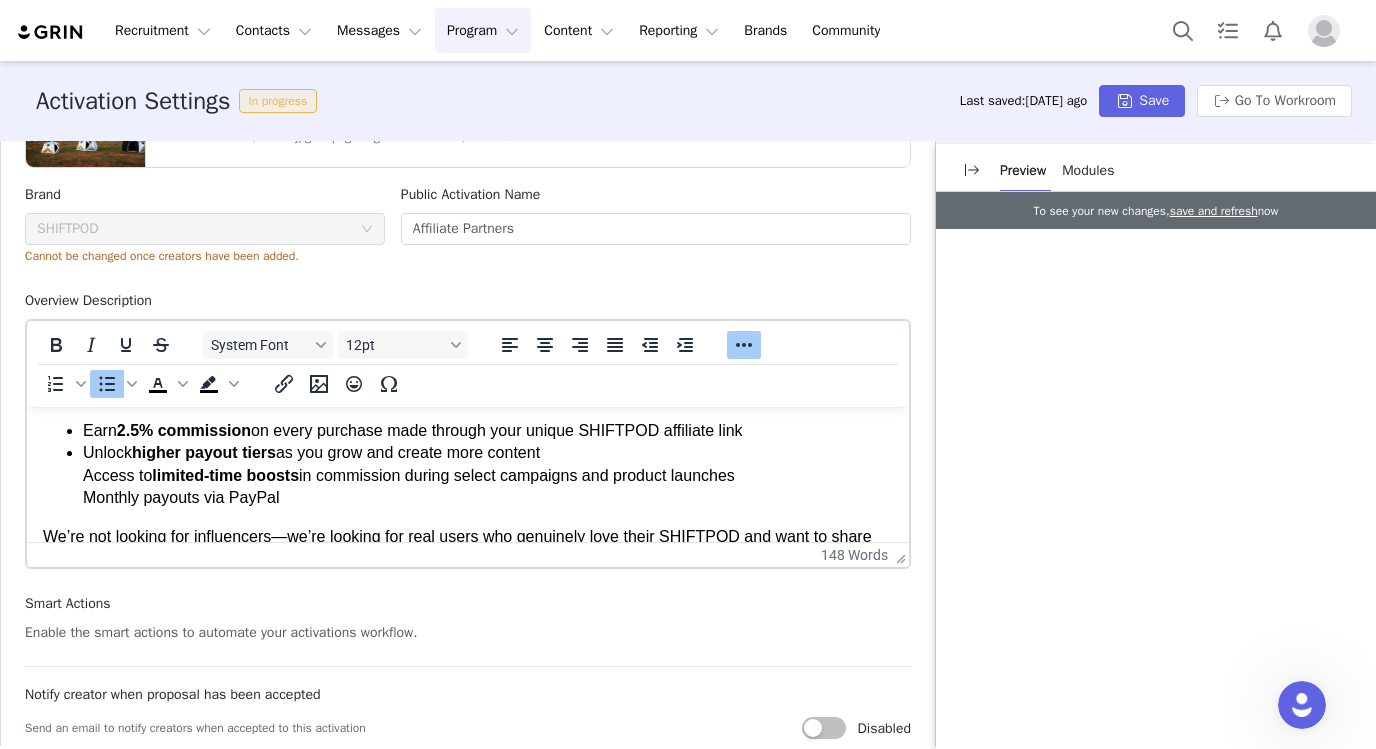 click on "Unlock  higher payout tiers  as you grow and create more content Access to  limited-time boosts  in commission during select campaigns and product launches Monthly payouts via PayPal" at bounding box center (488, 475) 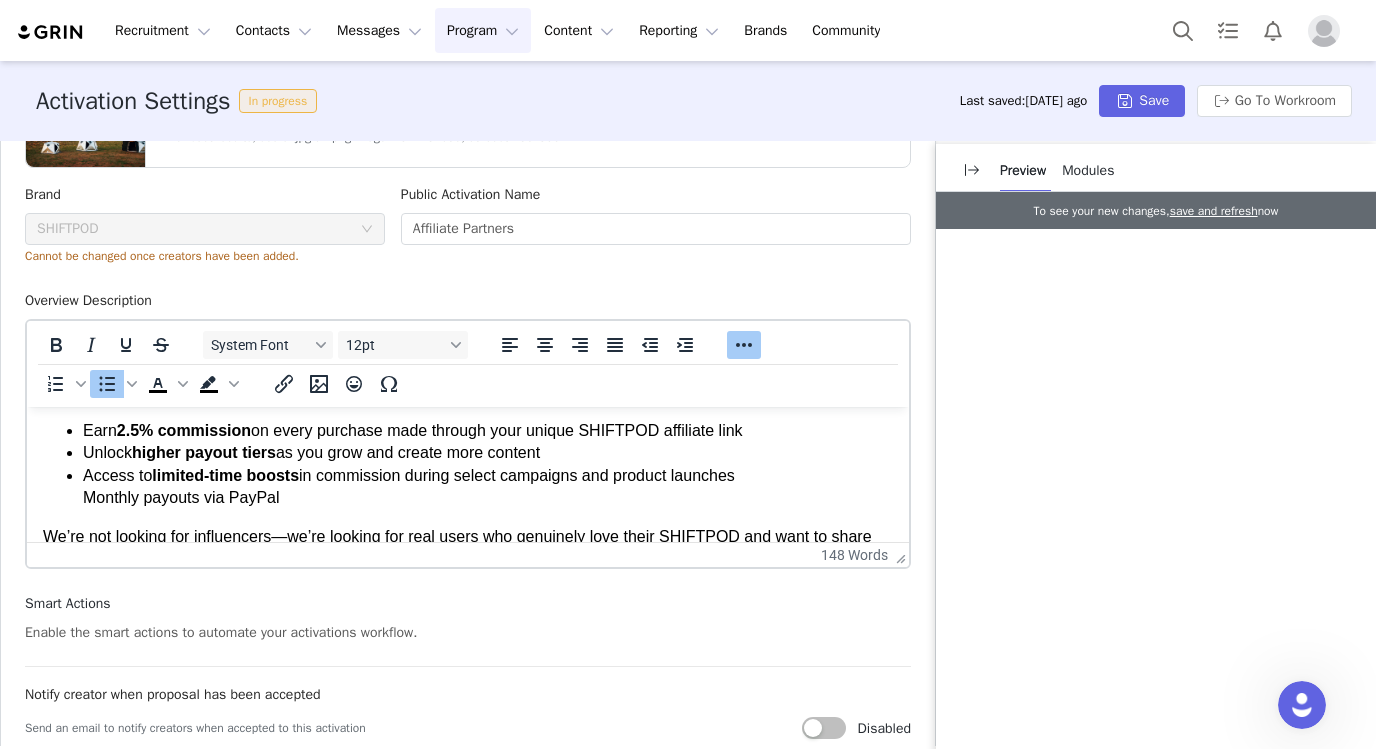 click on "Access to  limited-time boosts  in commission during select campaigns and product launches Monthly payouts via PayPal" at bounding box center (488, 487) 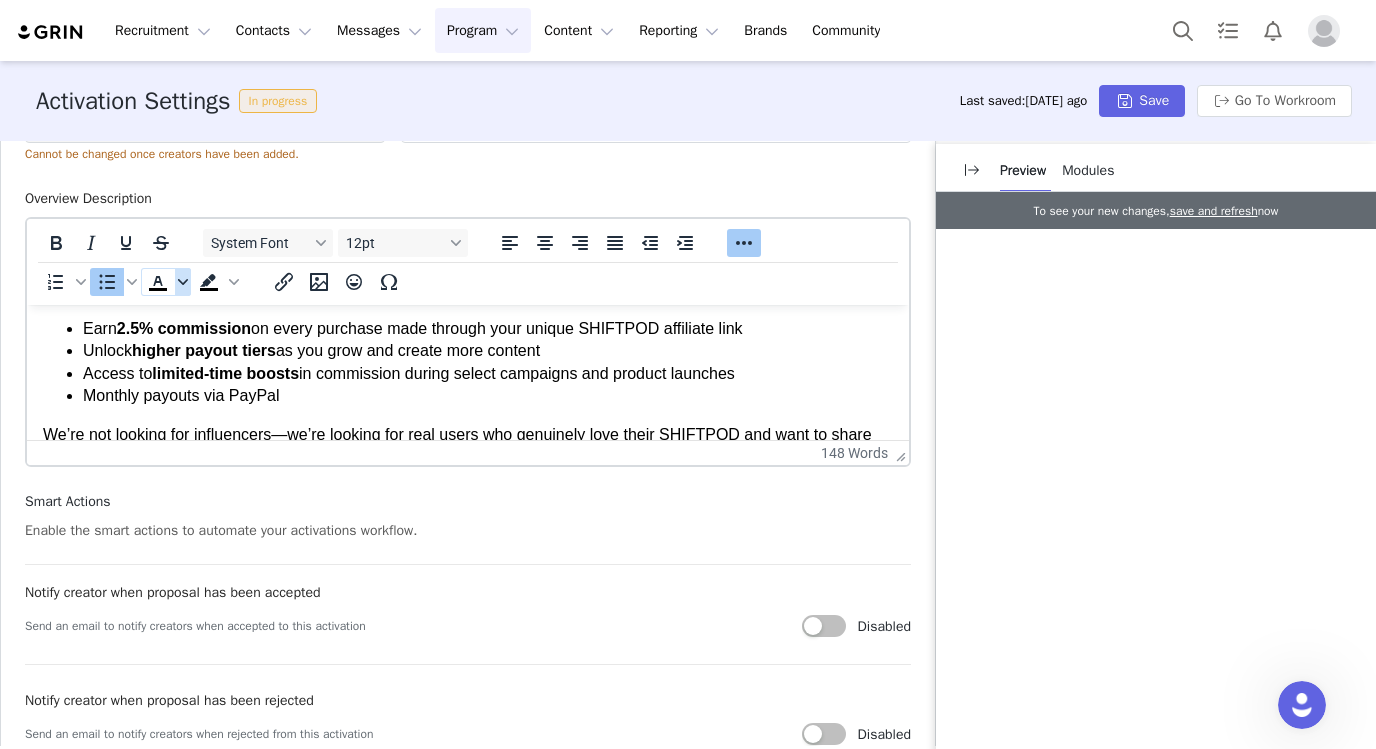 scroll, scrollTop: 763, scrollLeft: 0, axis: vertical 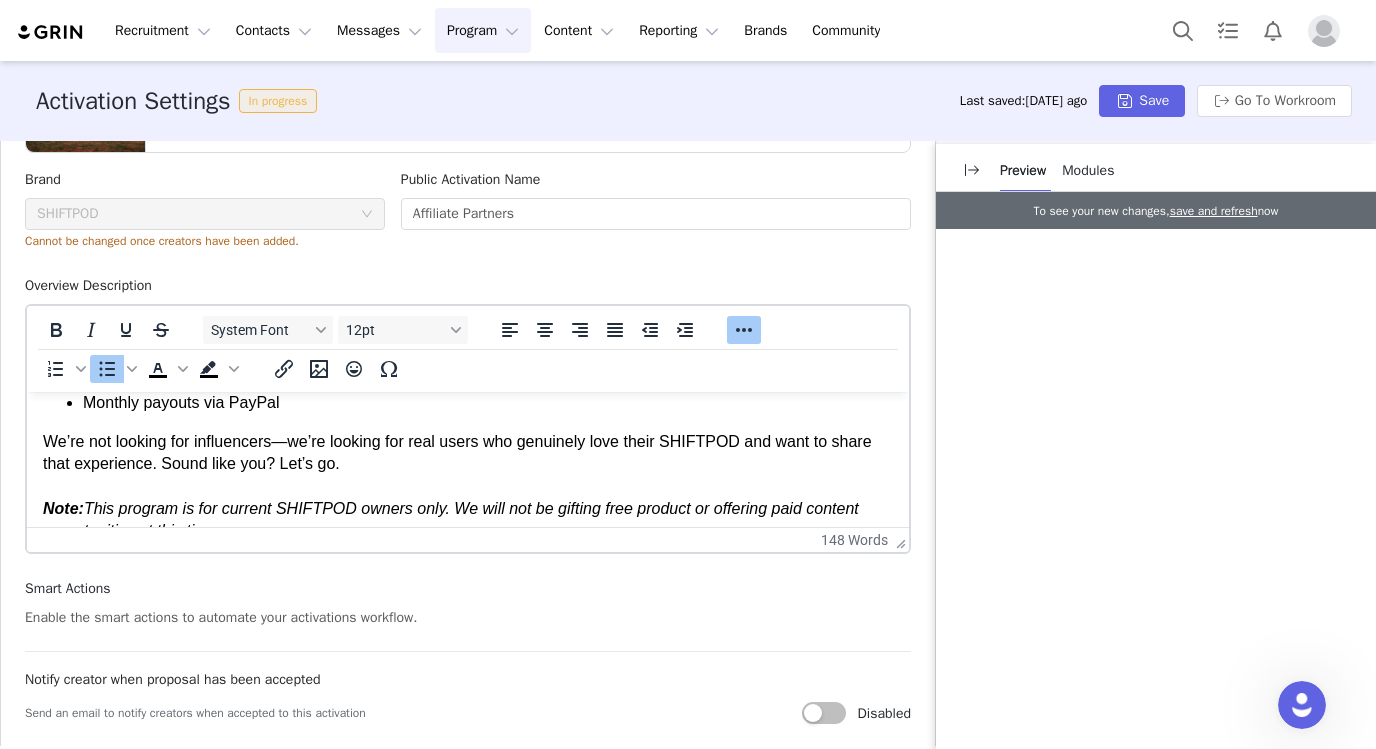 click on "Monthly payouts via PayPal" at bounding box center [488, 403] 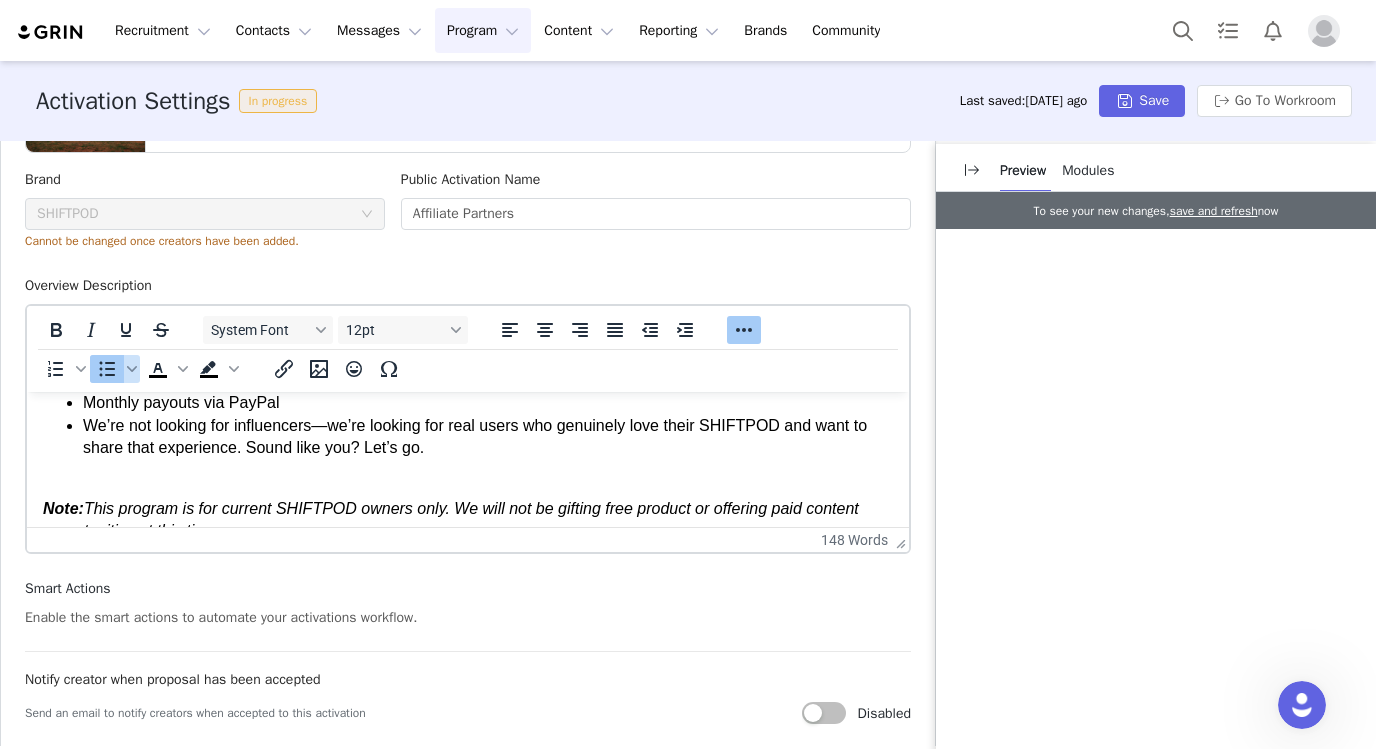 click 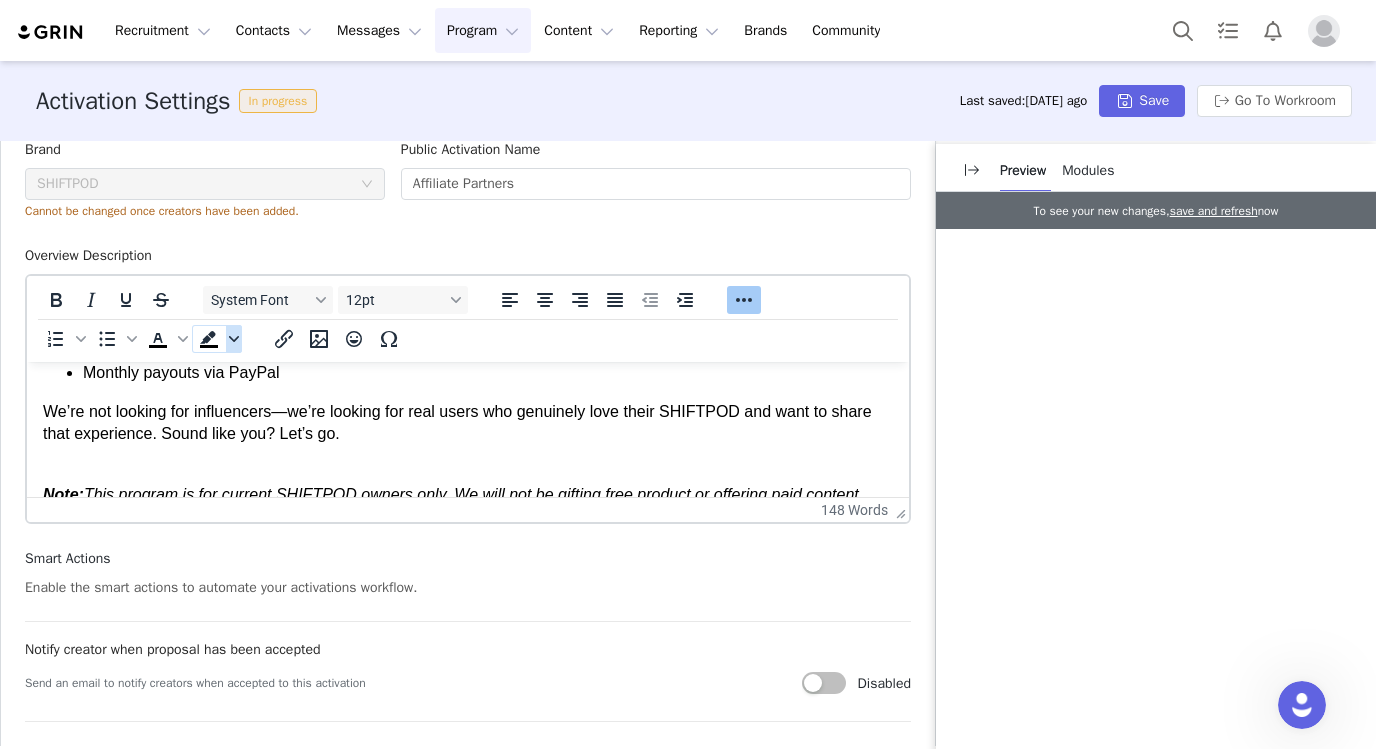 scroll, scrollTop: 714, scrollLeft: 0, axis: vertical 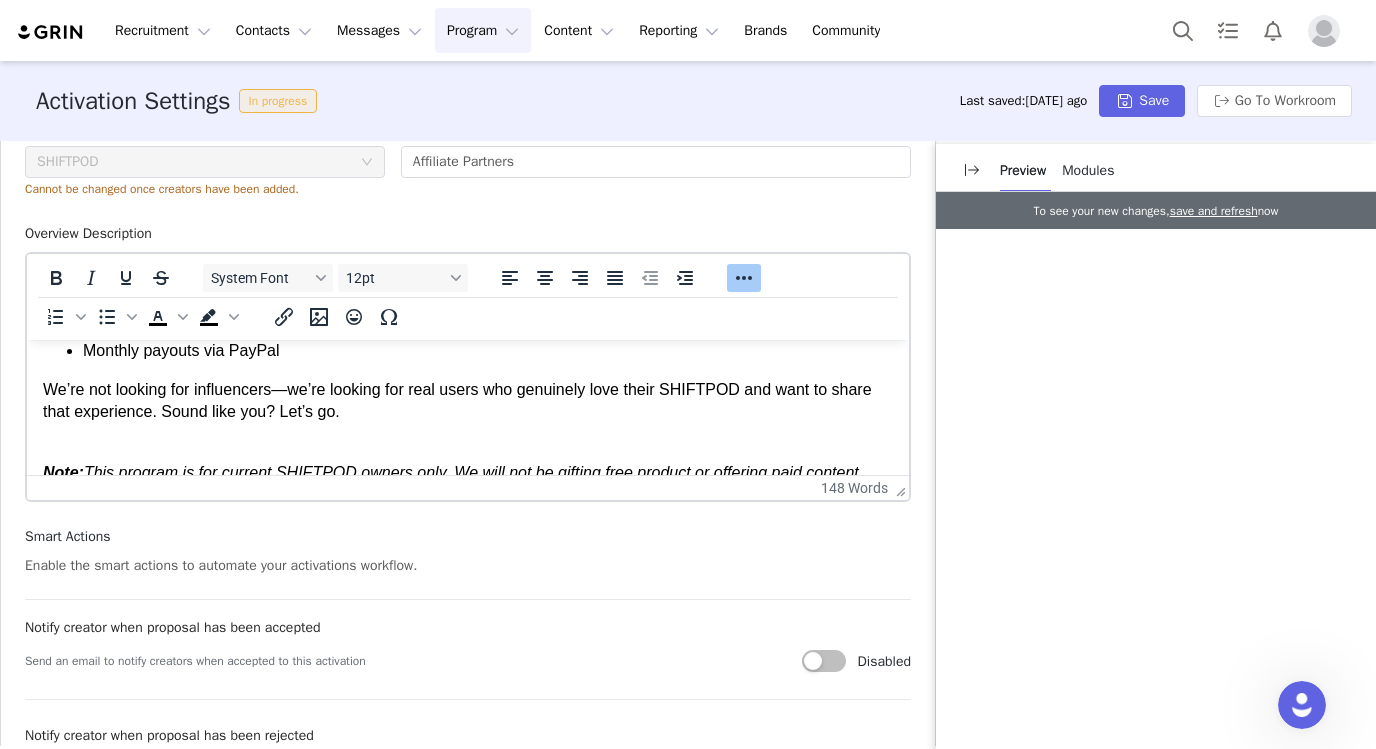 click on "Note:  This program is for current SHIFTPOD owners only. We will not be gifting free product or offering paid content opportunities at this time." at bounding box center (468, 472) 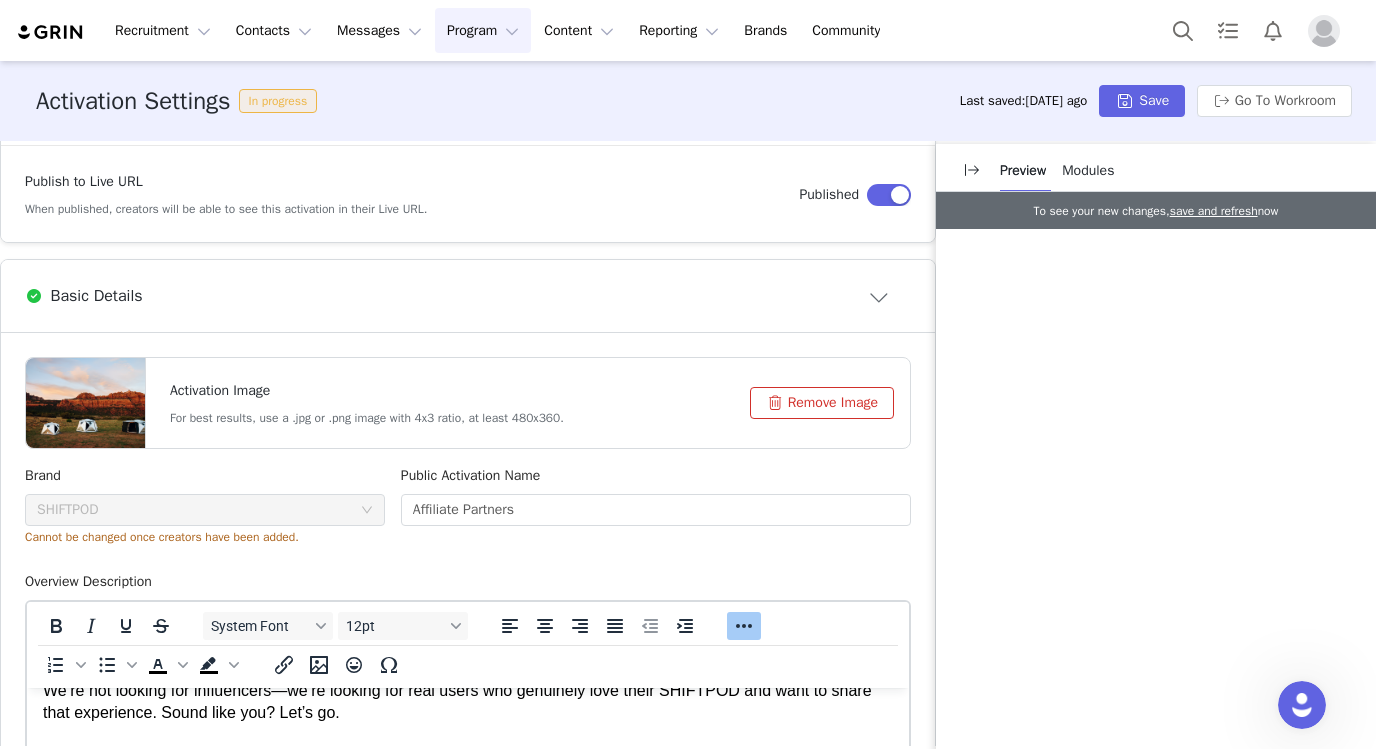 scroll, scrollTop: 369, scrollLeft: 0, axis: vertical 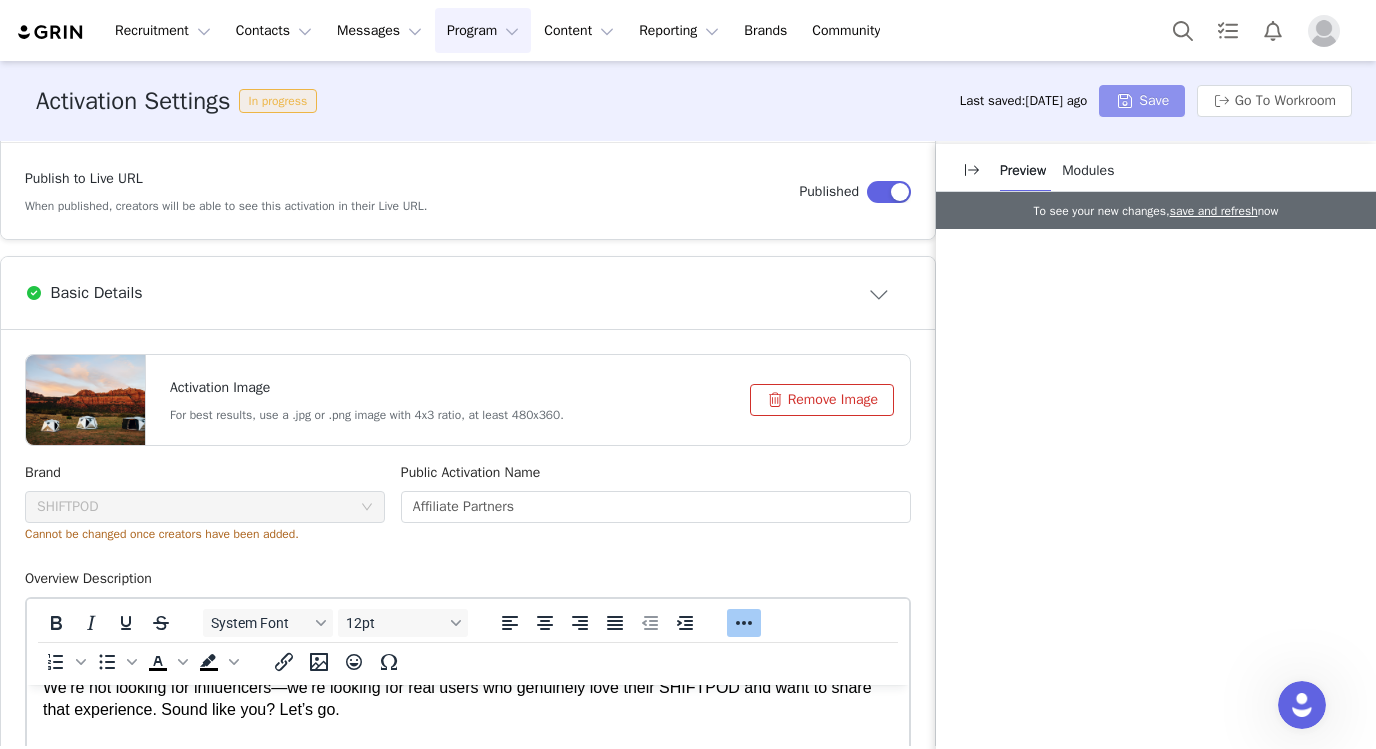 click on "Save" at bounding box center (1142, 101) 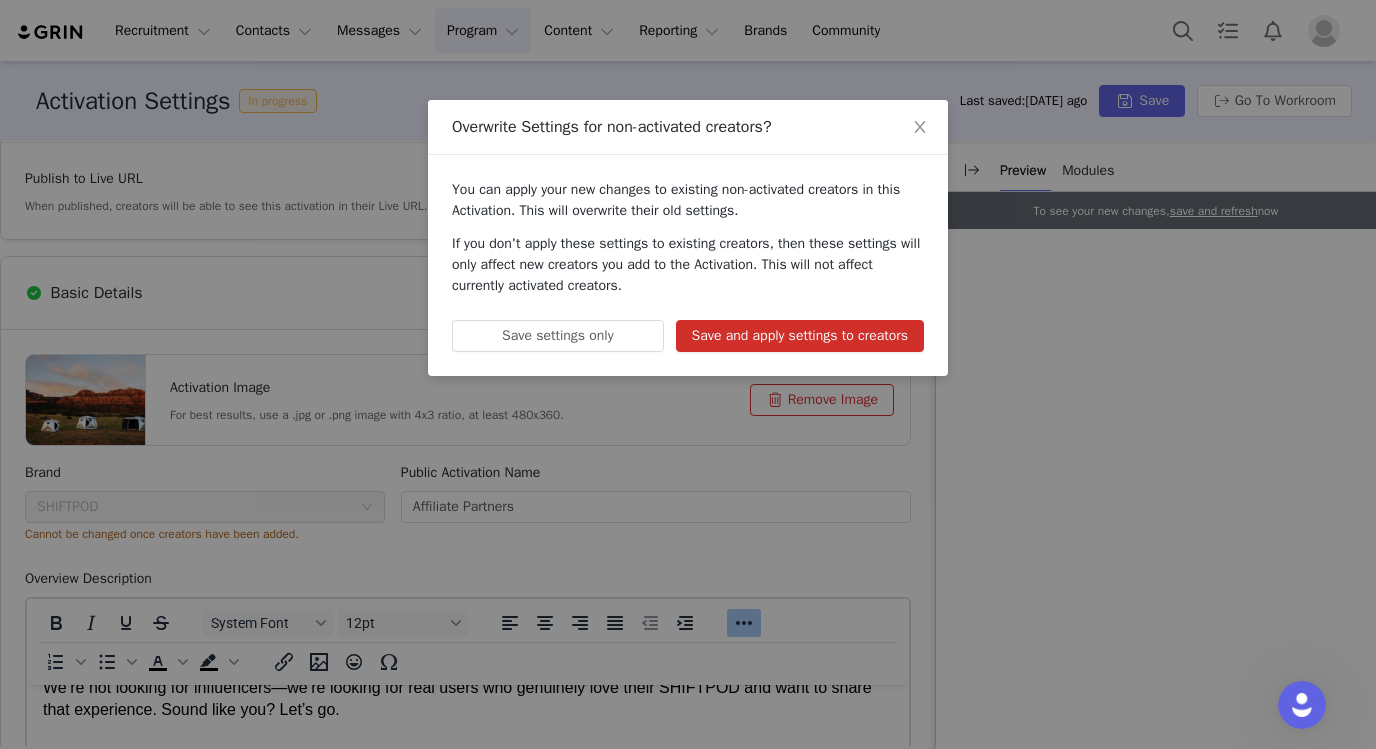 click on "Save and apply settings to creators" at bounding box center (800, 336) 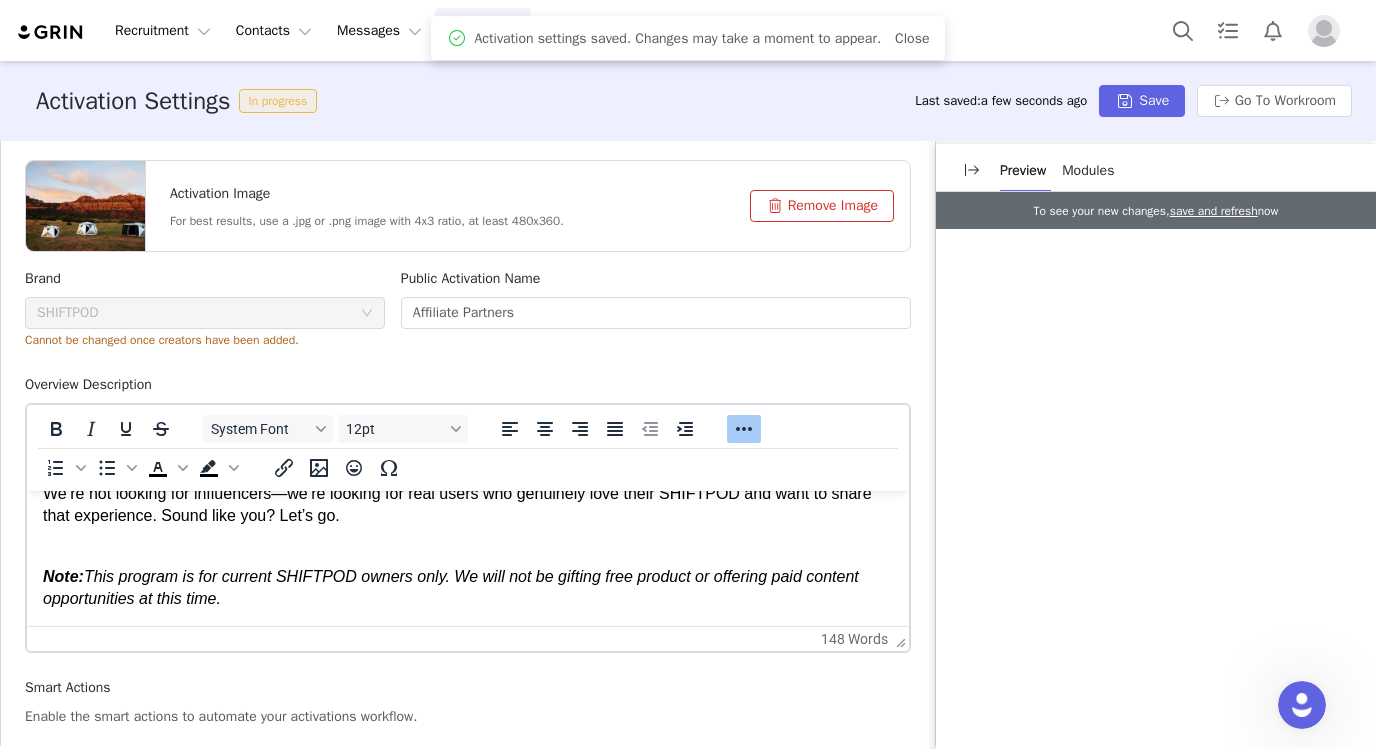 scroll, scrollTop: 584, scrollLeft: 0, axis: vertical 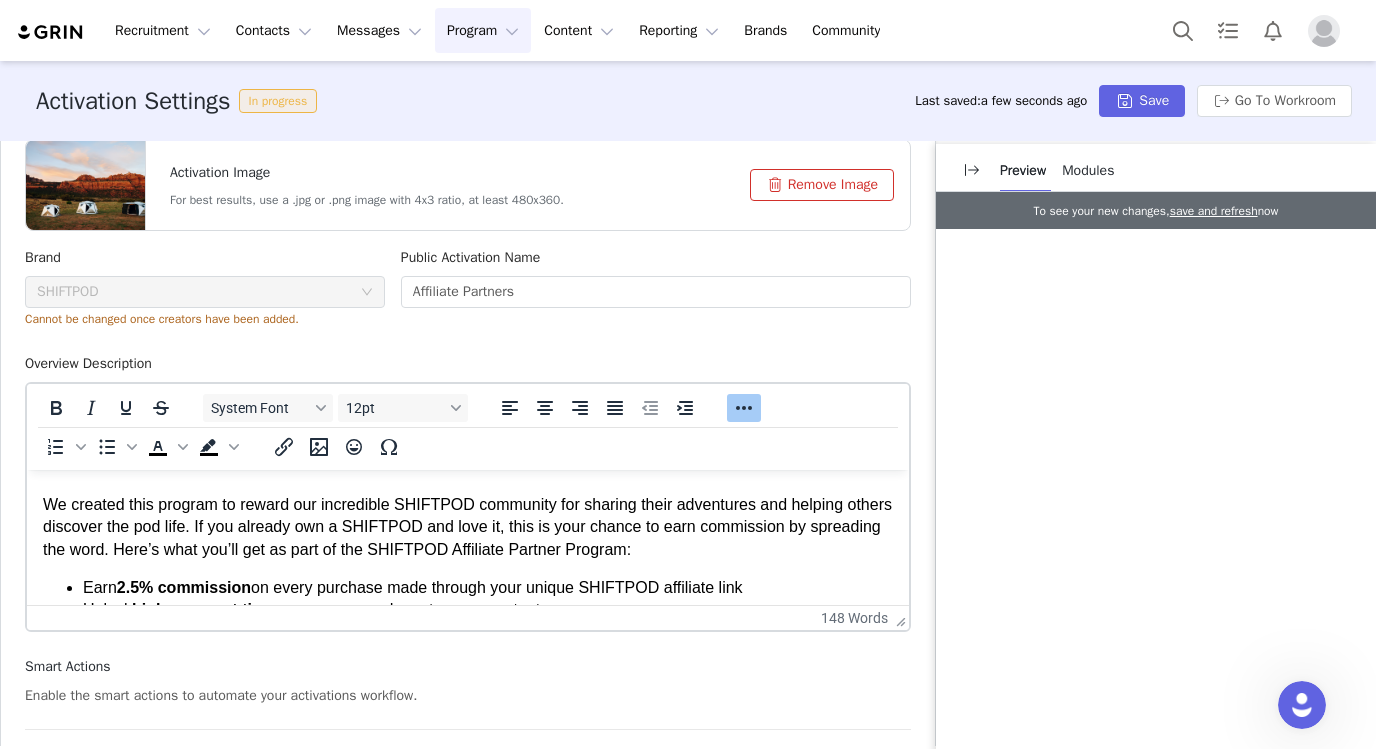 click on "Join the SHIFTPOD Affiliate Program We created this program to reward our incredible SHIFTPOD community for sharing their adventures and helping others discover the pod life. If you already own a SHIFTPOD and love it, this is your chance to earn commission by spreading the word. Here’s what you’ll get as part of the SHIFTPOD Affiliate Partner Program:" at bounding box center (468, 505) 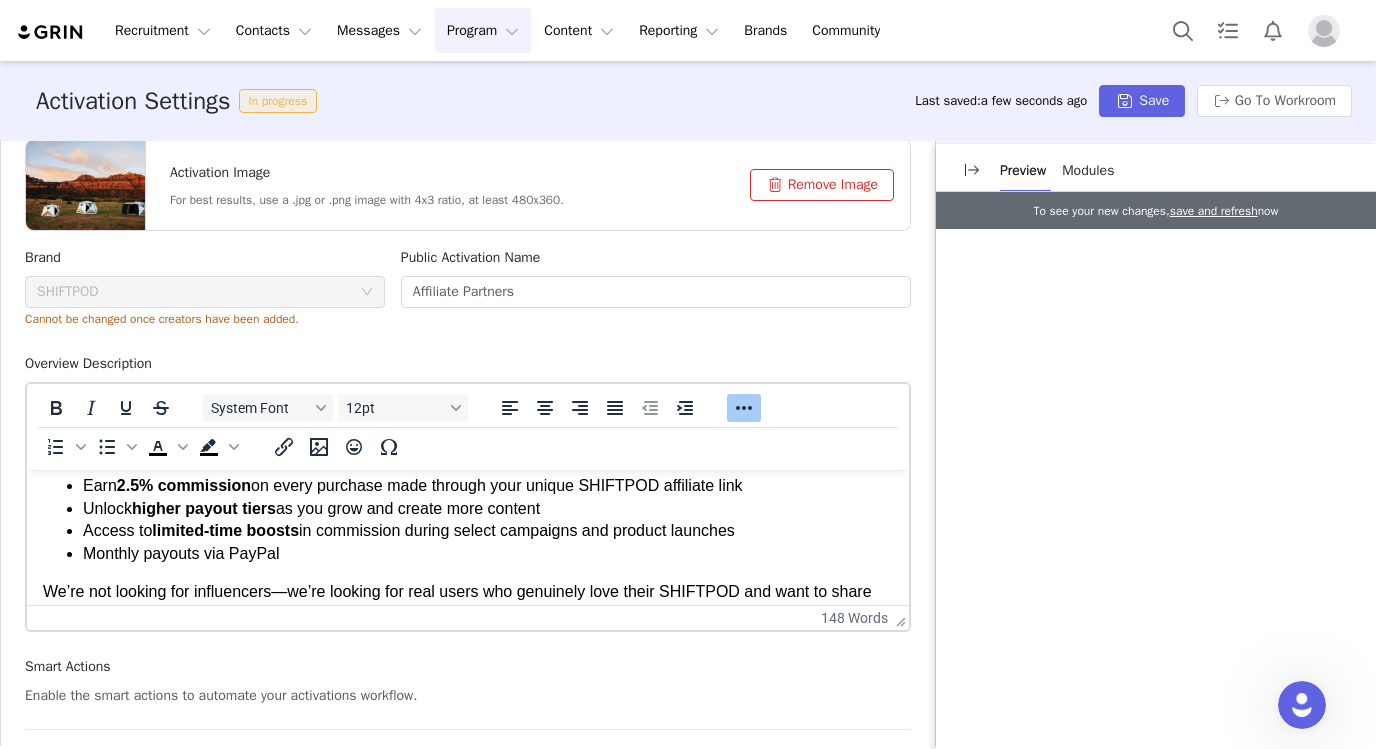 scroll, scrollTop: 183, scrollLeft: 0, axis: vertical 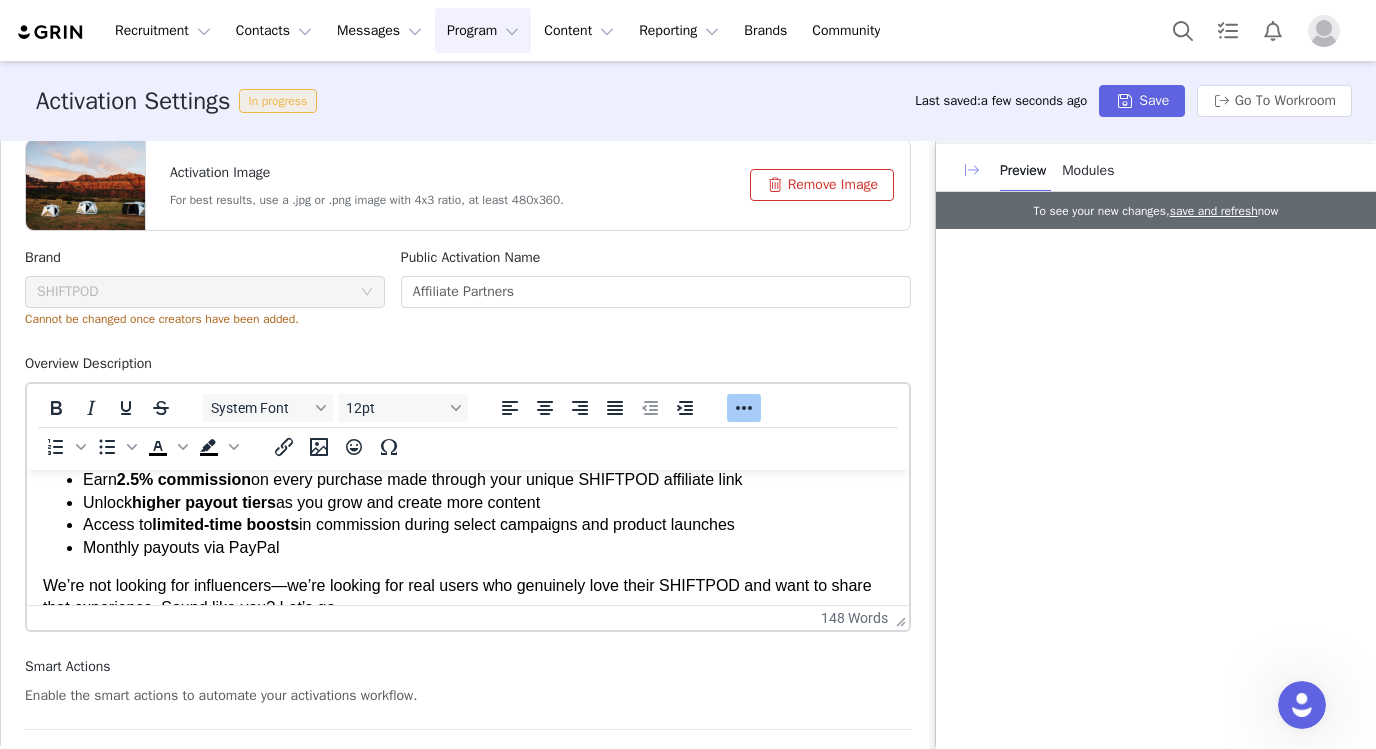 click at bounding box center (972, 170) 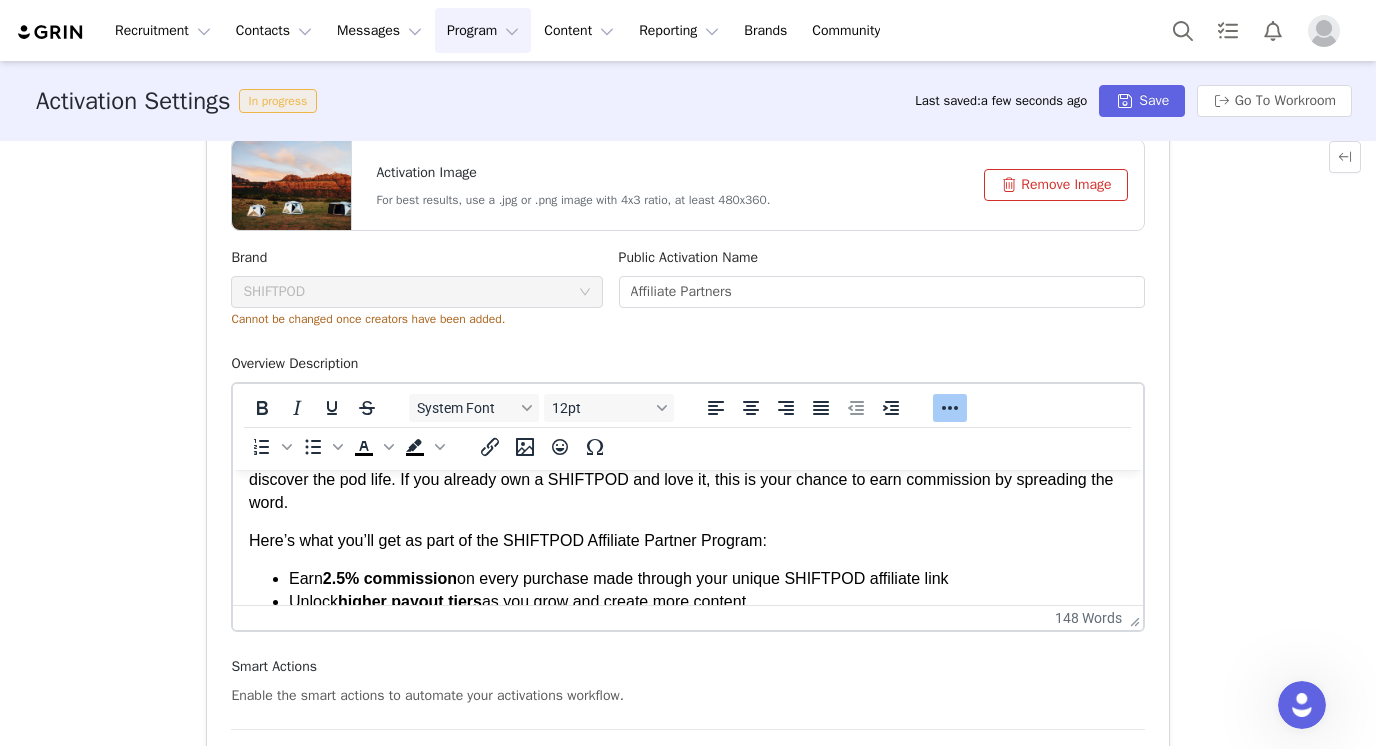 scroll, scrollTop: 86, scrollLeft: 0, axis: vertical 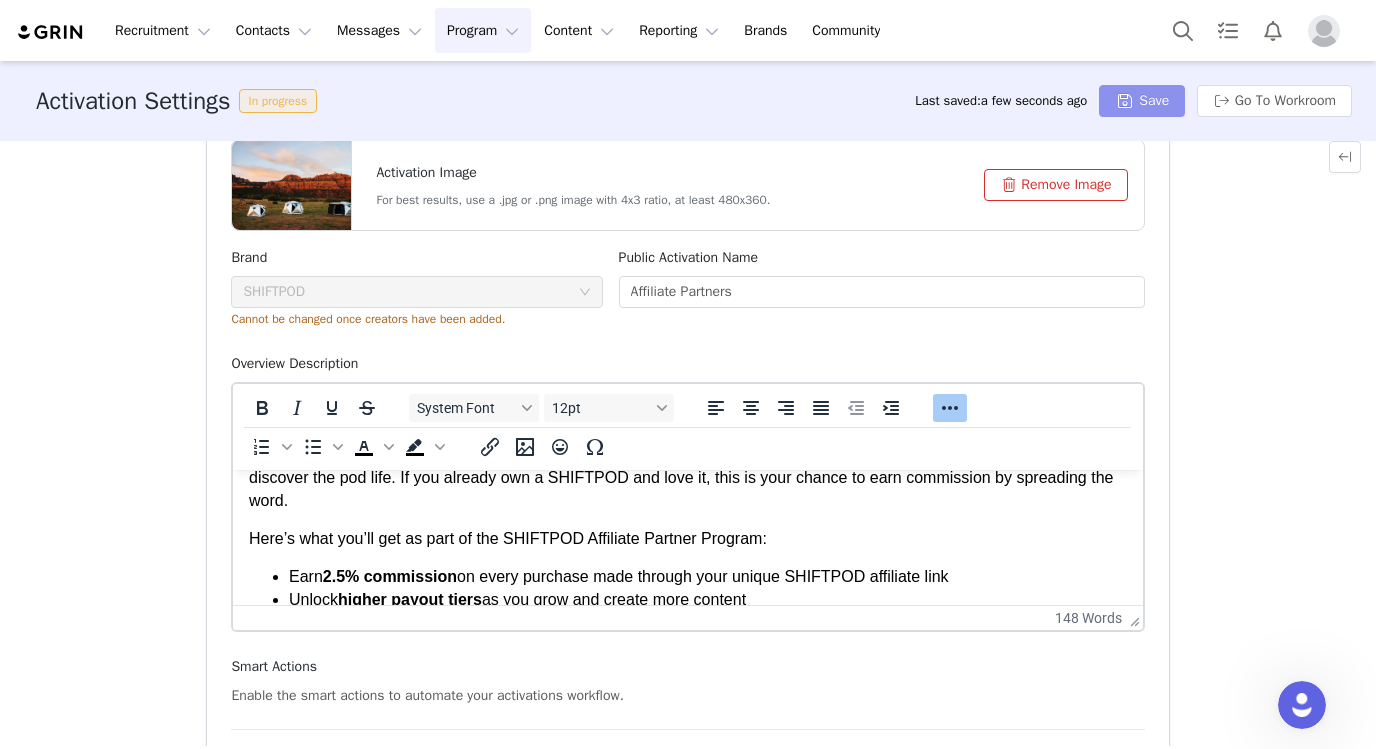 click on "Save" at bounding box center (1142, 101) 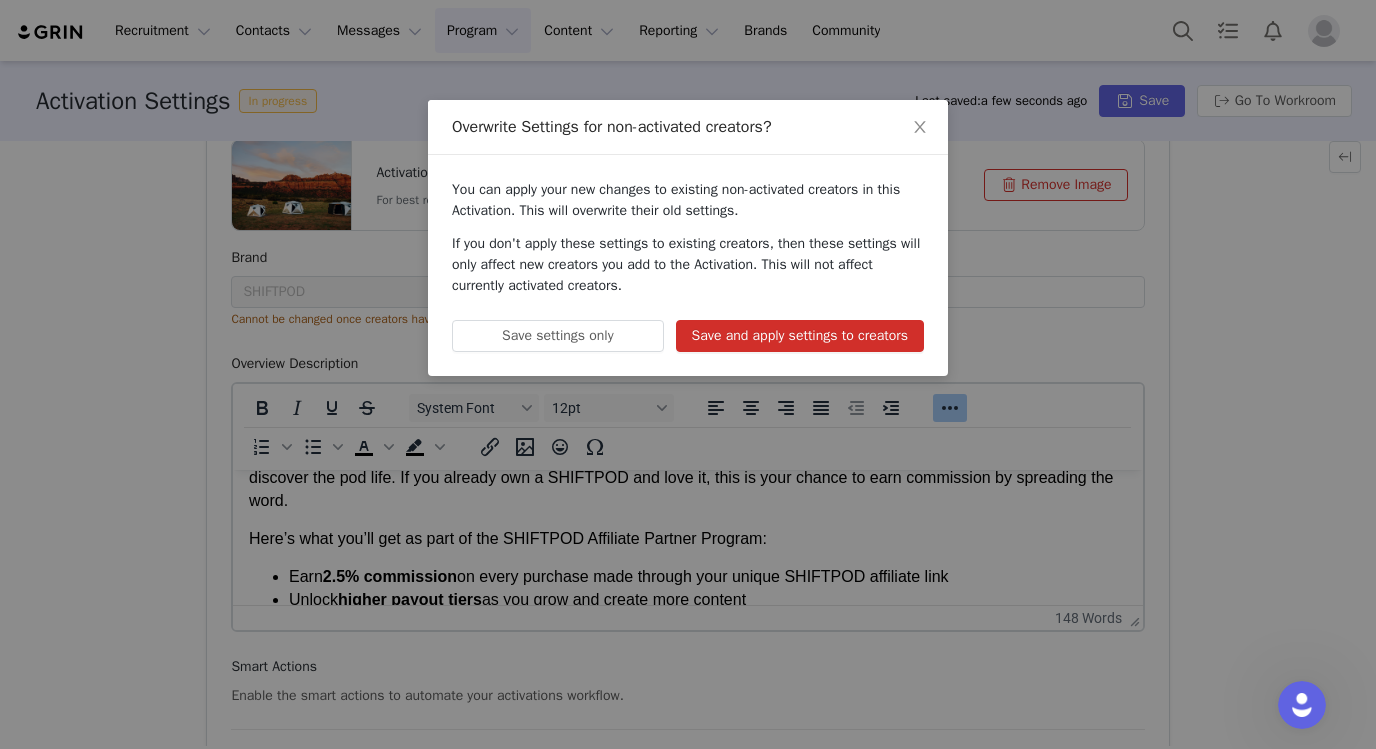 click on "Save and apply settings to creators" at bounding box center [800, 336] 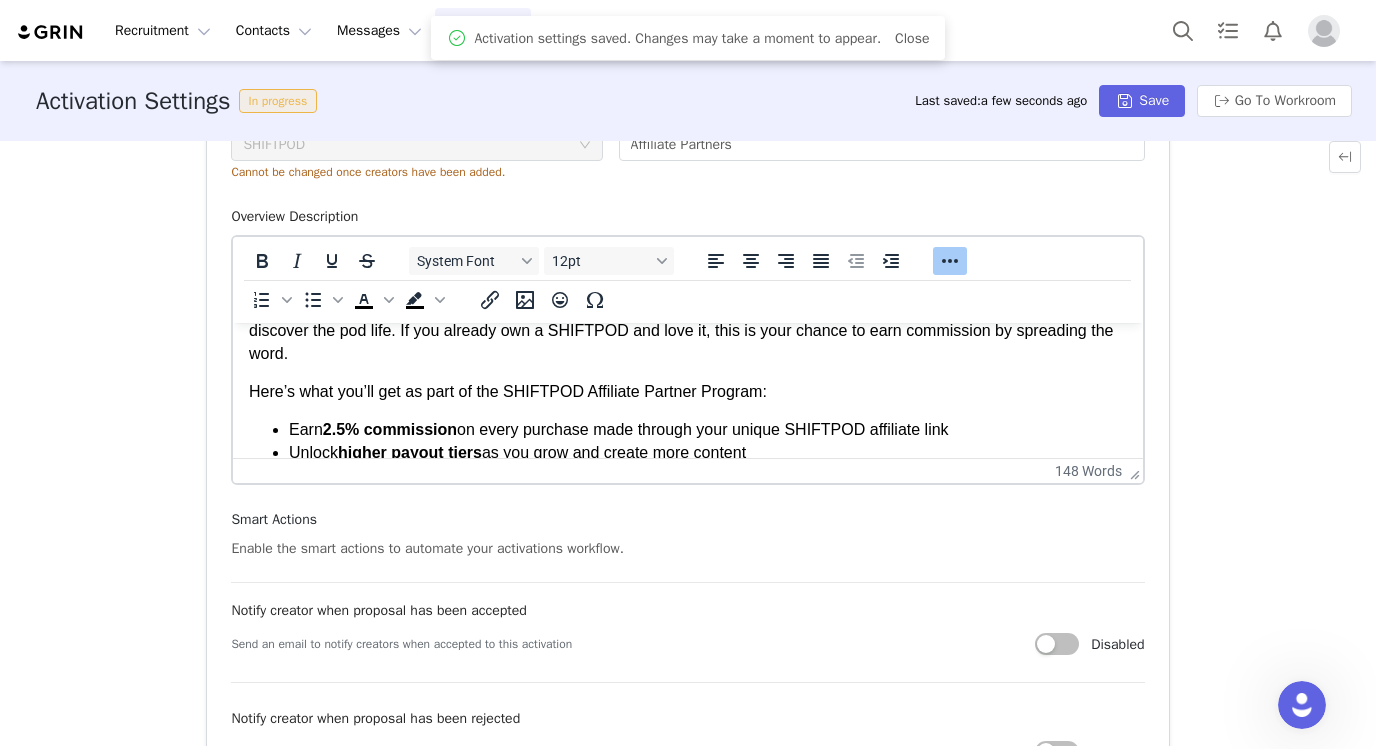 scroll, scrollTop: 753, scrollLeft: 0, axis: vertical 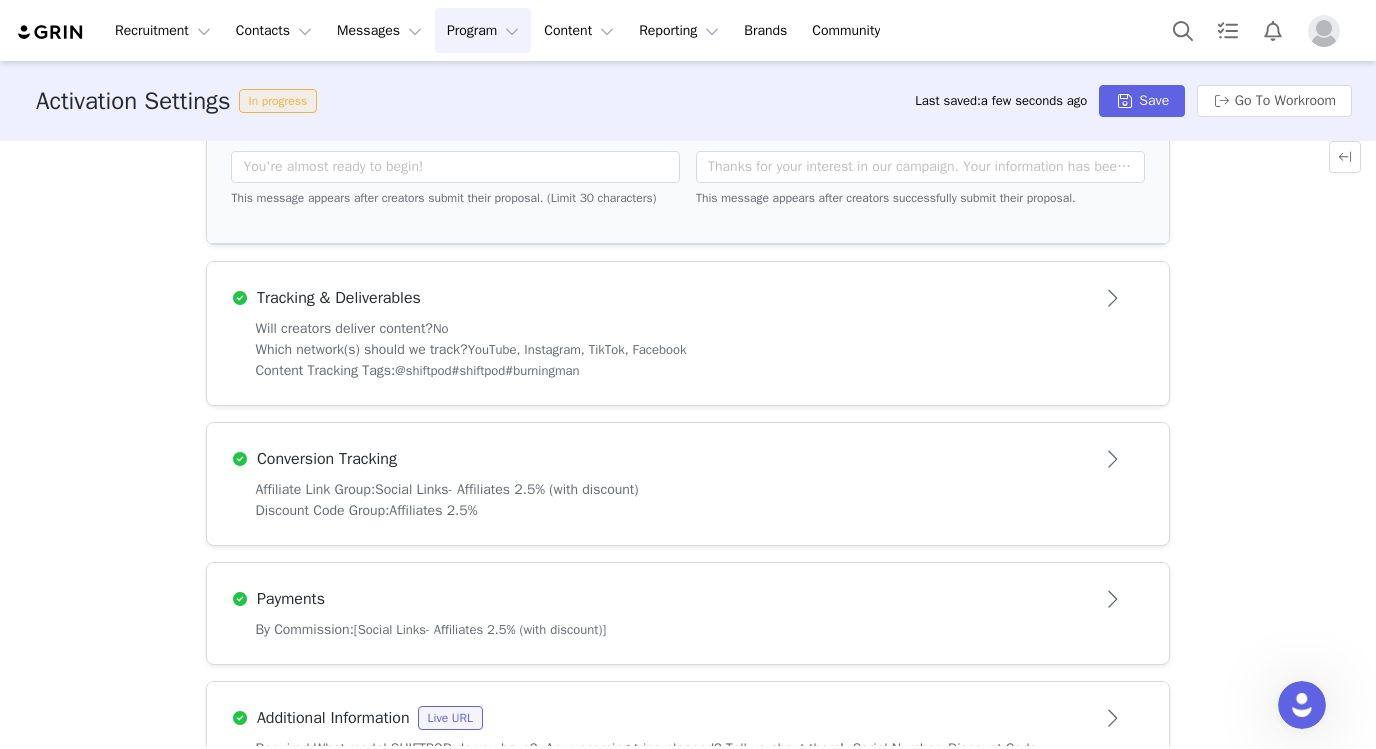 click on "Content Tracking Tags:  @shiftpod   #shiftpod   #burningman" at bounding box center (687, 370) 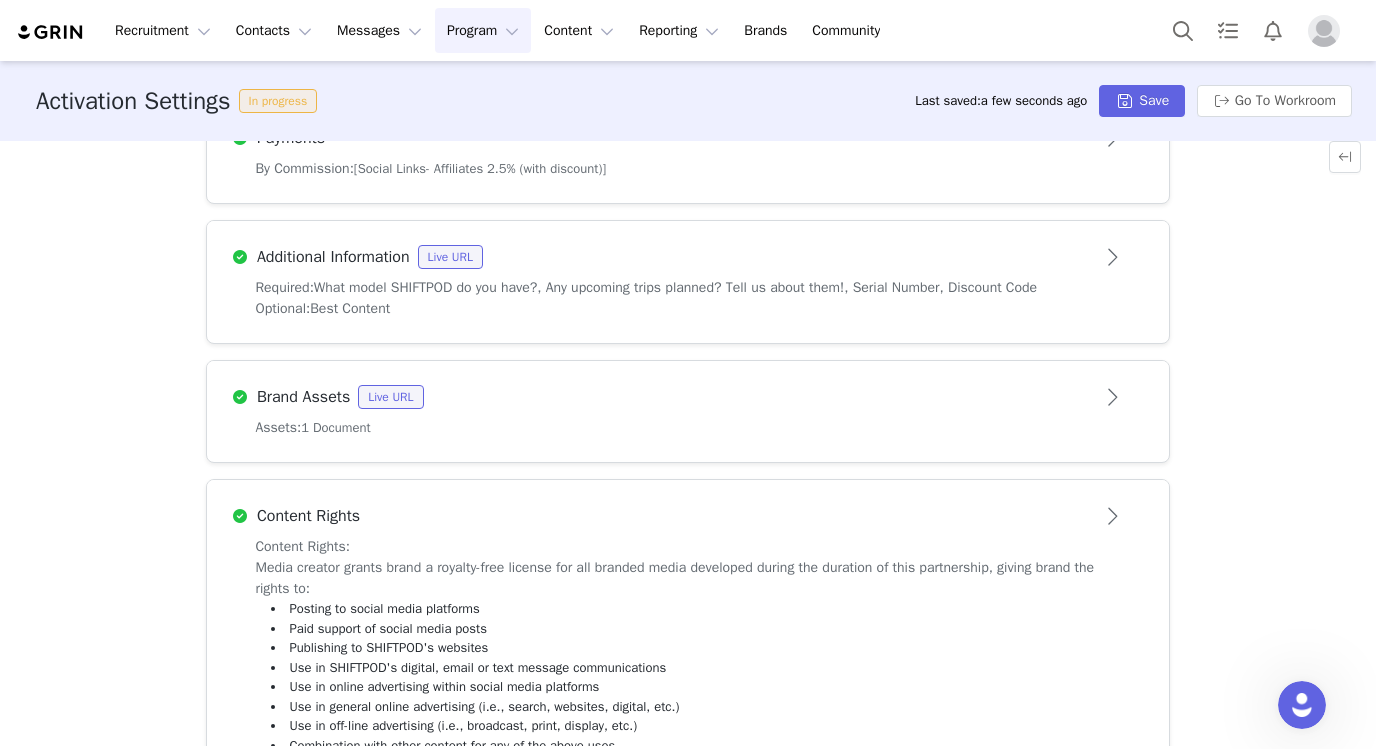 scroll, scrollTop: 1684, scrollLeft: 0, axis: vertical 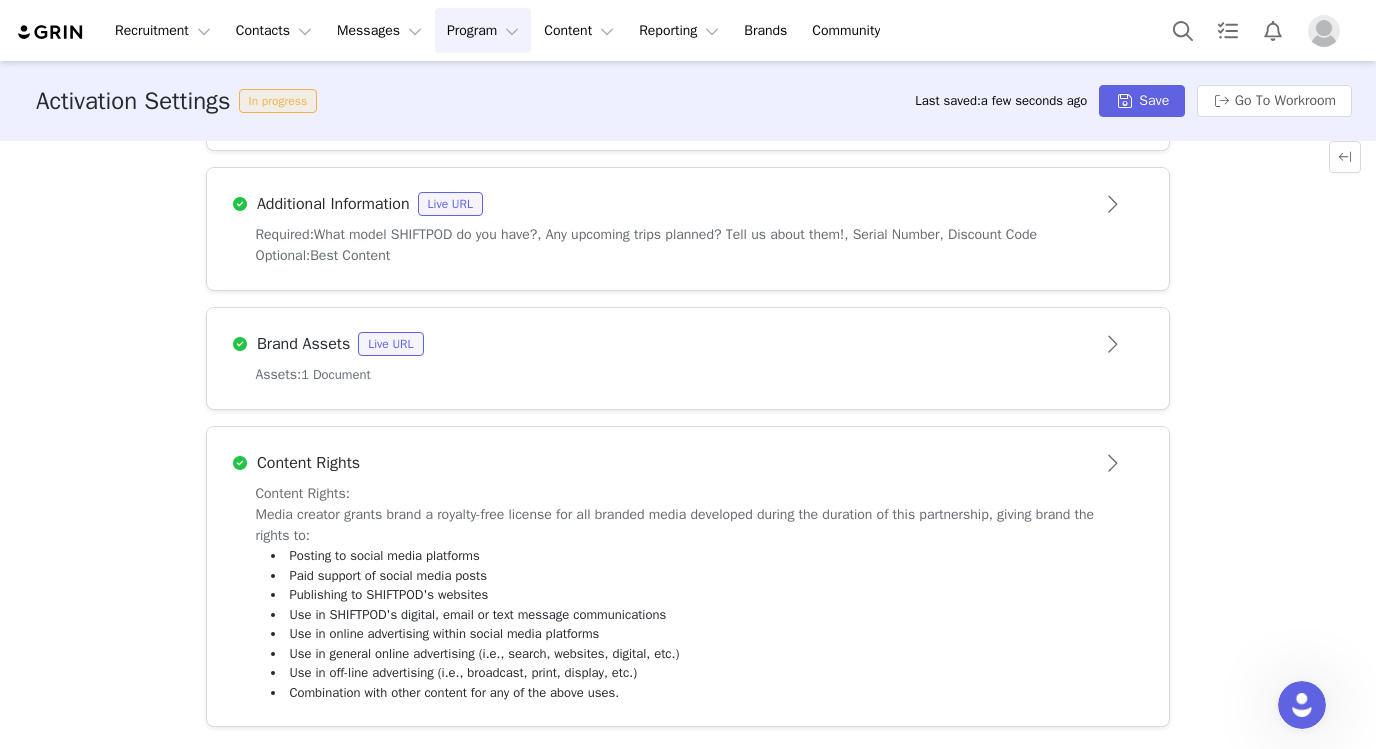 click on "Brand Assets Live URL" at bounding box center [654, 344] 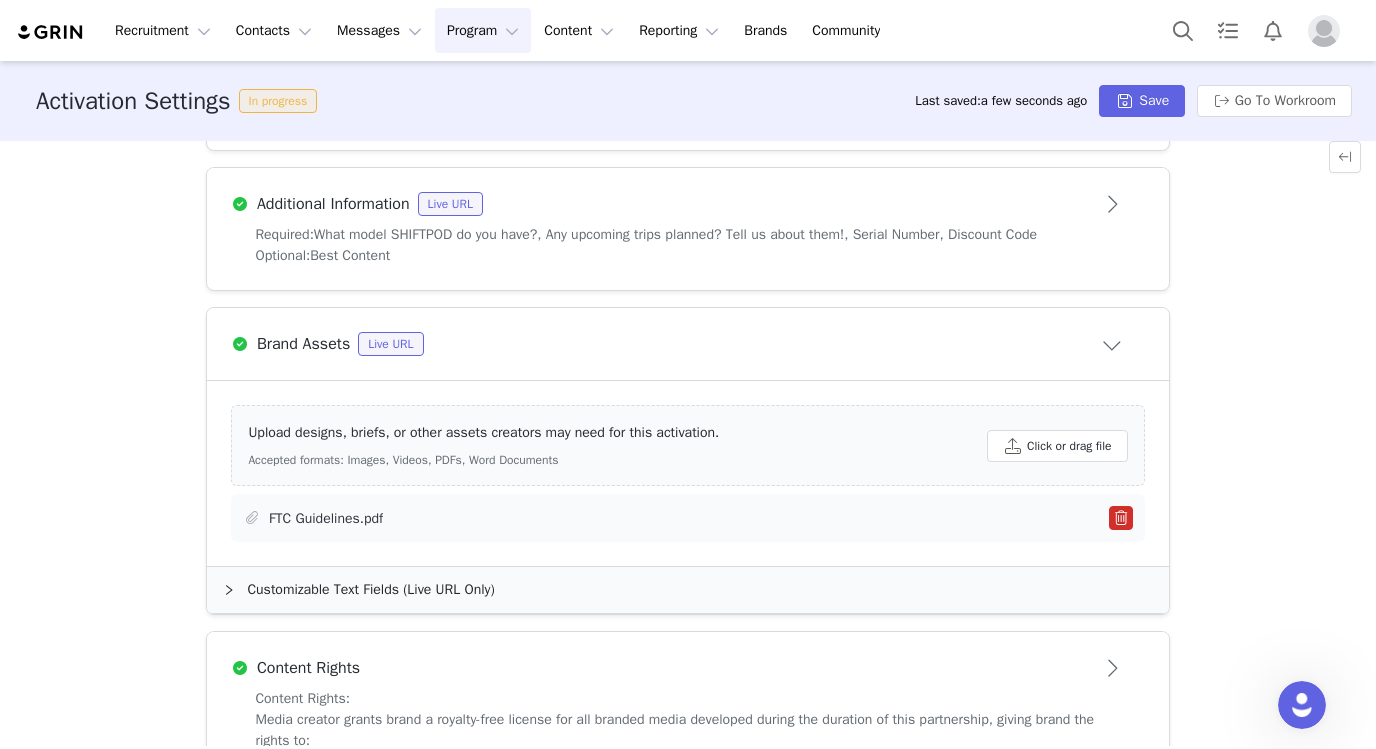click on "FTC Guidelines.pdf" at bounding box center (326, 518) 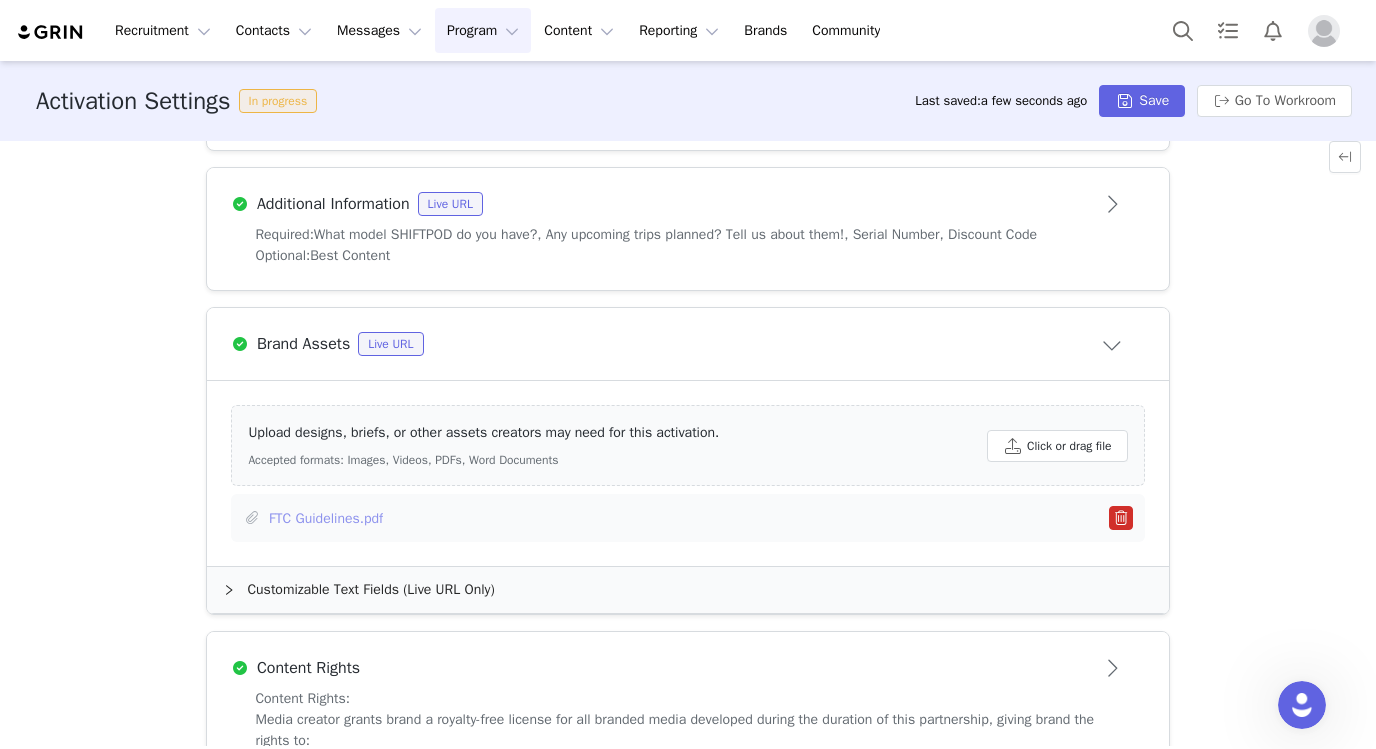 scroll, scrollTop: 1010, scrollLeft: 0, axis: vertical 